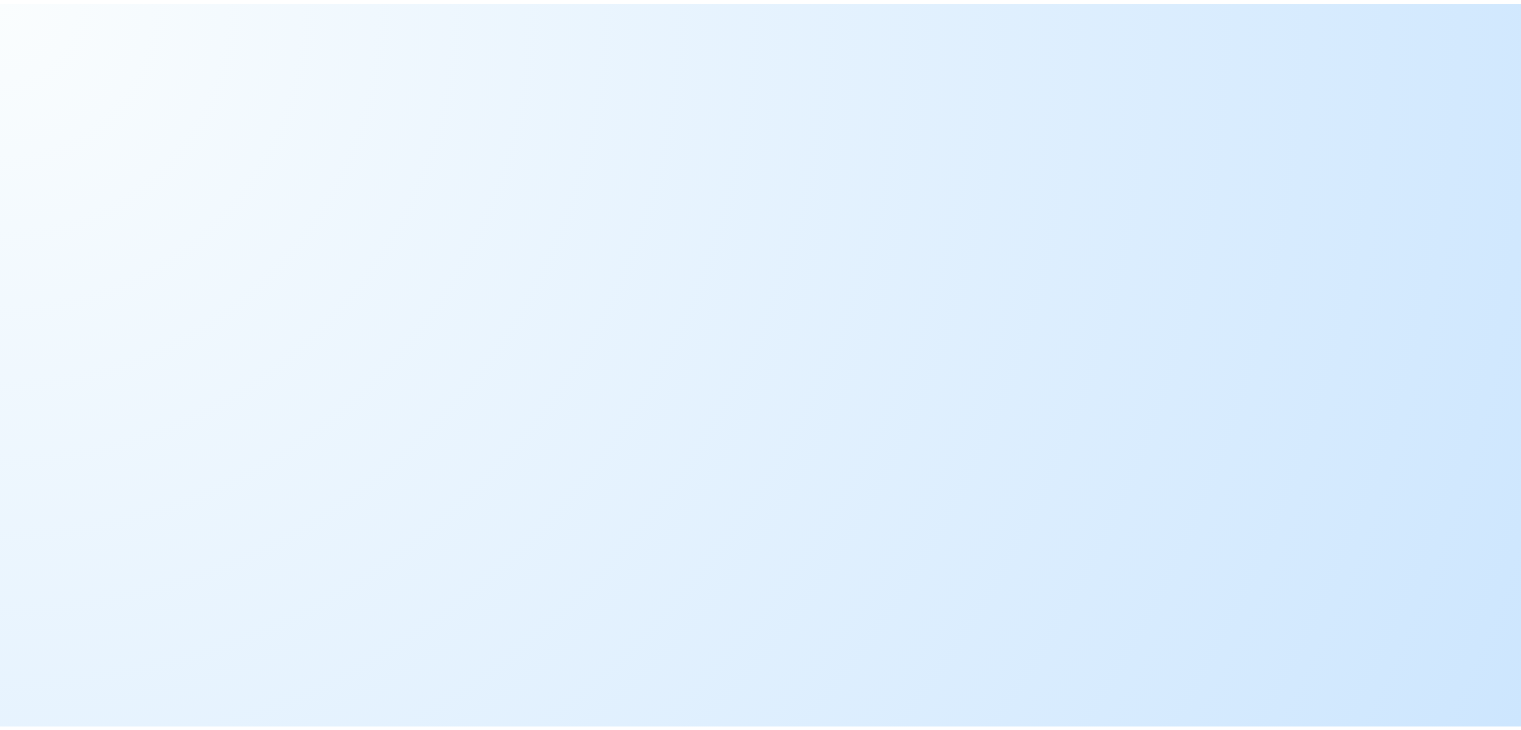 scroll, scrollTop: 0, scrollLeft: 0, axis: both 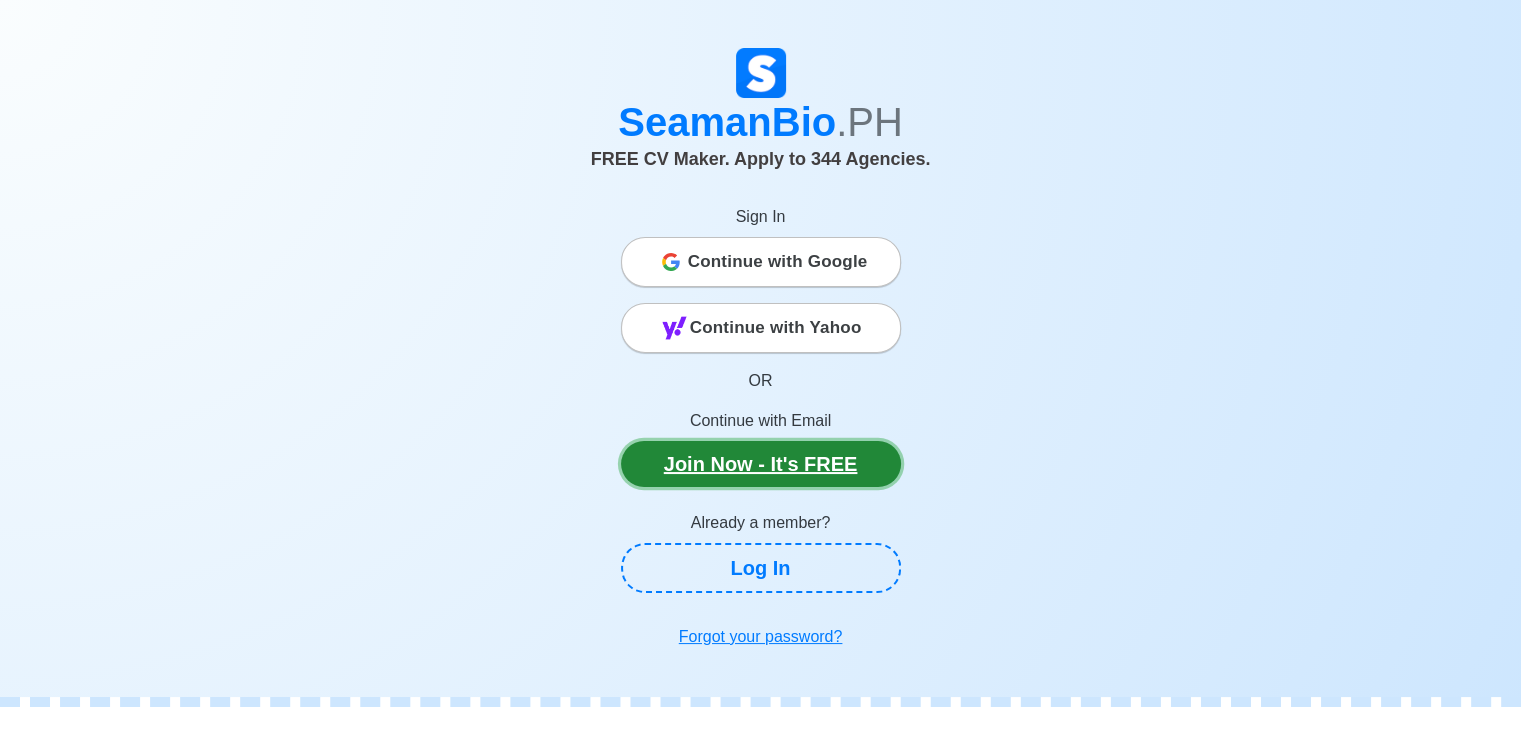 click on "Join Now - It's FREE" at bounding box center [761, 464] 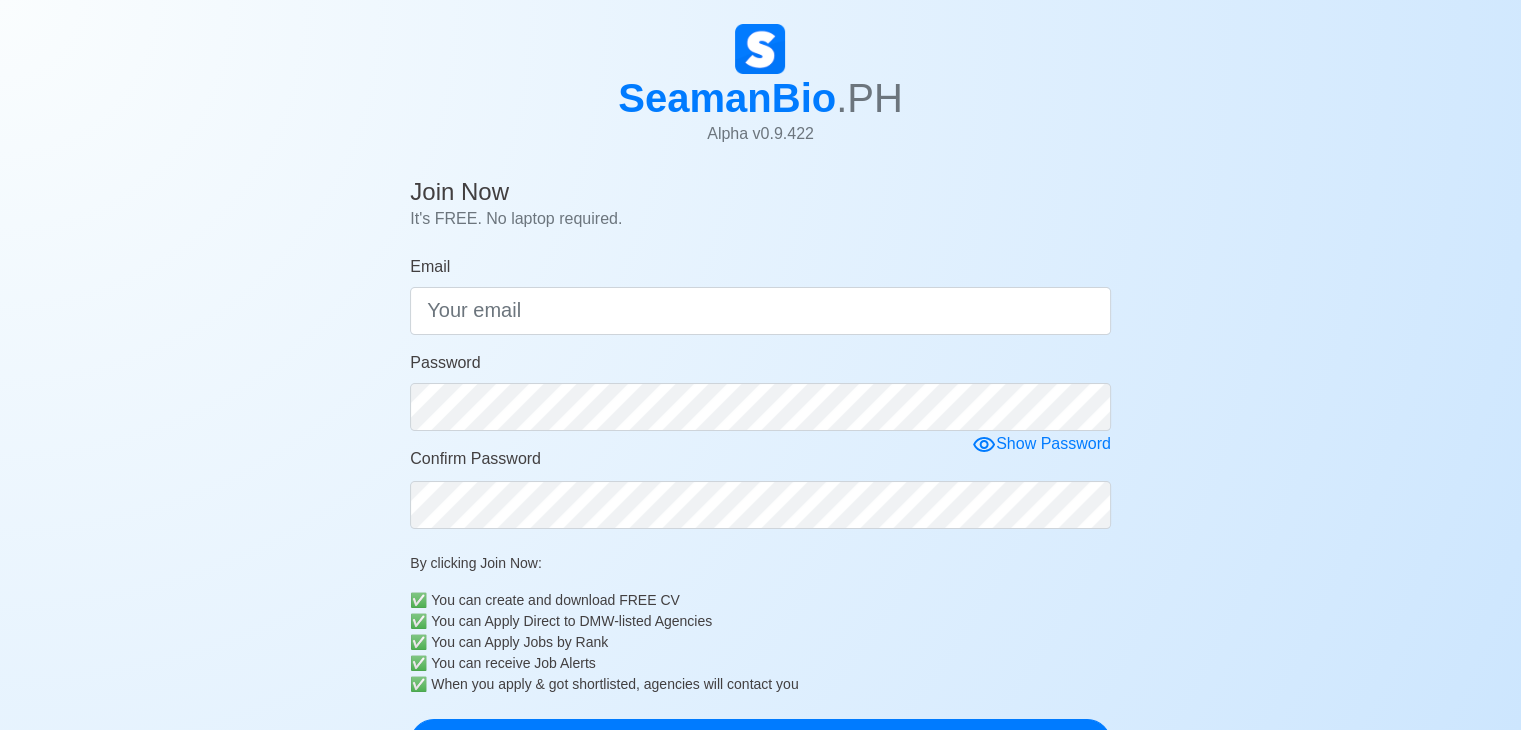 scroll, scrollTop: 0, scrollLeft: 0, axis: both 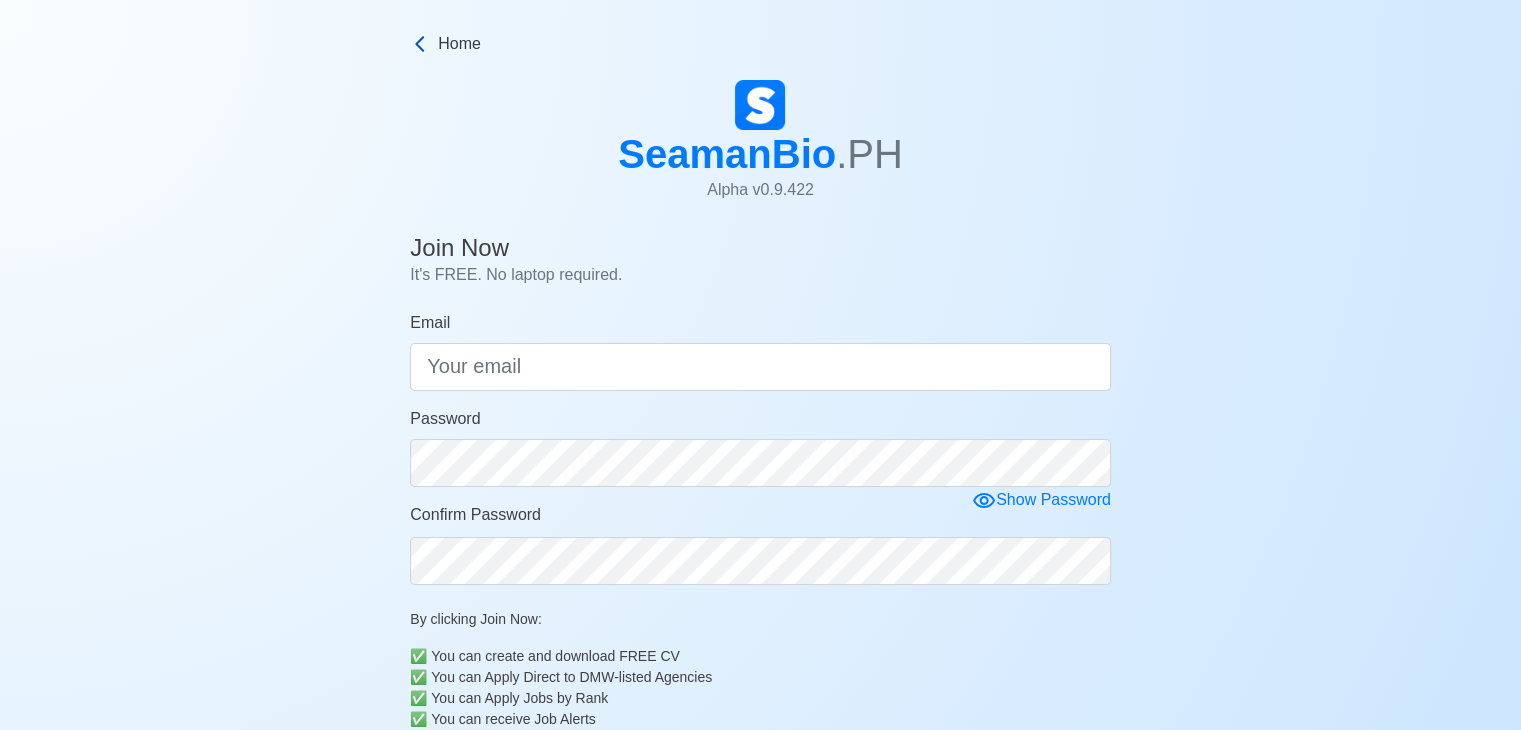 click on "Home" at bounding box center (760, 44) 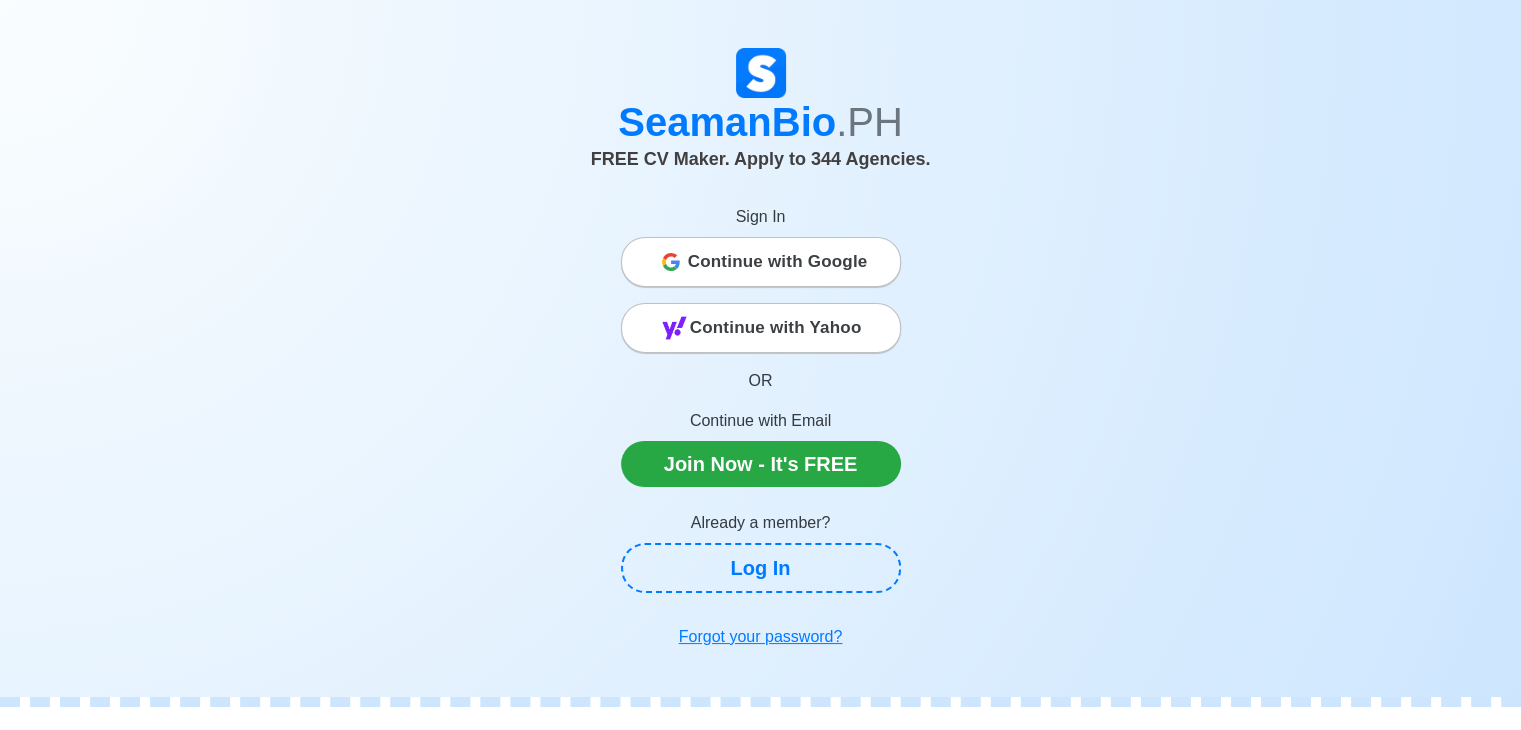 click on "Continue with Google" at bounding box center [778, 262] 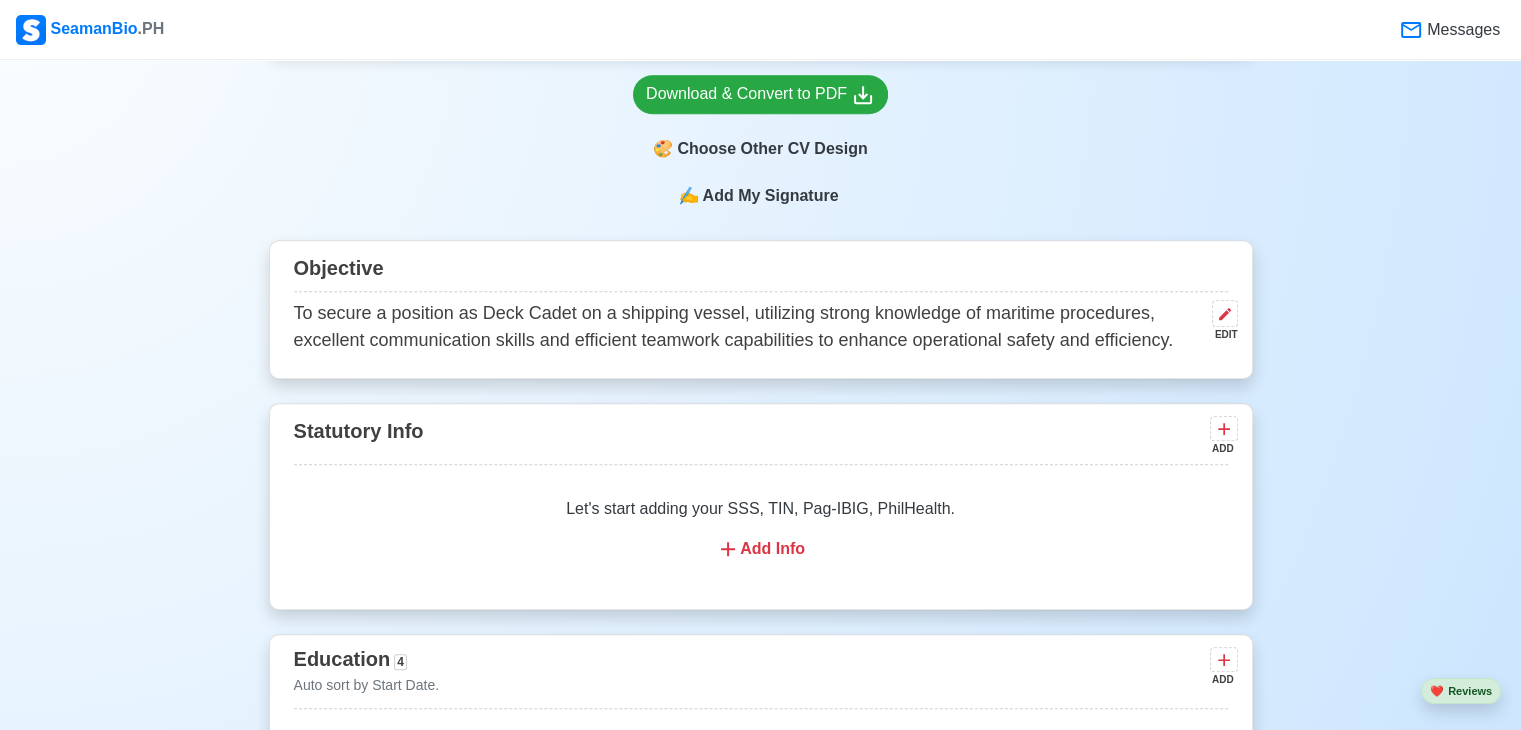 scroll, scrollTop: 939, scrollLeft: 0, axis: vertical 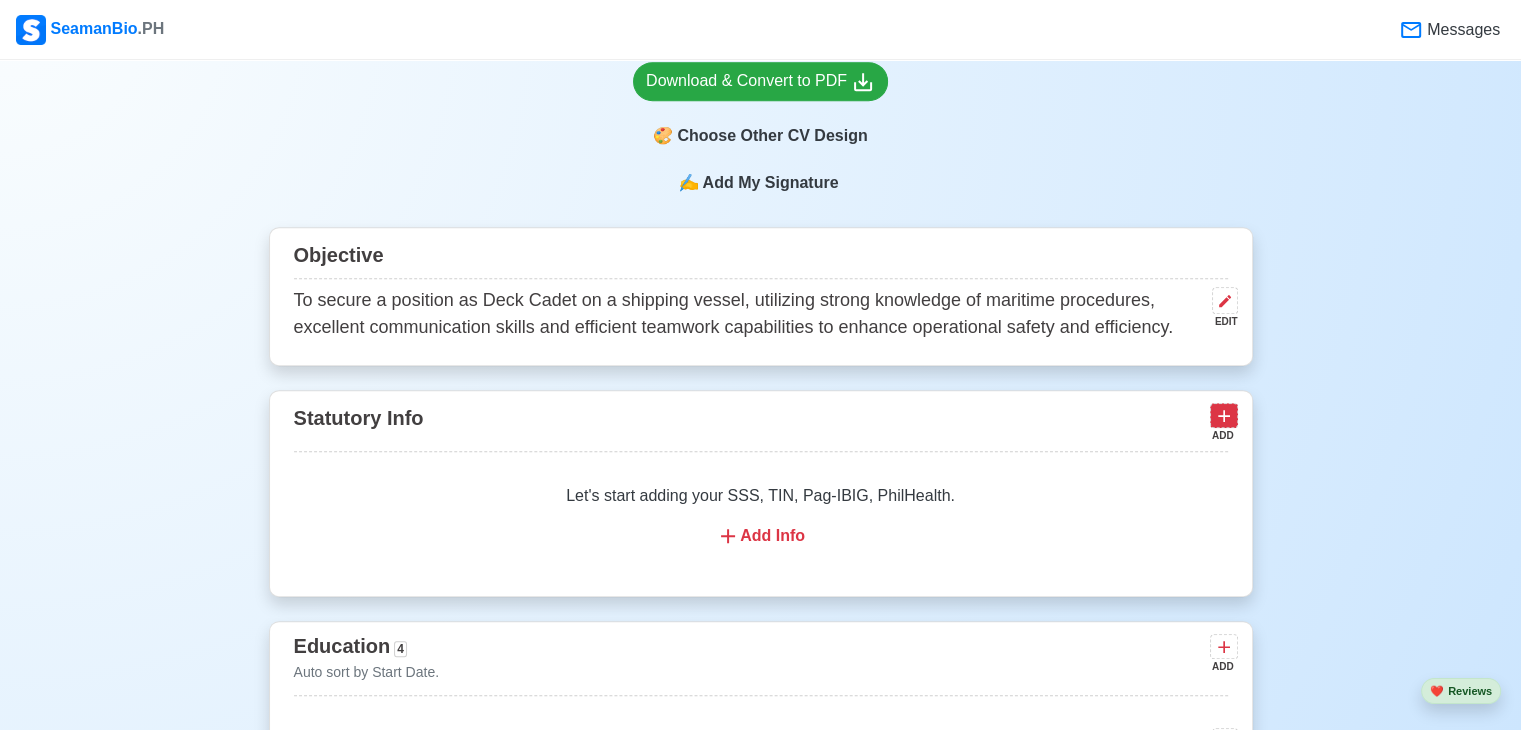 click 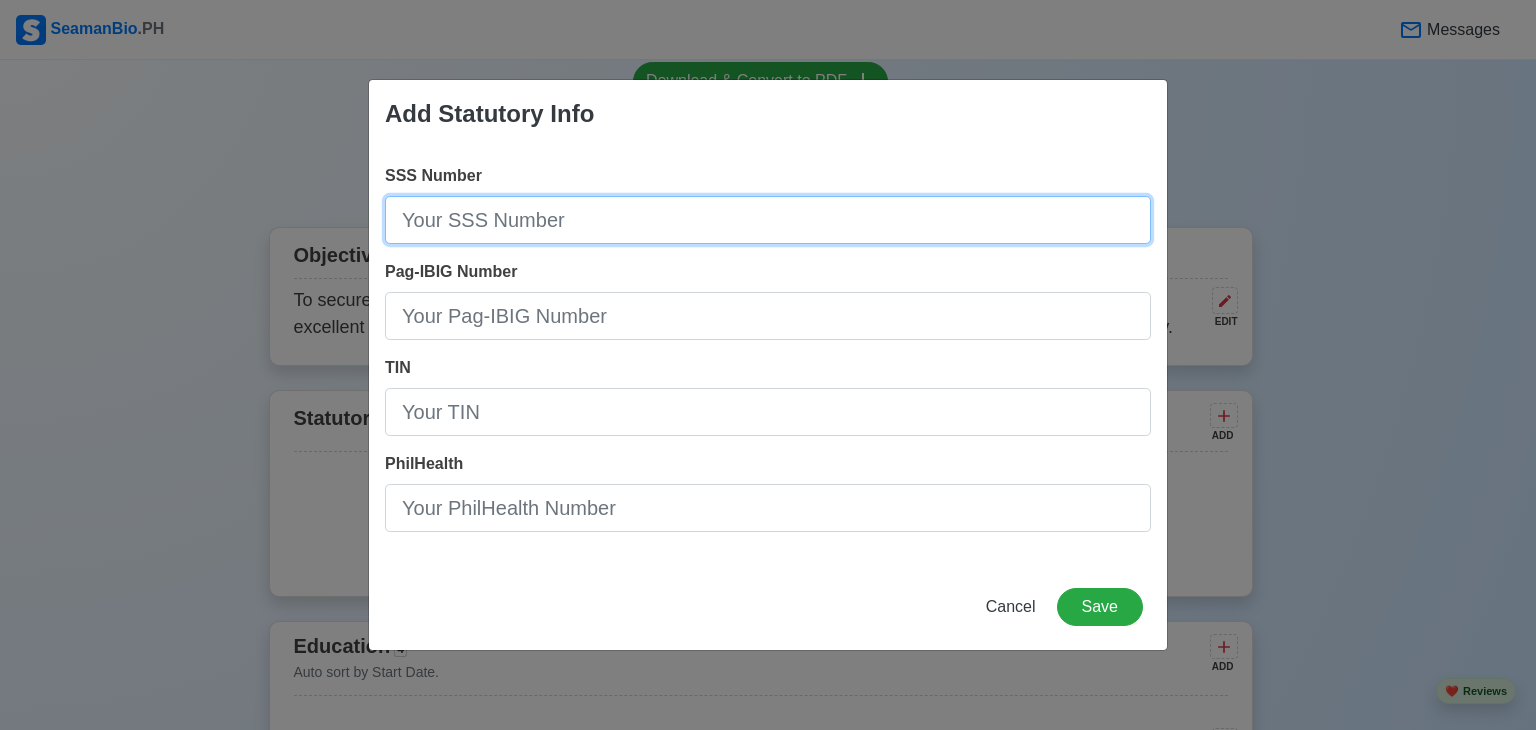 click on "SSS Number" at bounding box center (768, 220) 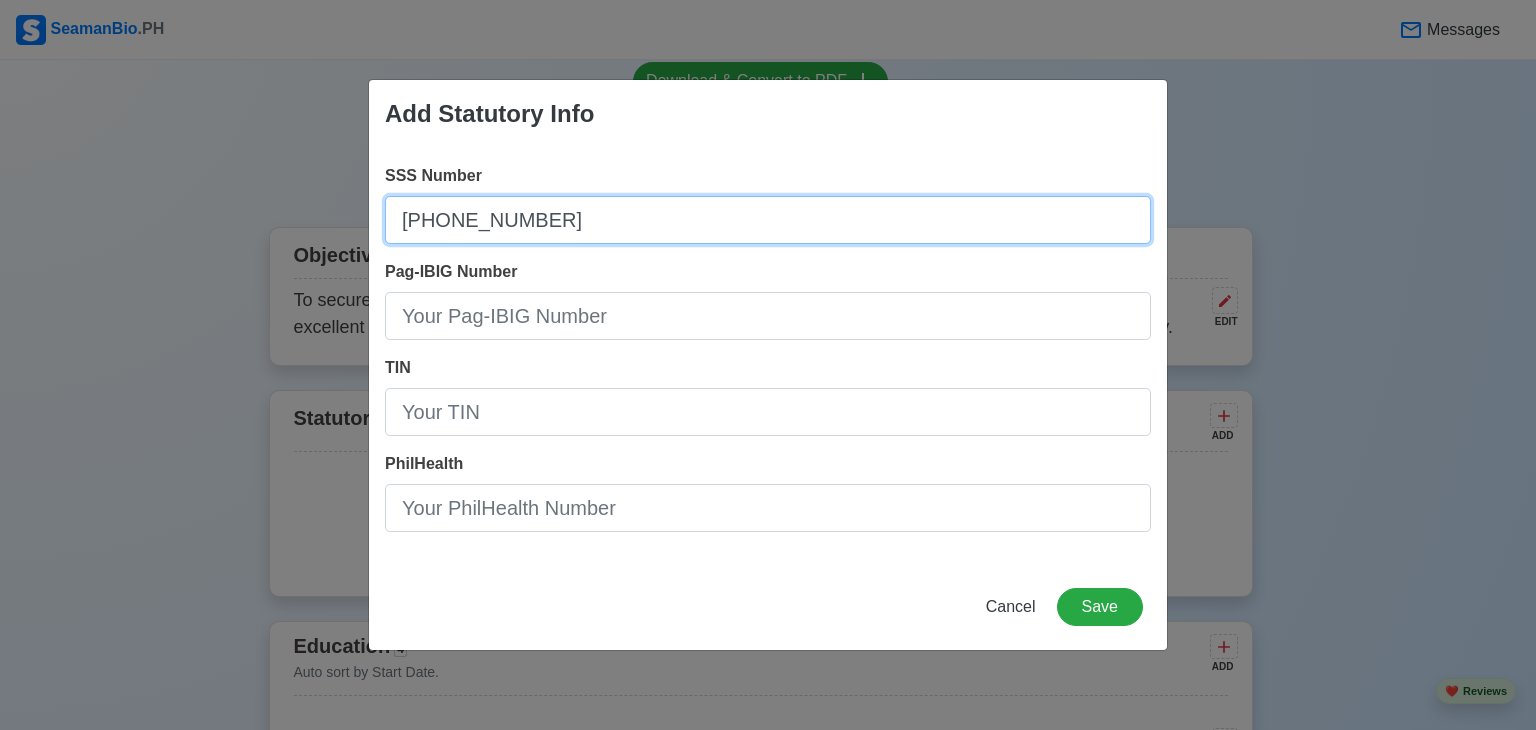 type on "[PHONE_NUMBER]" 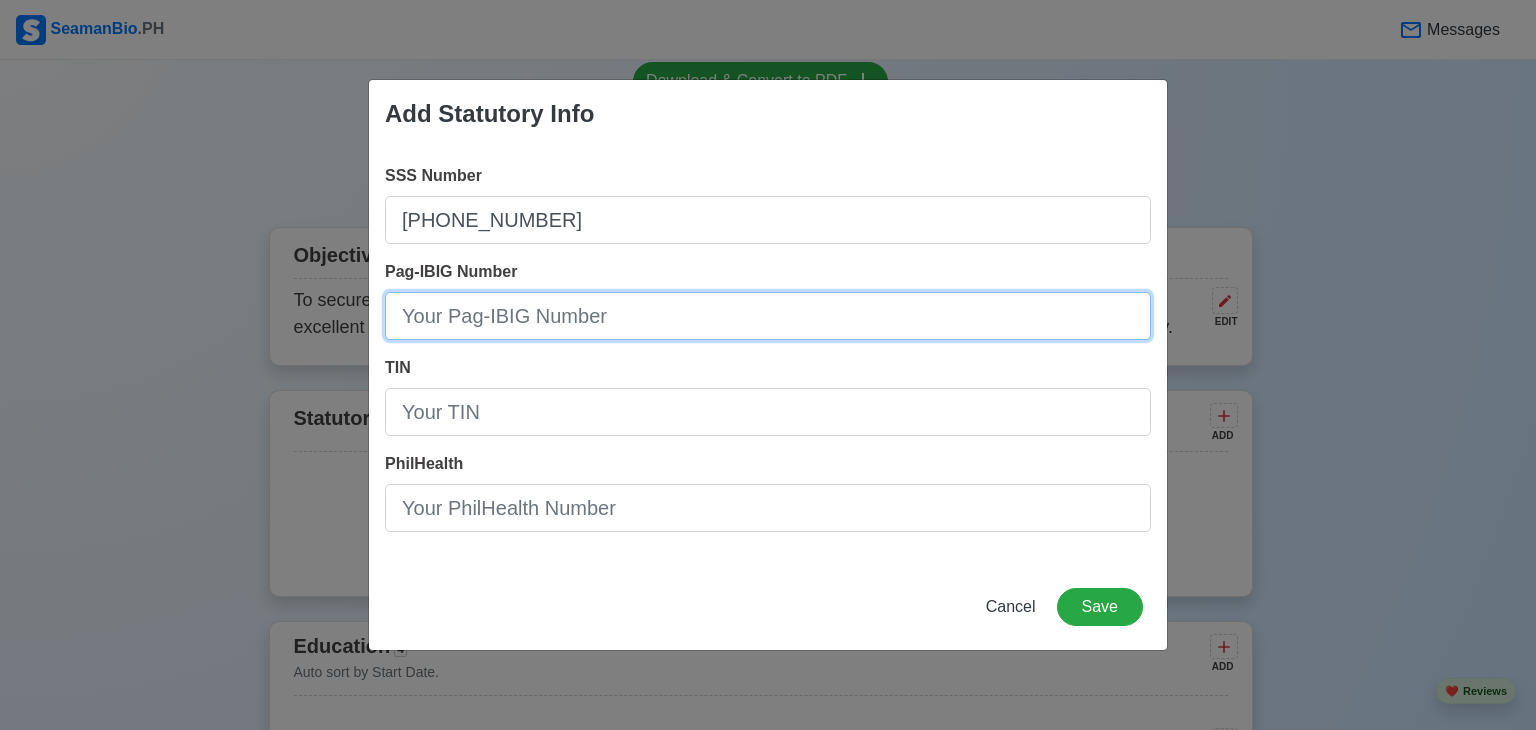 click on "Pag-IBIG Number" at bounding box center [768, 316] 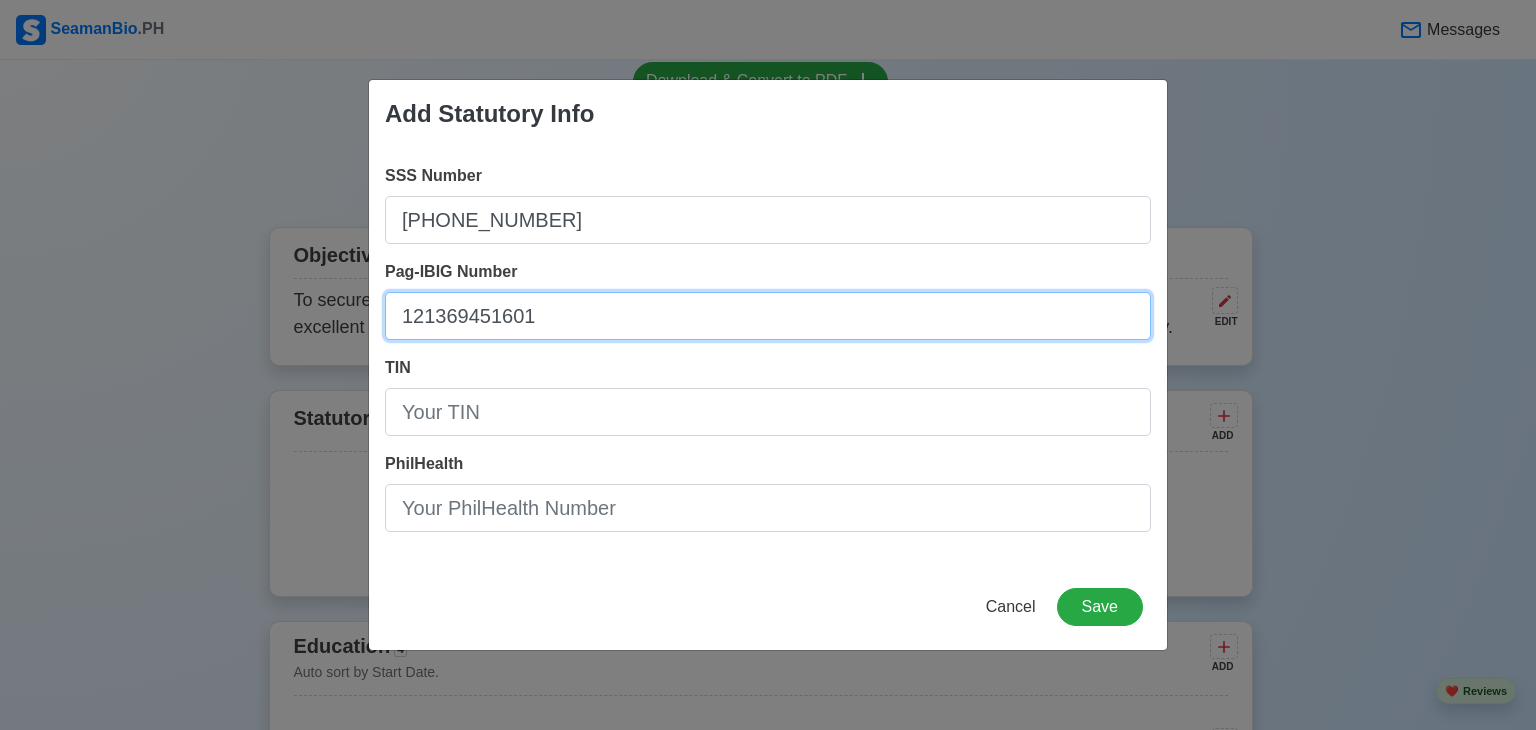 type on "121369451601" 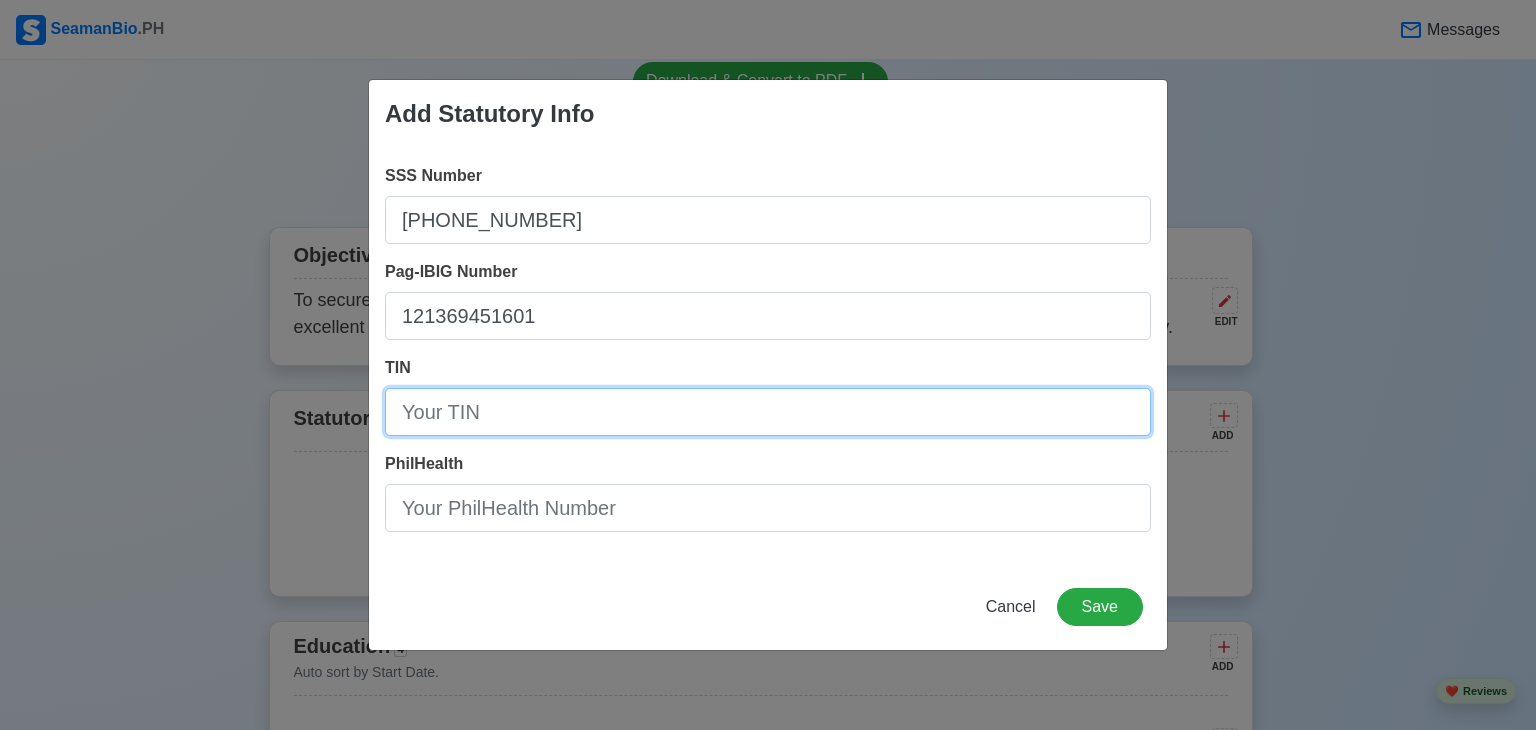 click on "TIN" at bounding box center [768, 412] 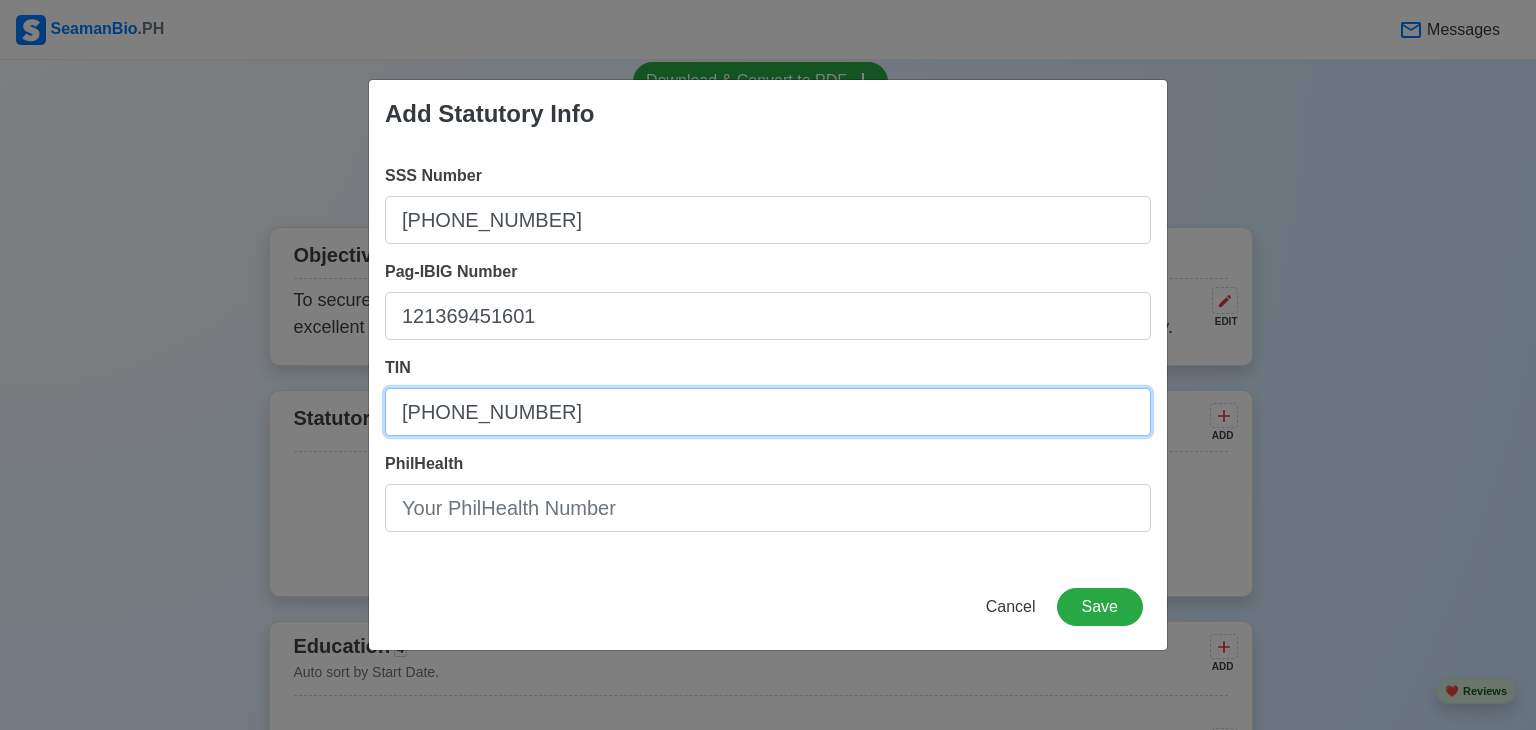 type on "[PHONE_NUMBER]" 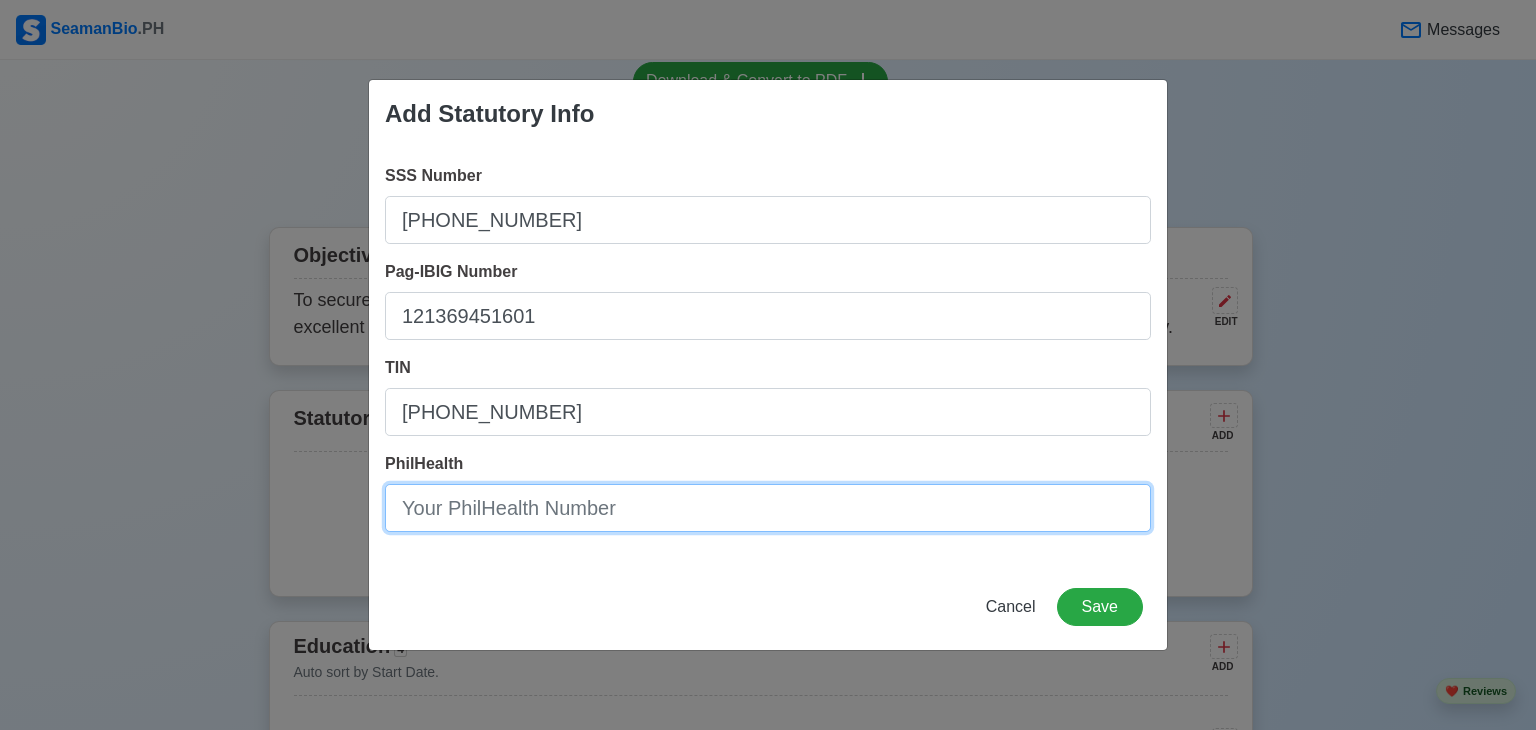 click on "PhilHealth" at bounding box center (768, 508) 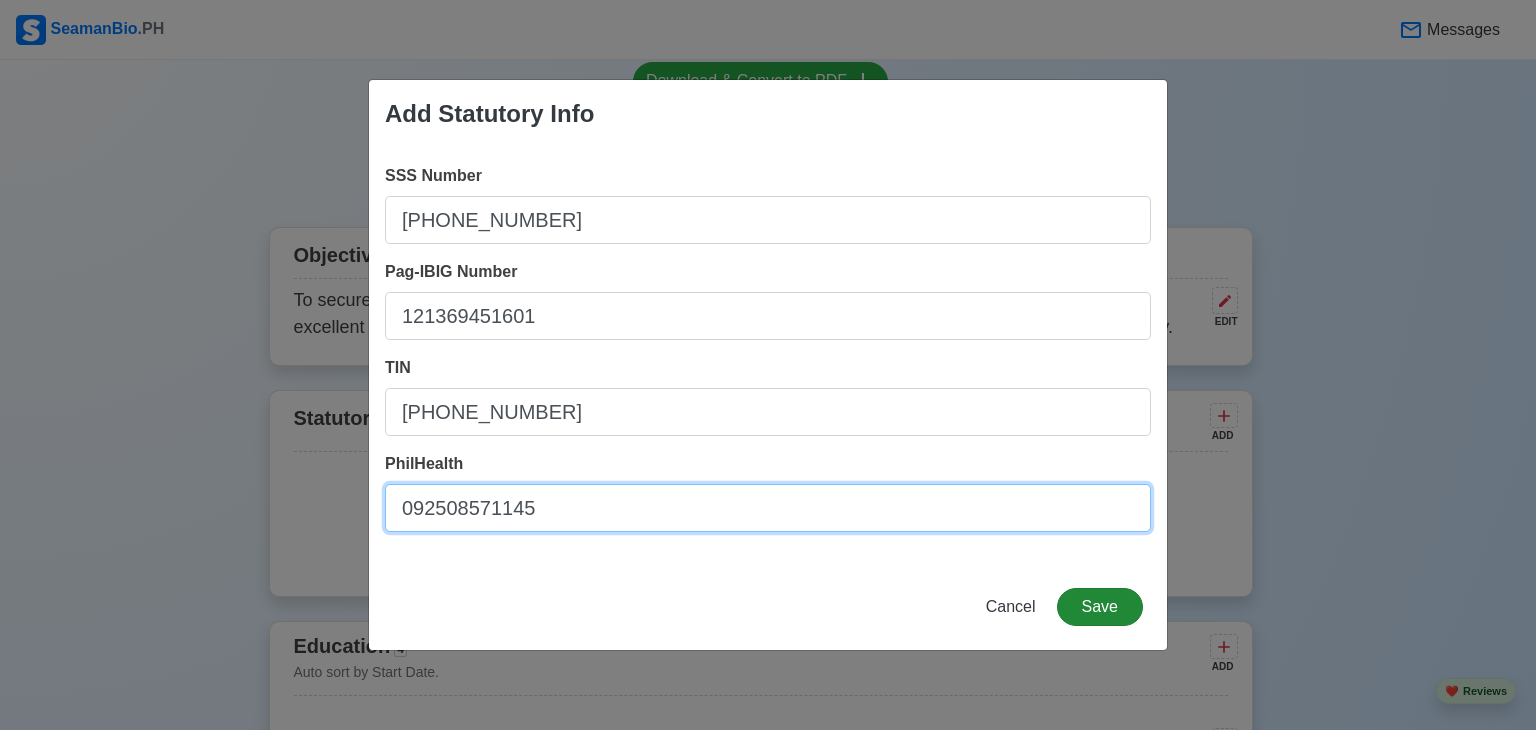 type on "092508571145" 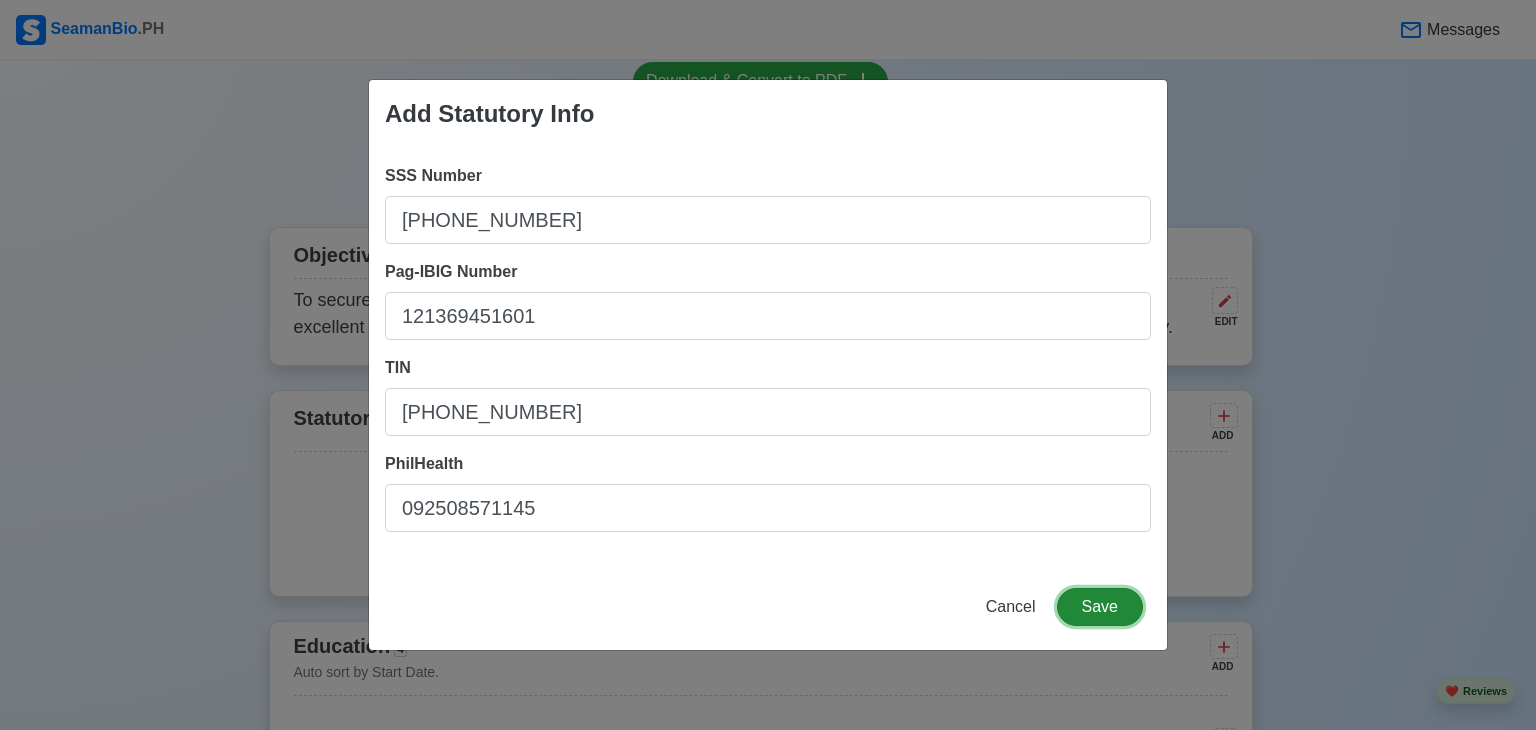click on "Save" at bounding box center [1100, 607] 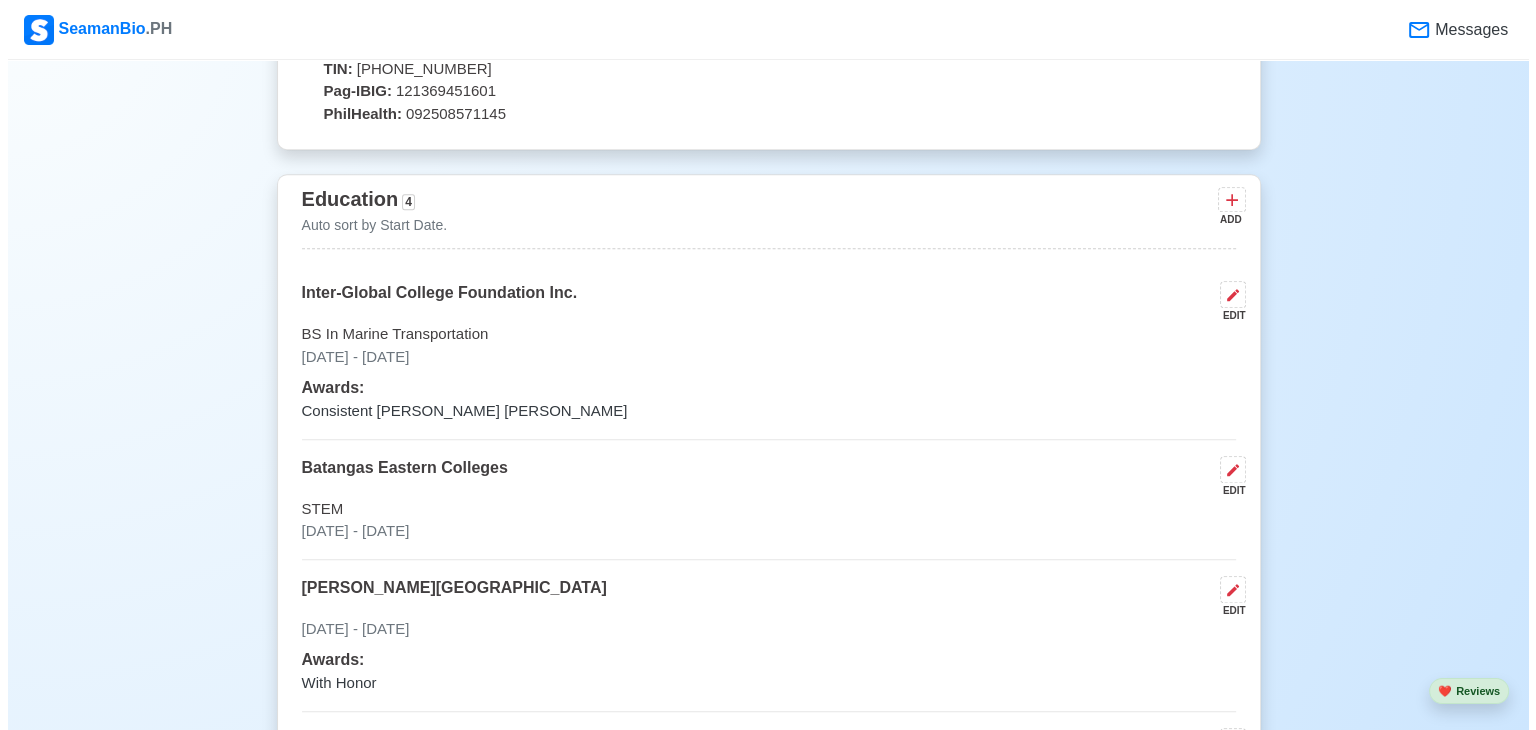 scroll, scrollTop: 1382, scrollLeft: 0, axis: vertical 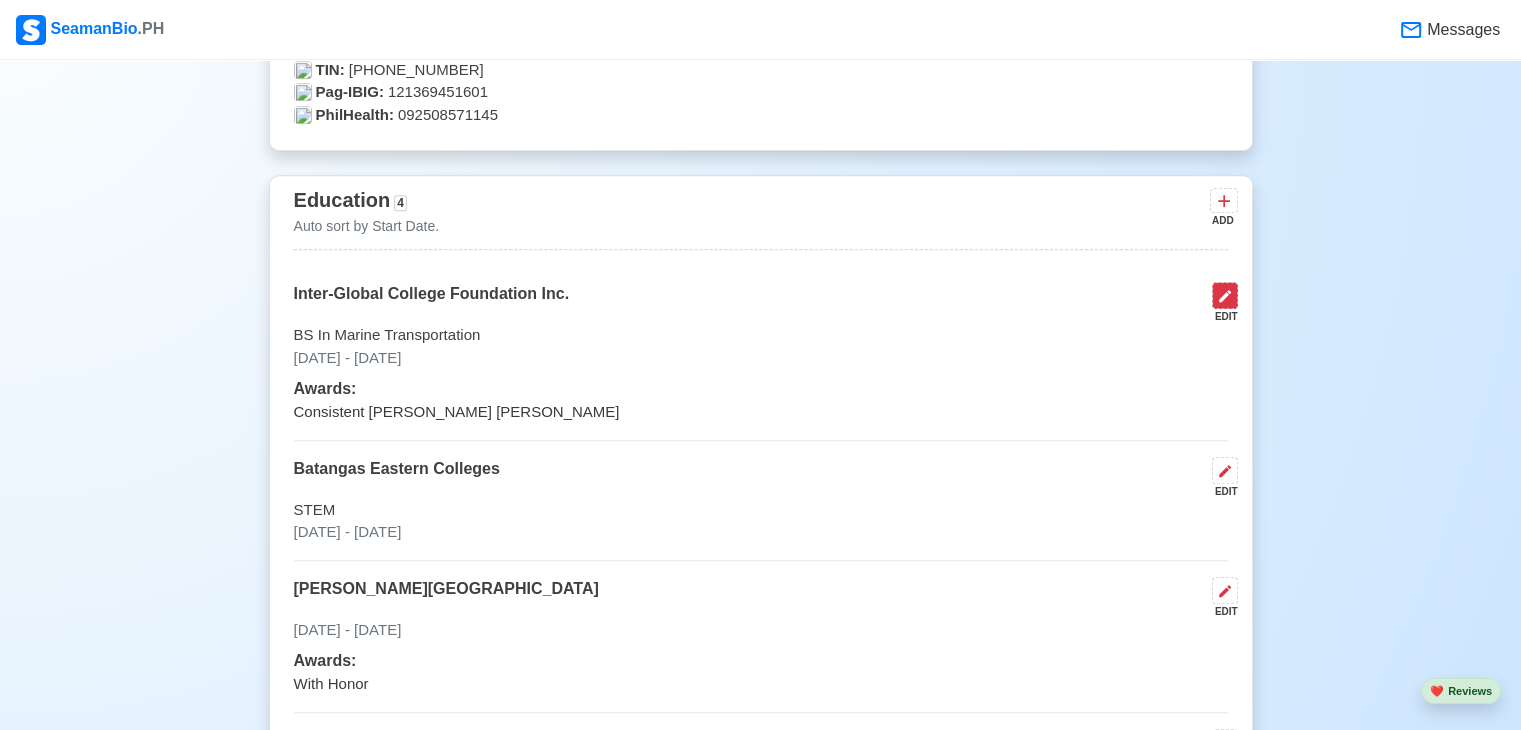 click 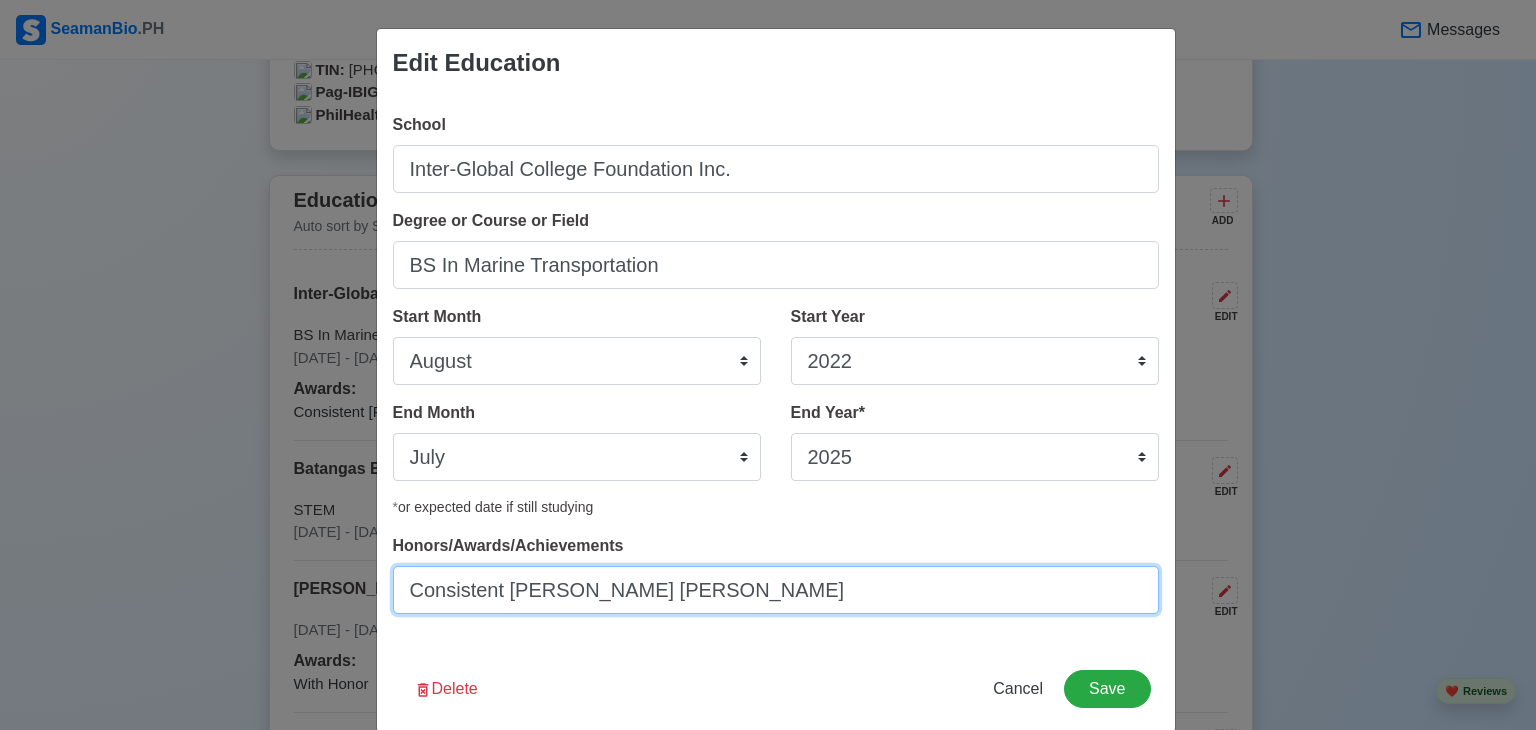 click on "Consistent [PERSON_NAME] [PERSON_NAME]" at bounding box center (776, 590) 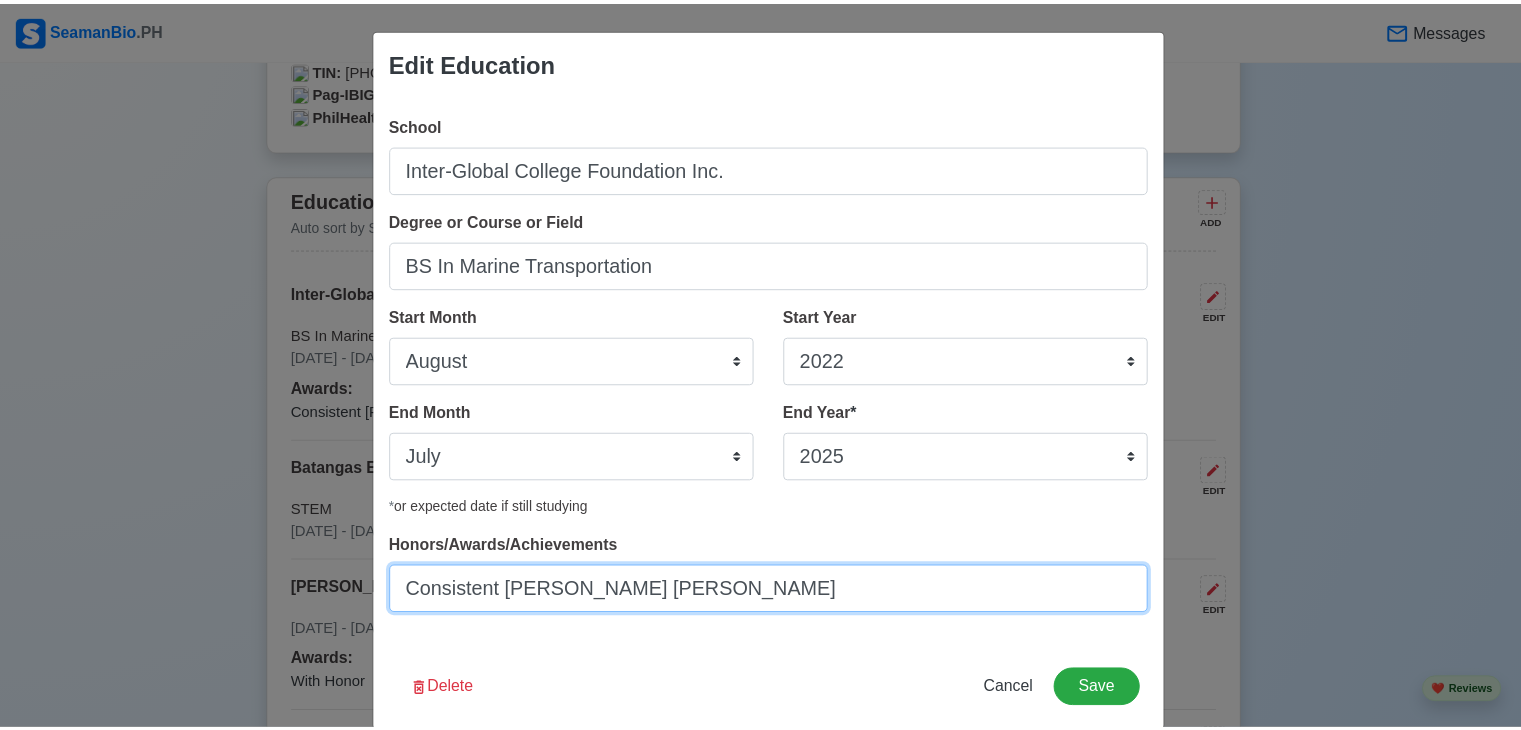 scroll, scrollTop: 30, scrollLeft: 0, axis: vertical 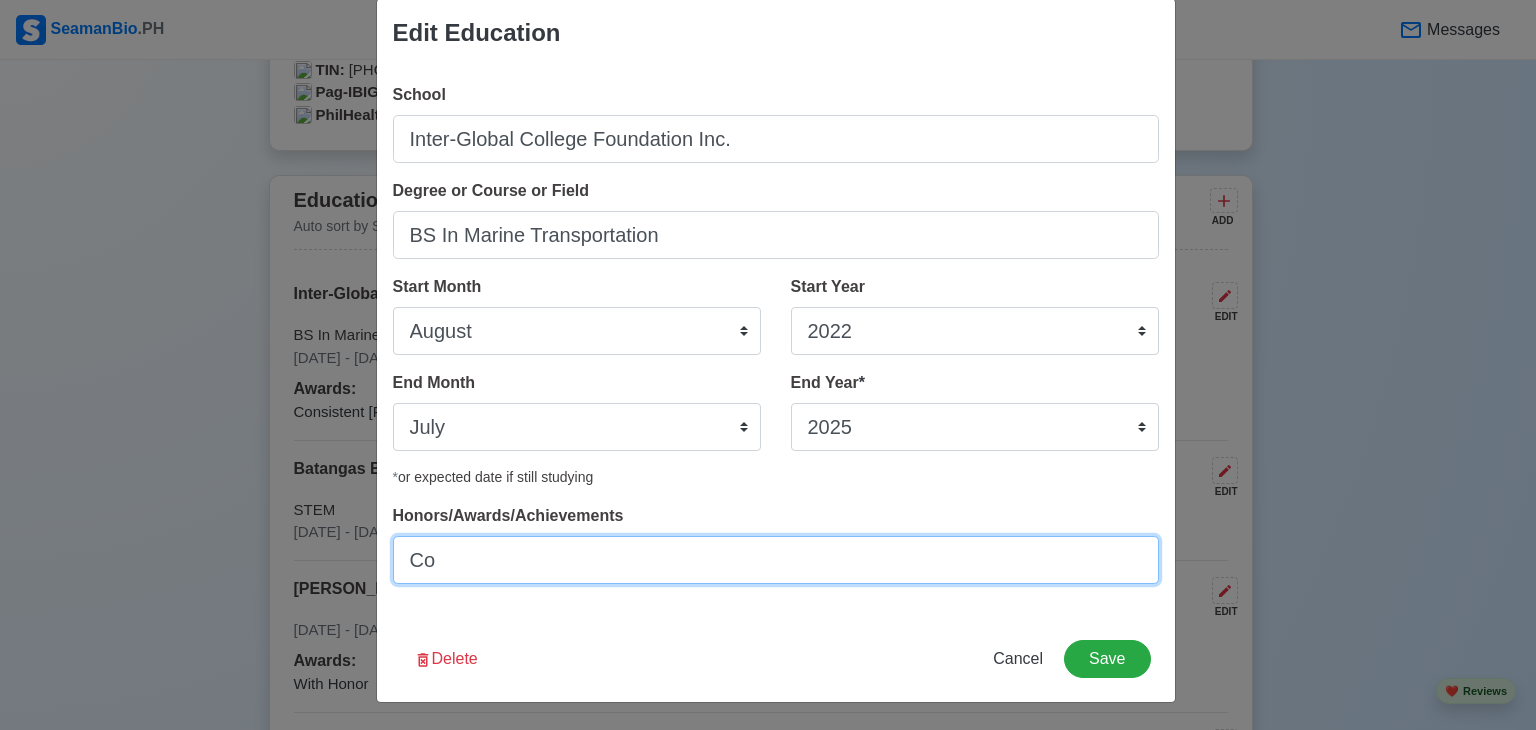 type on "C" 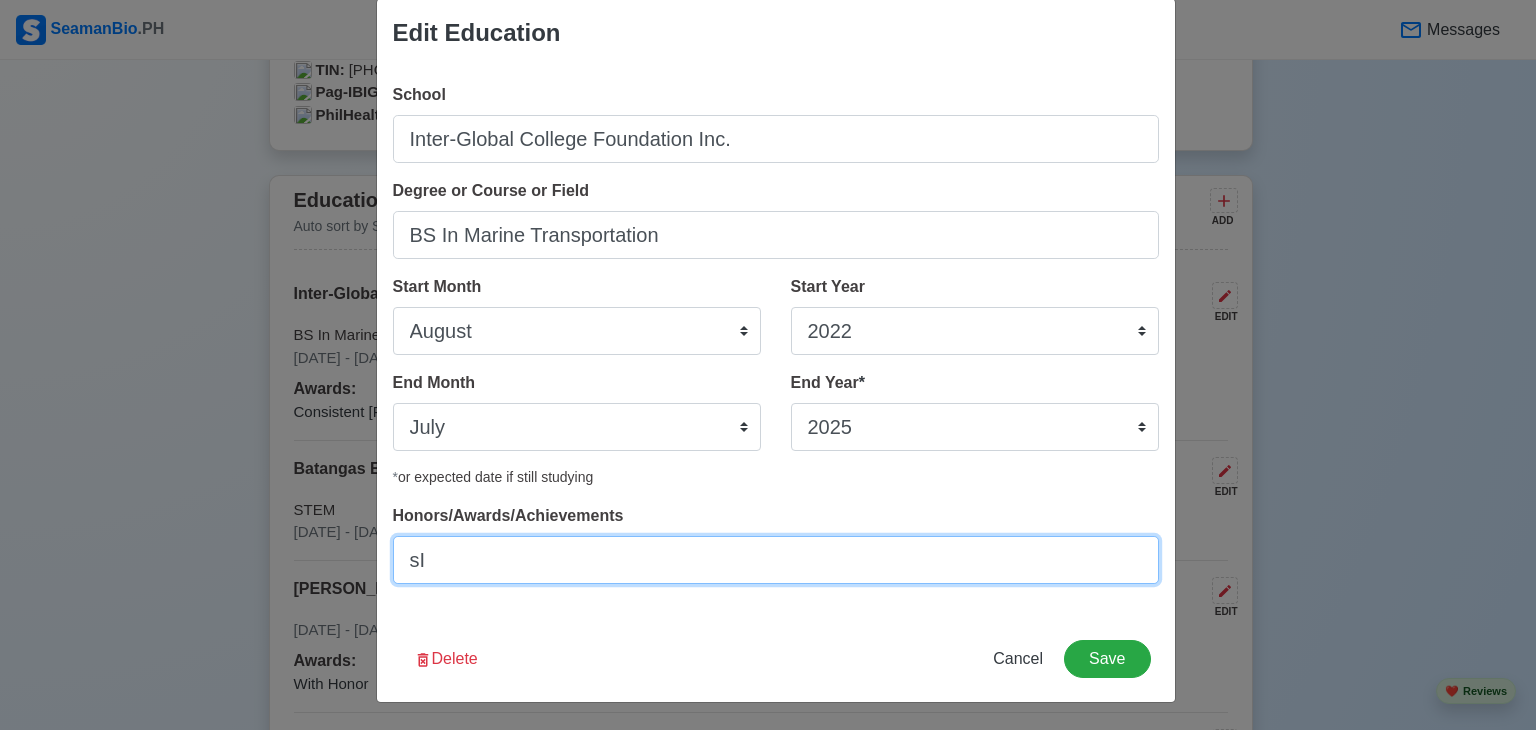 type on "s" 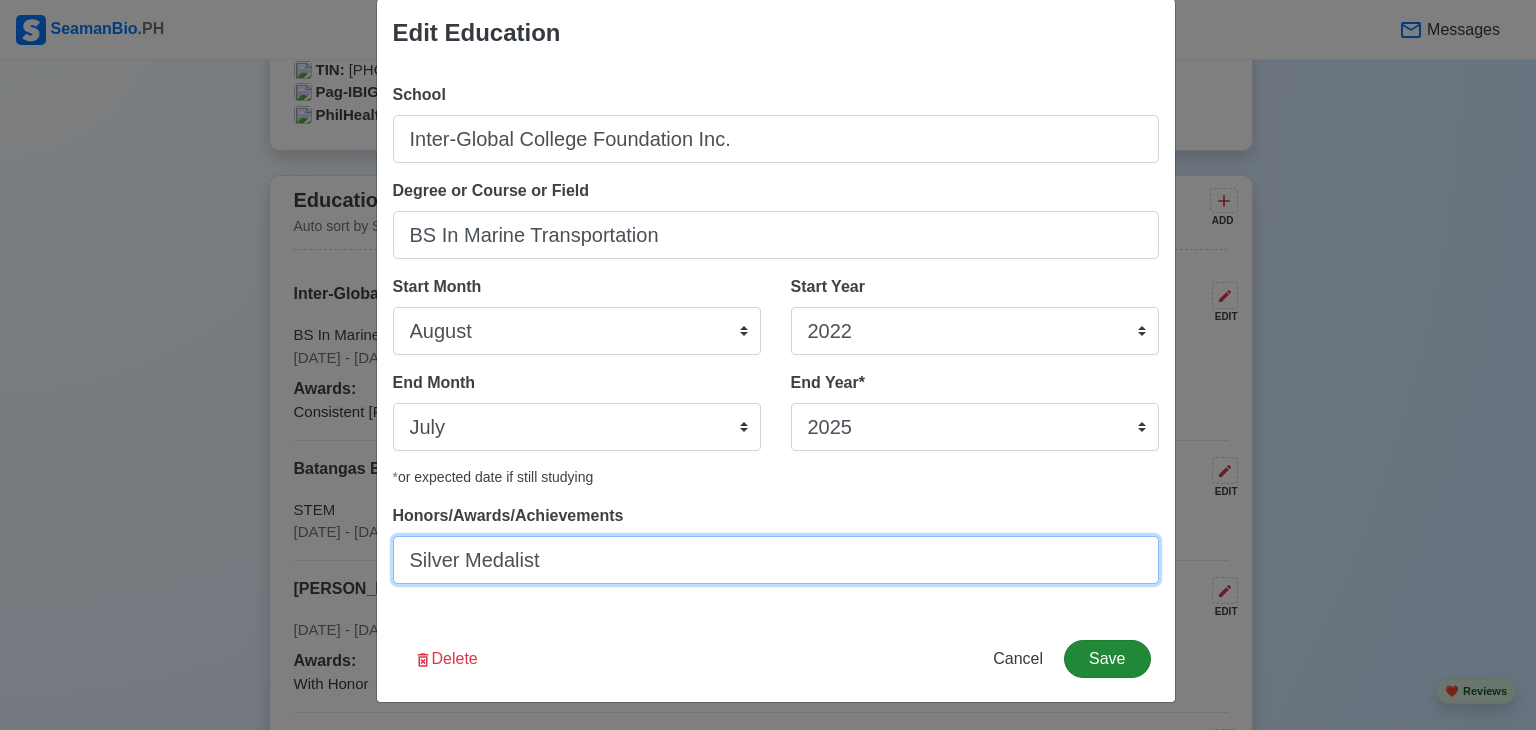 type on "Silver Medalist" 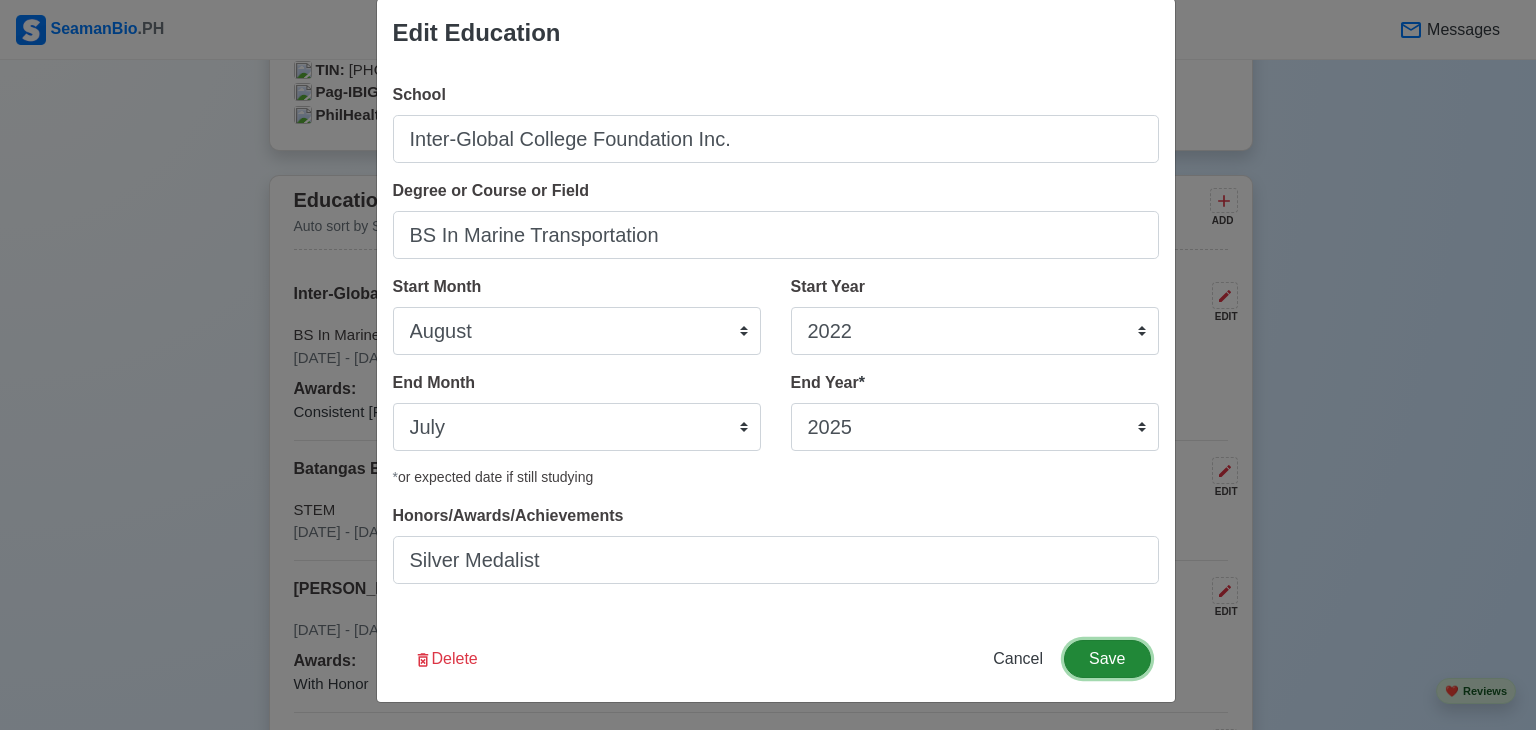 click on "Save" at bounding box center (1107, 659) 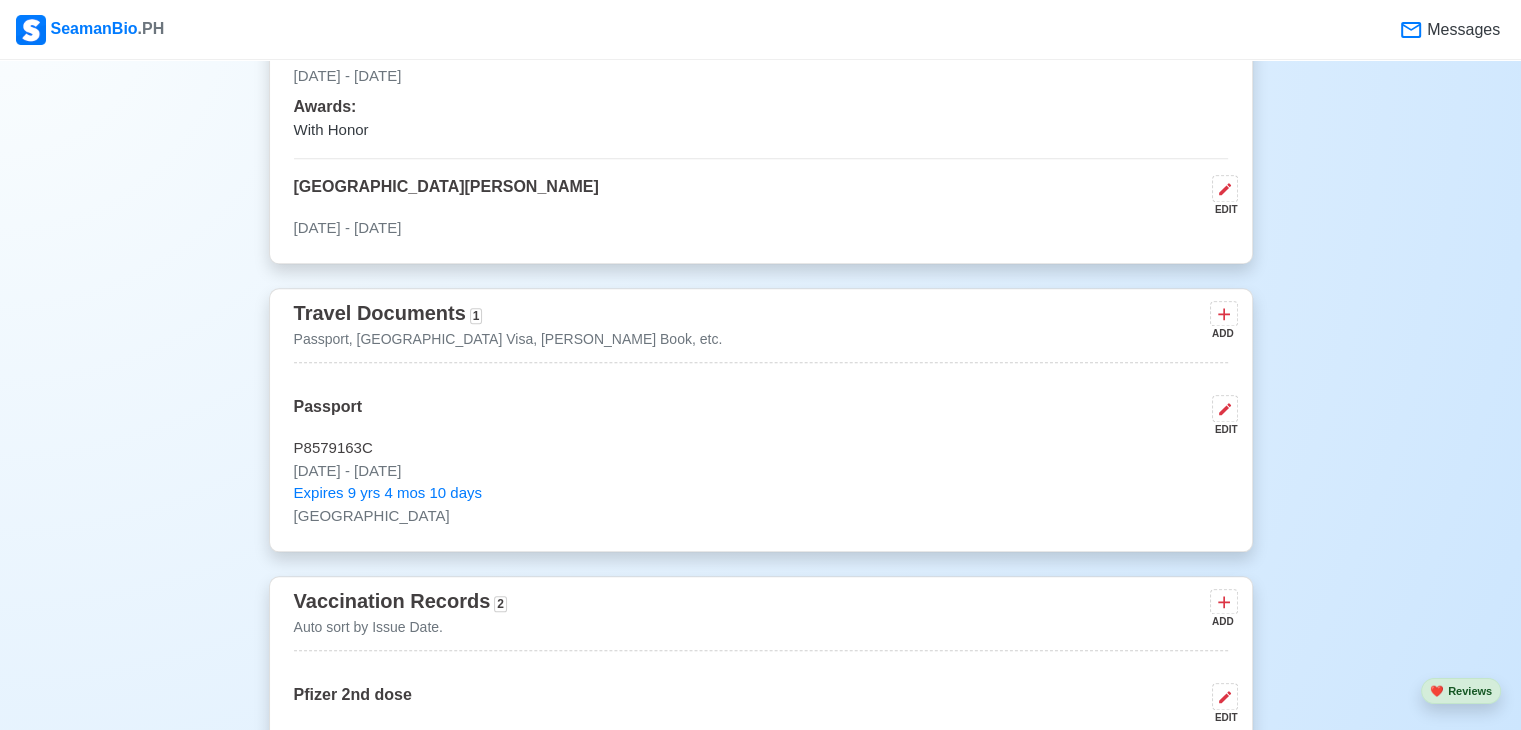 scroll, scrollTop: 1916, scrollLeft: 0, axis: vertical 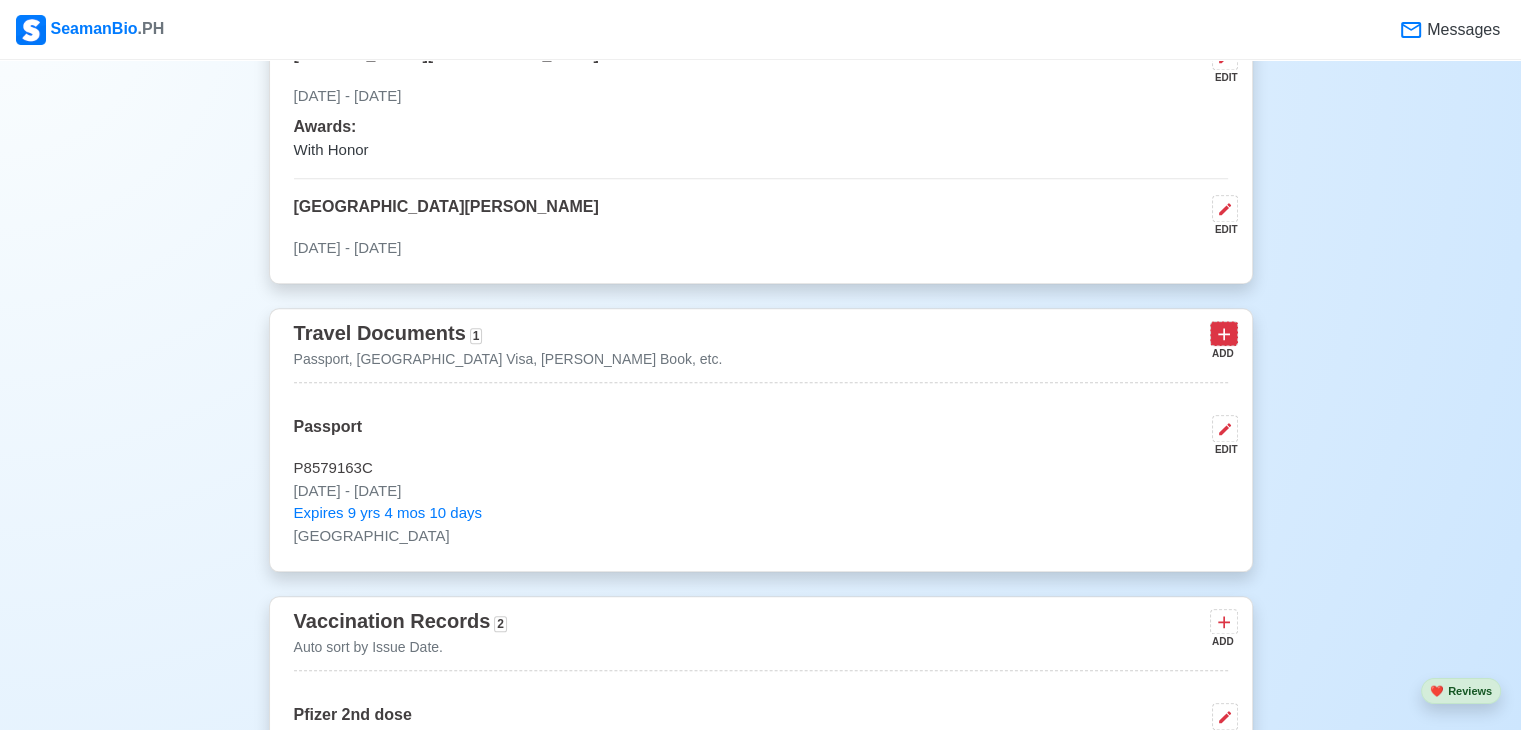 click 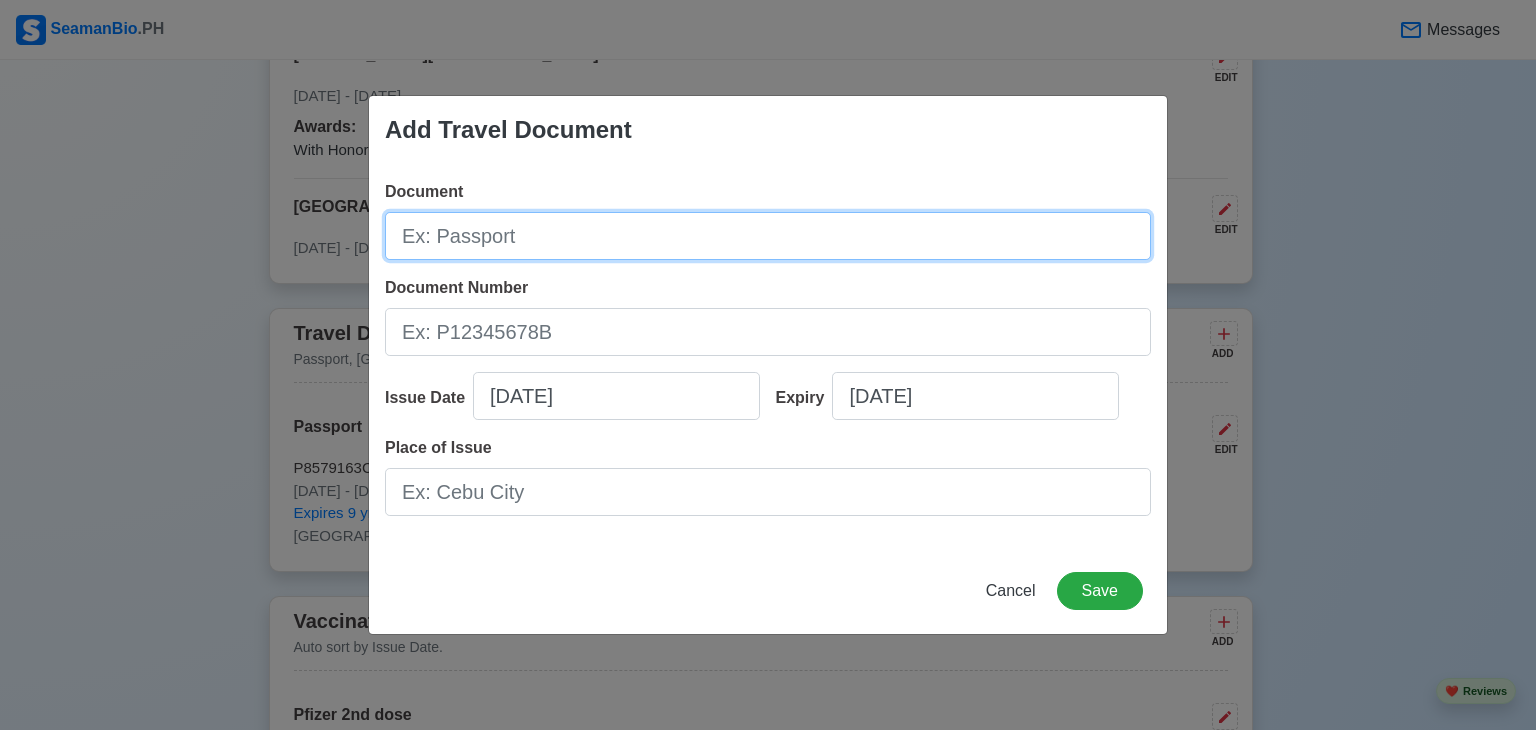 click on "Document" at bounding box center [768, 236] 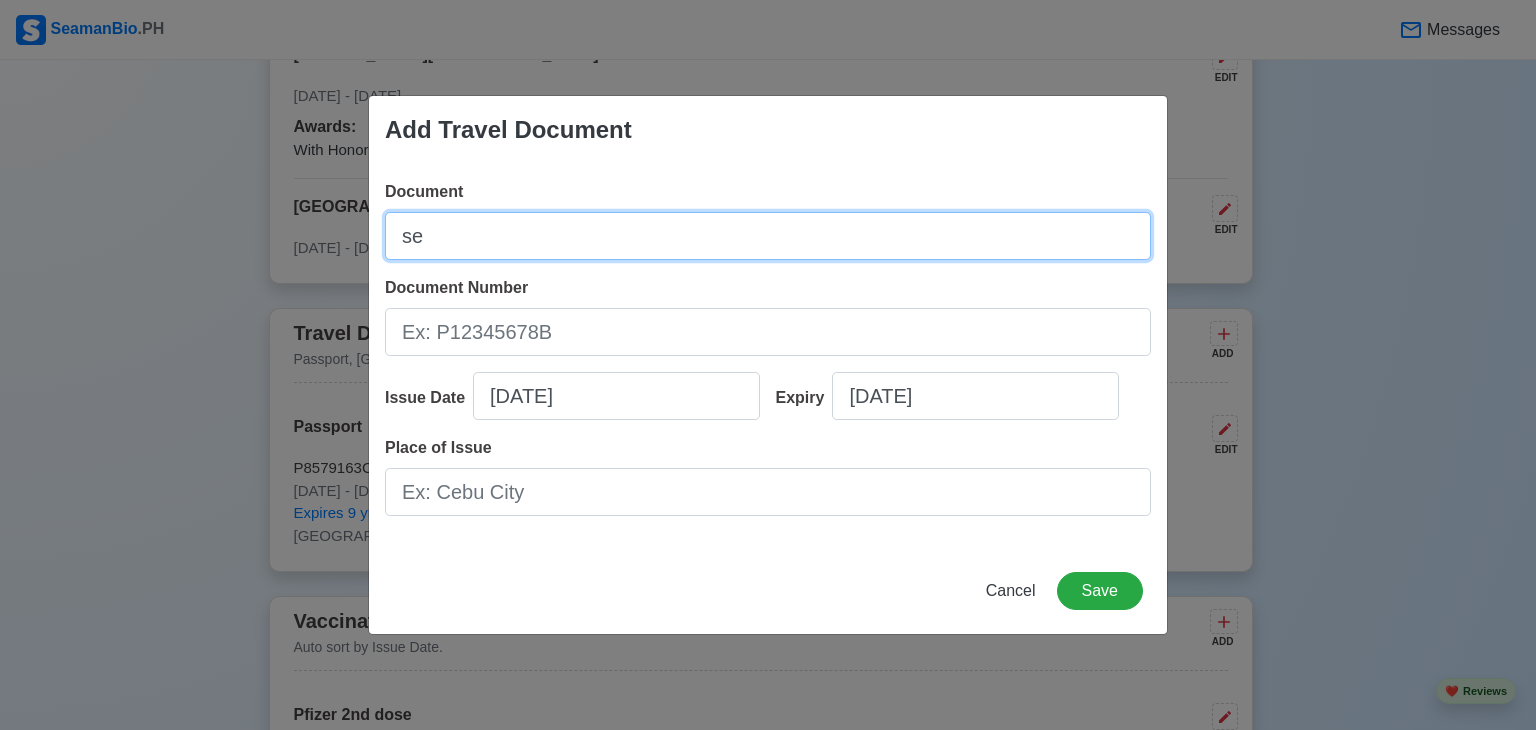 type on "s" 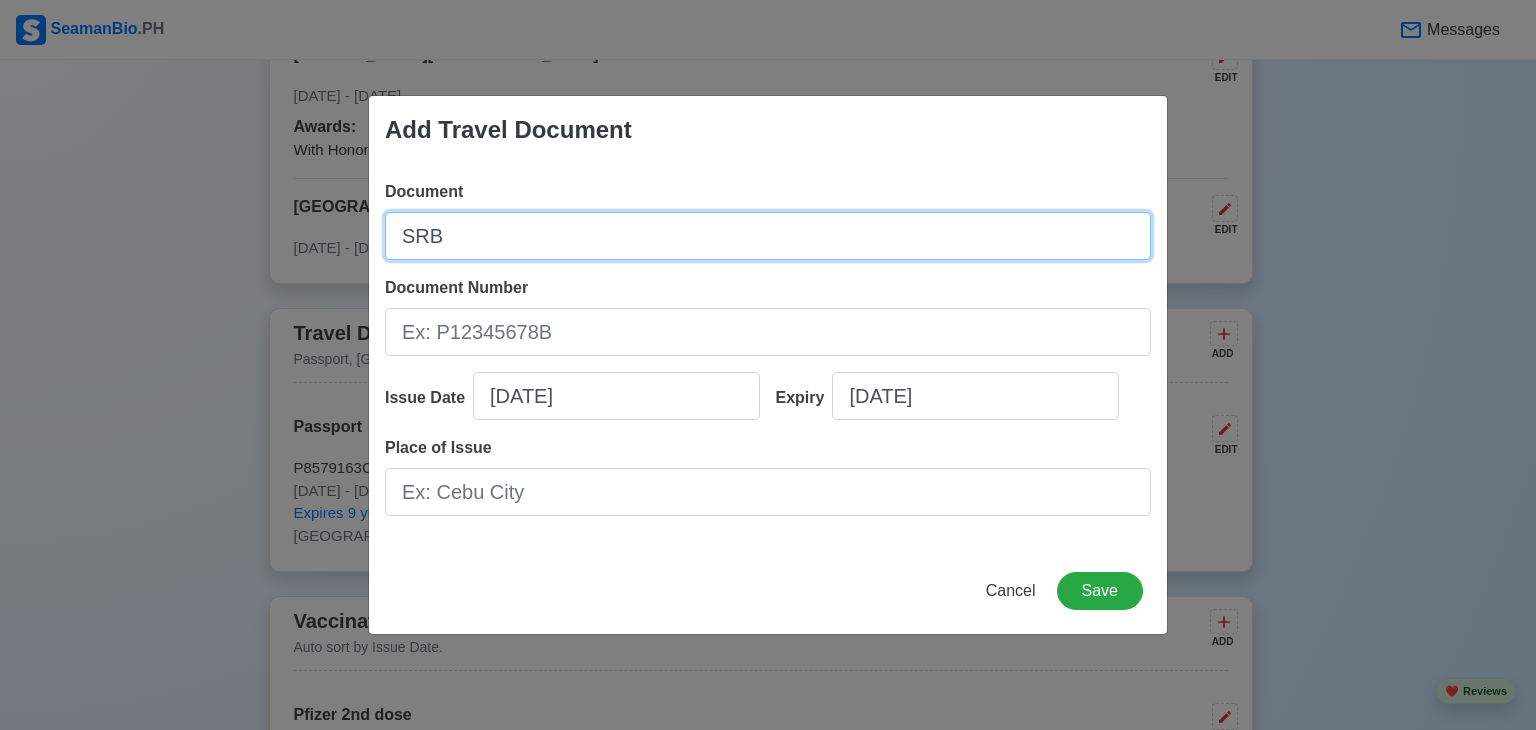 type on "SRB" 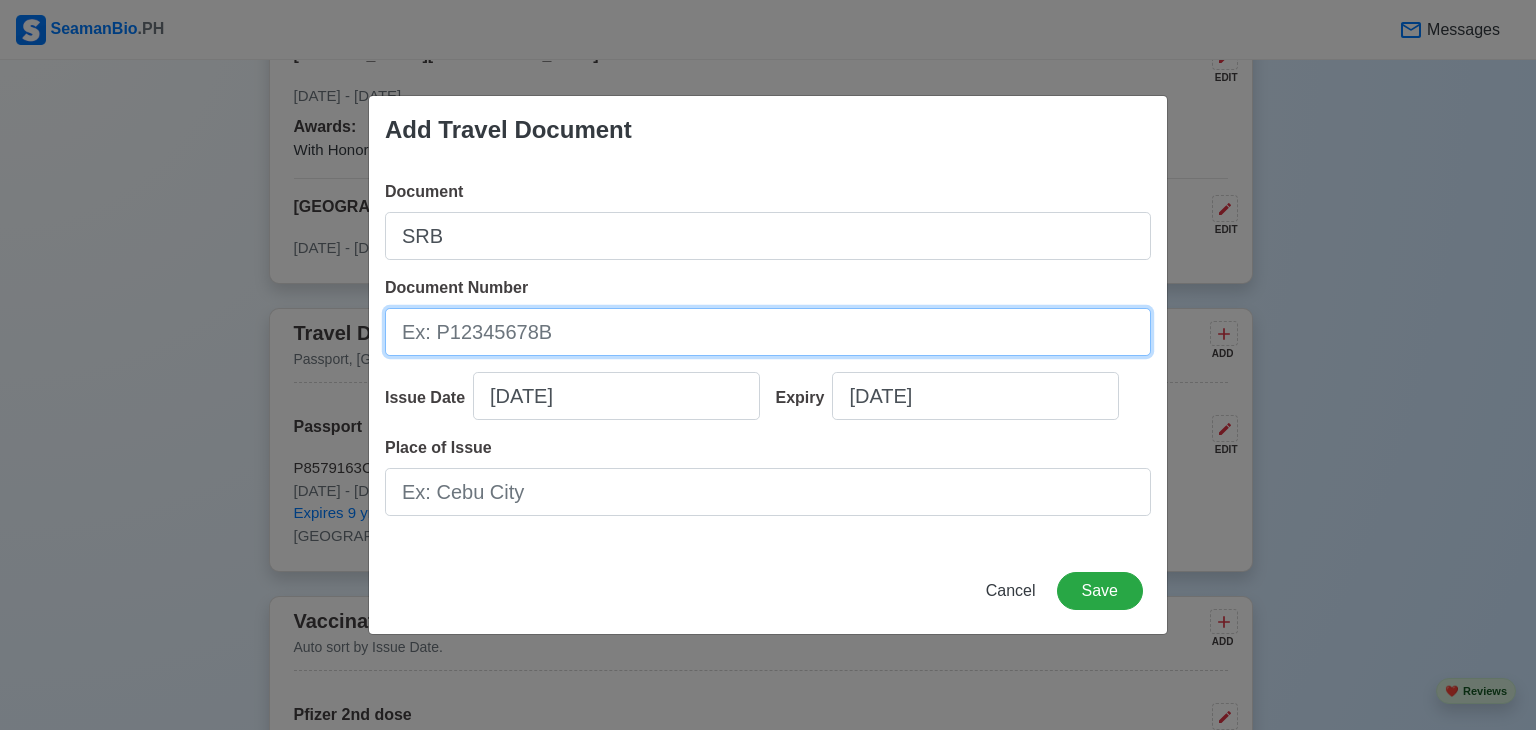 click on "Document Number" at bounding box center [768, 332] 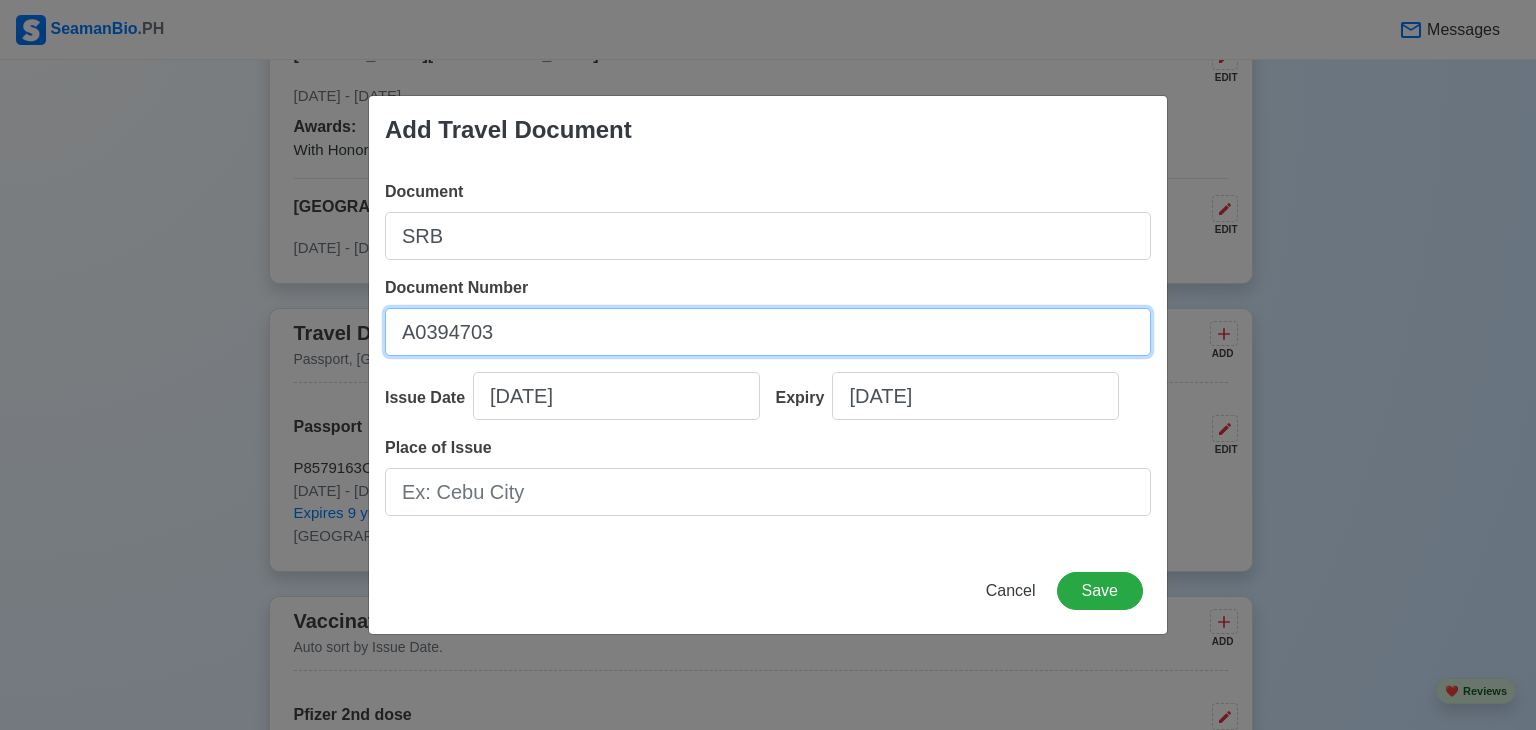 type on "A0394703" 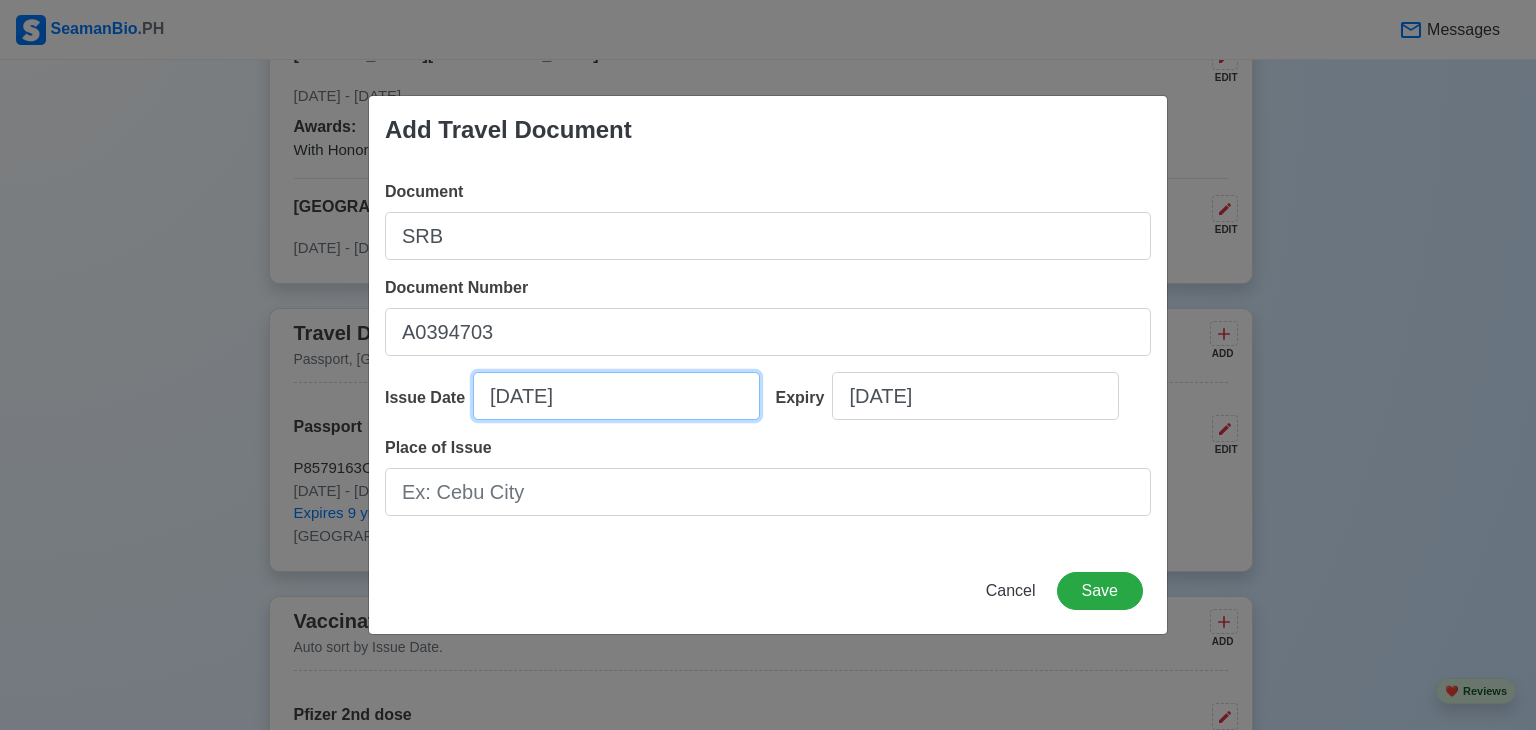 select on "****" 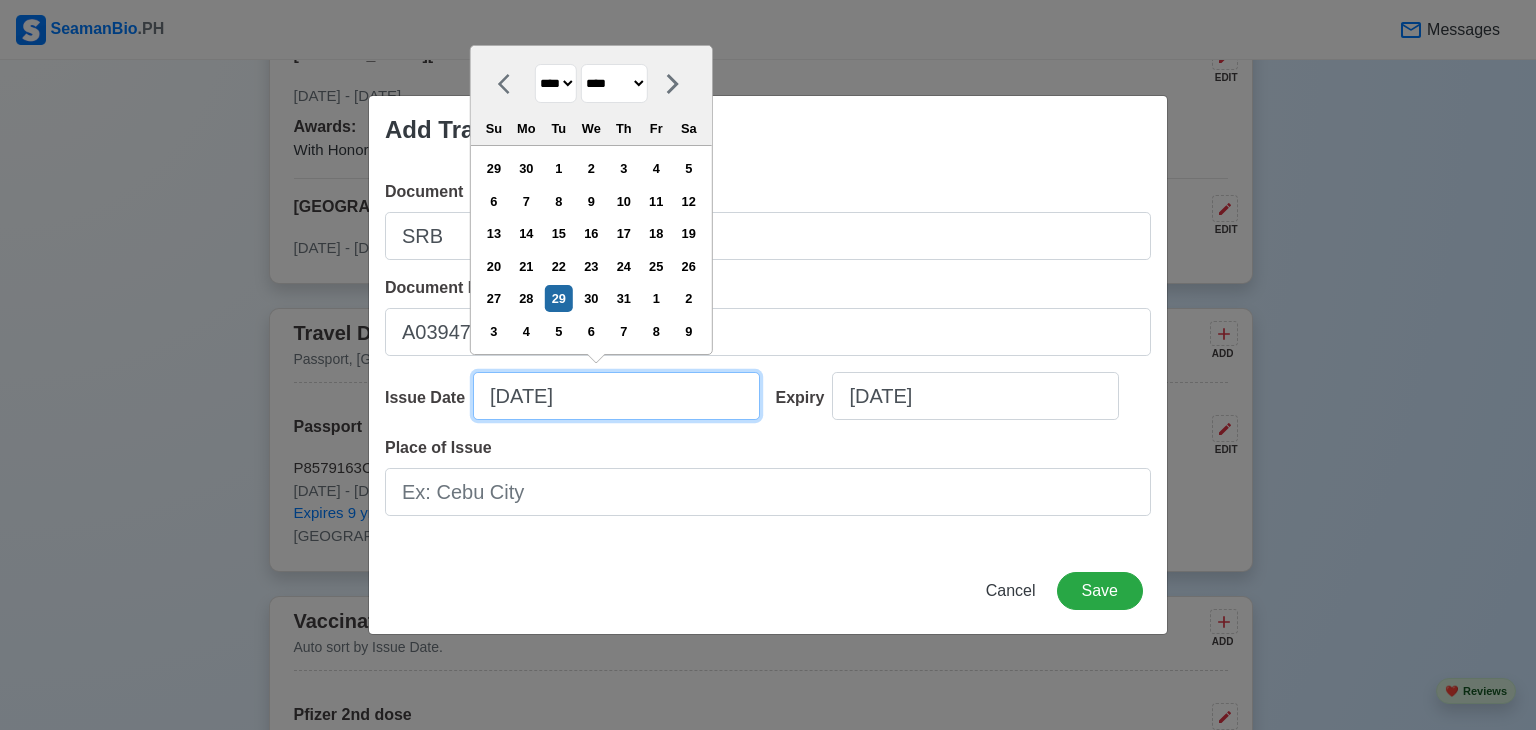 click on "[DATE]" at bounding box center (616, 396) 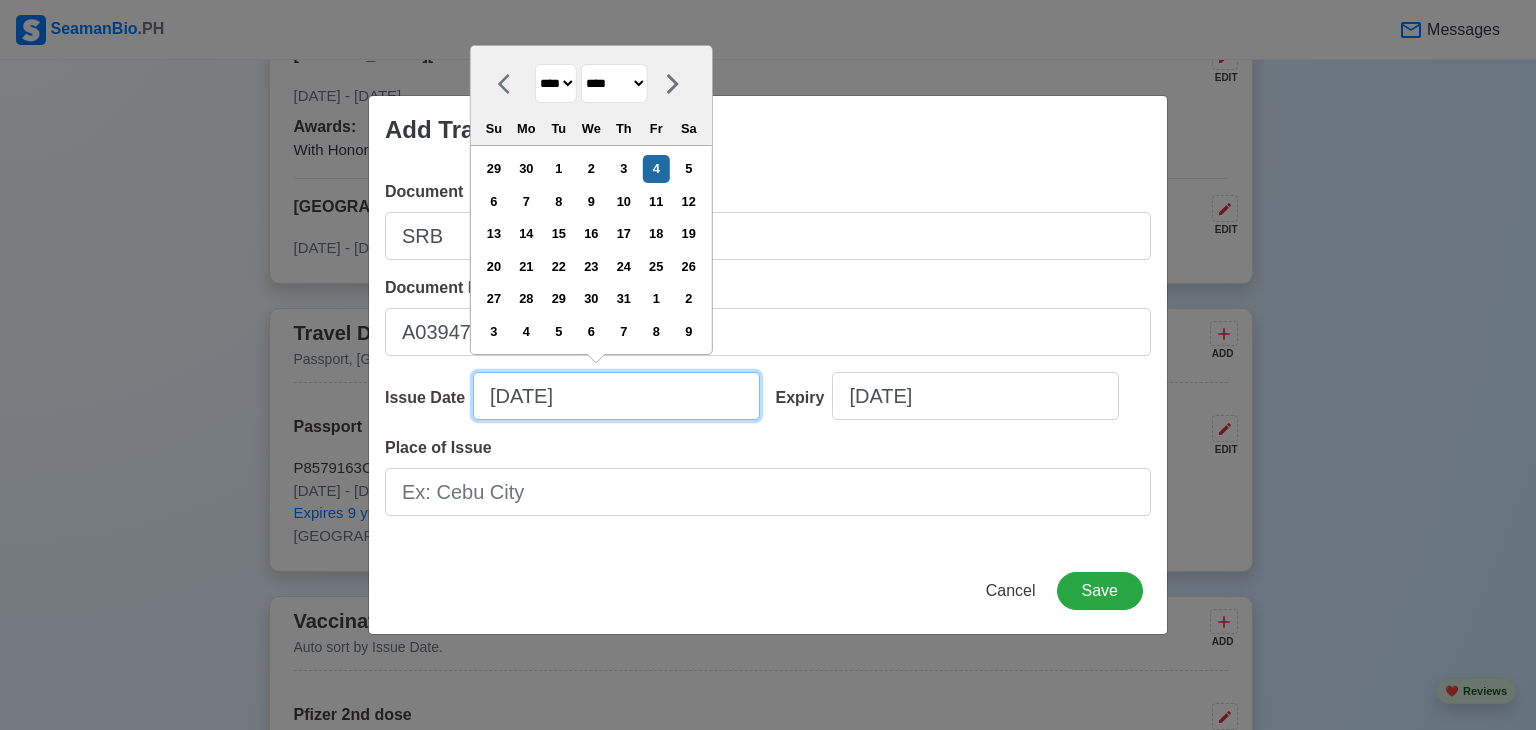 type on "[DATE]" 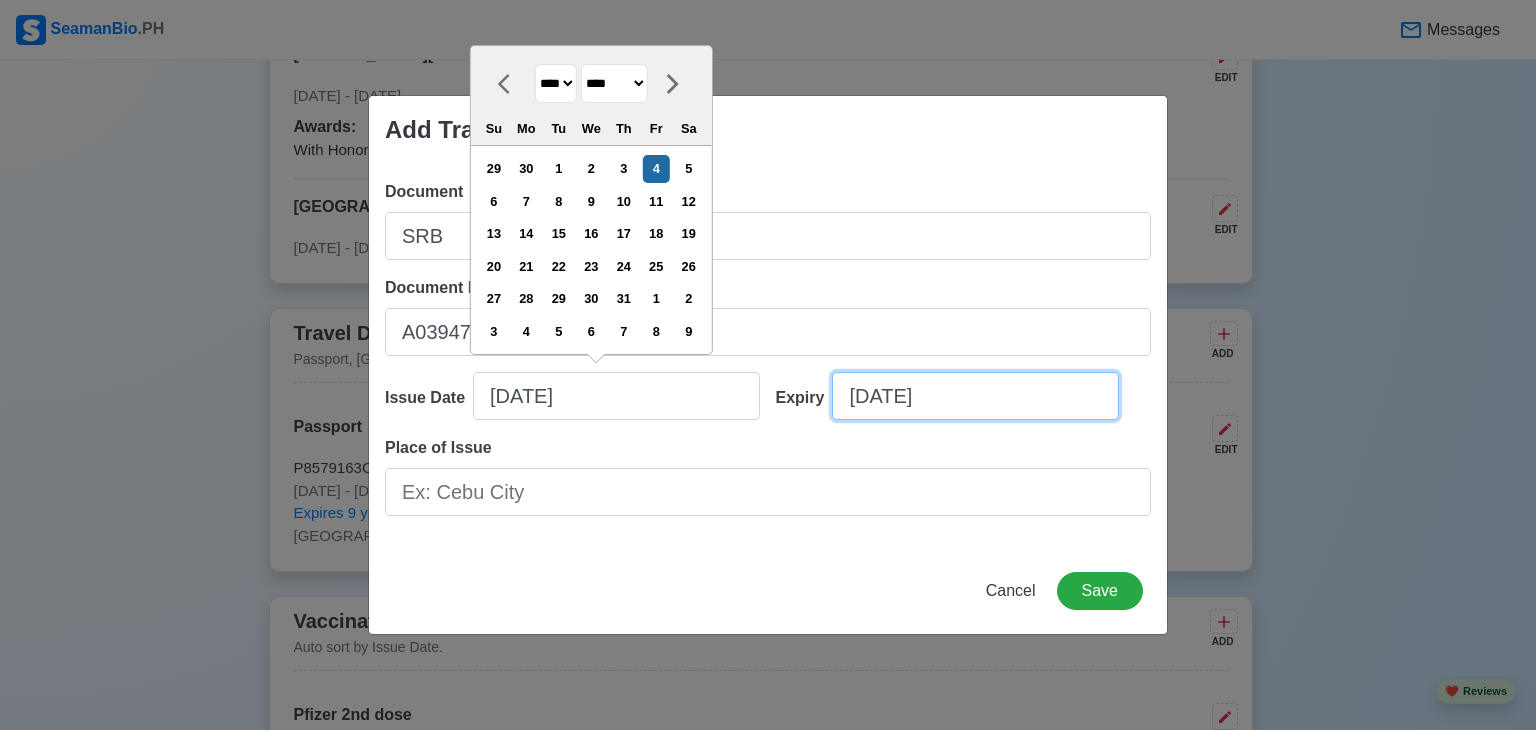 select on "****" 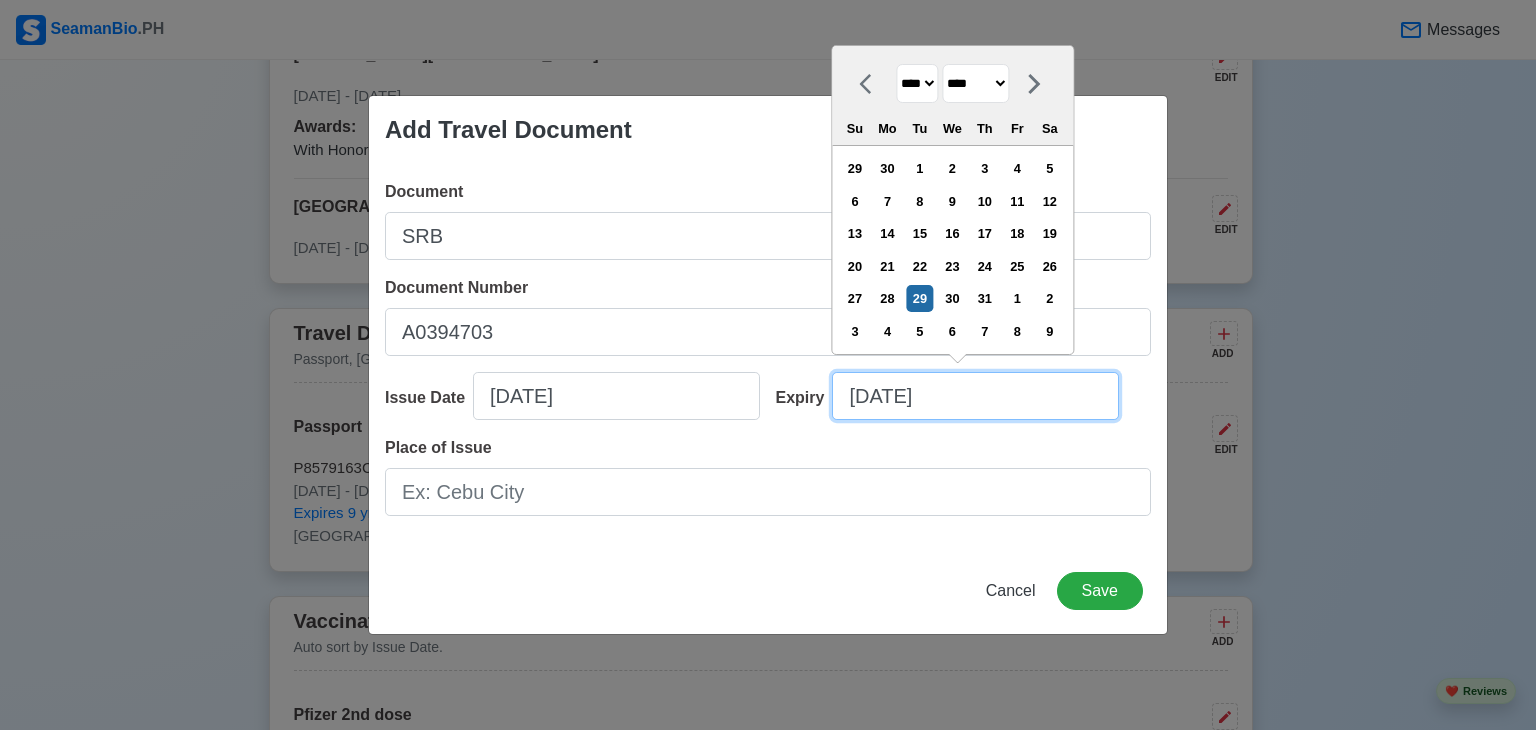 click on "[DATE]" at bounding box center [975, 396] 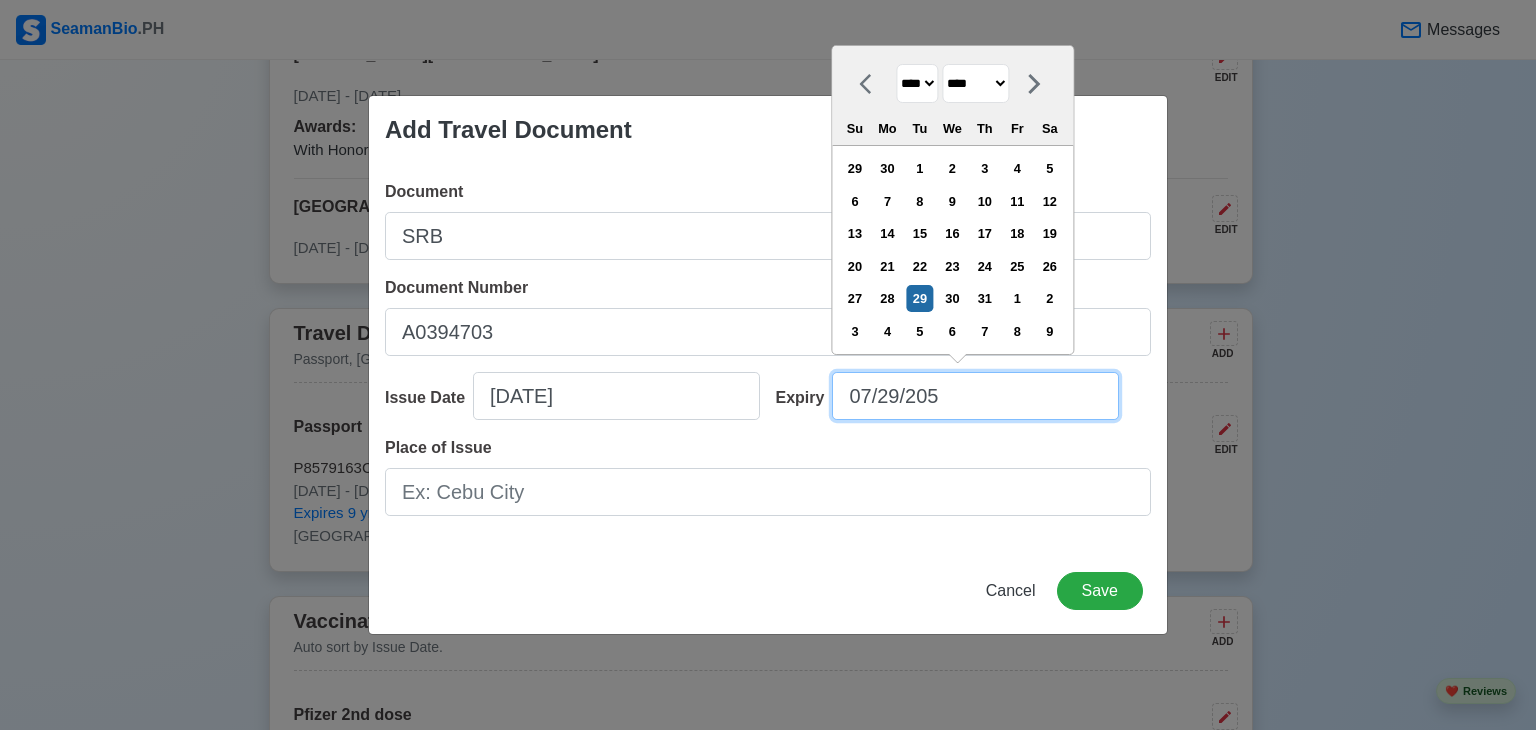 type on "[DATE]" 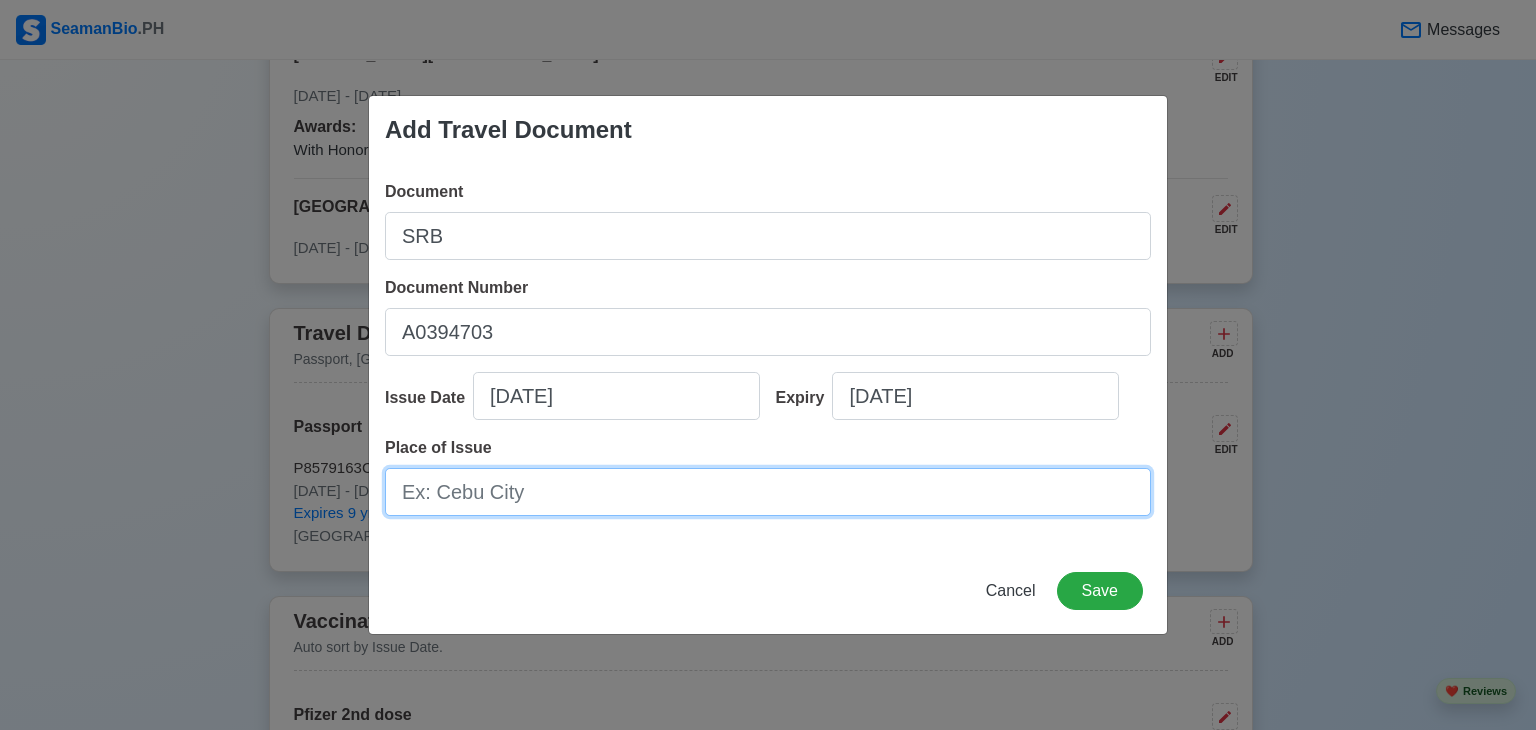 click on "Place of Issue" at bounding box center [768, 492] 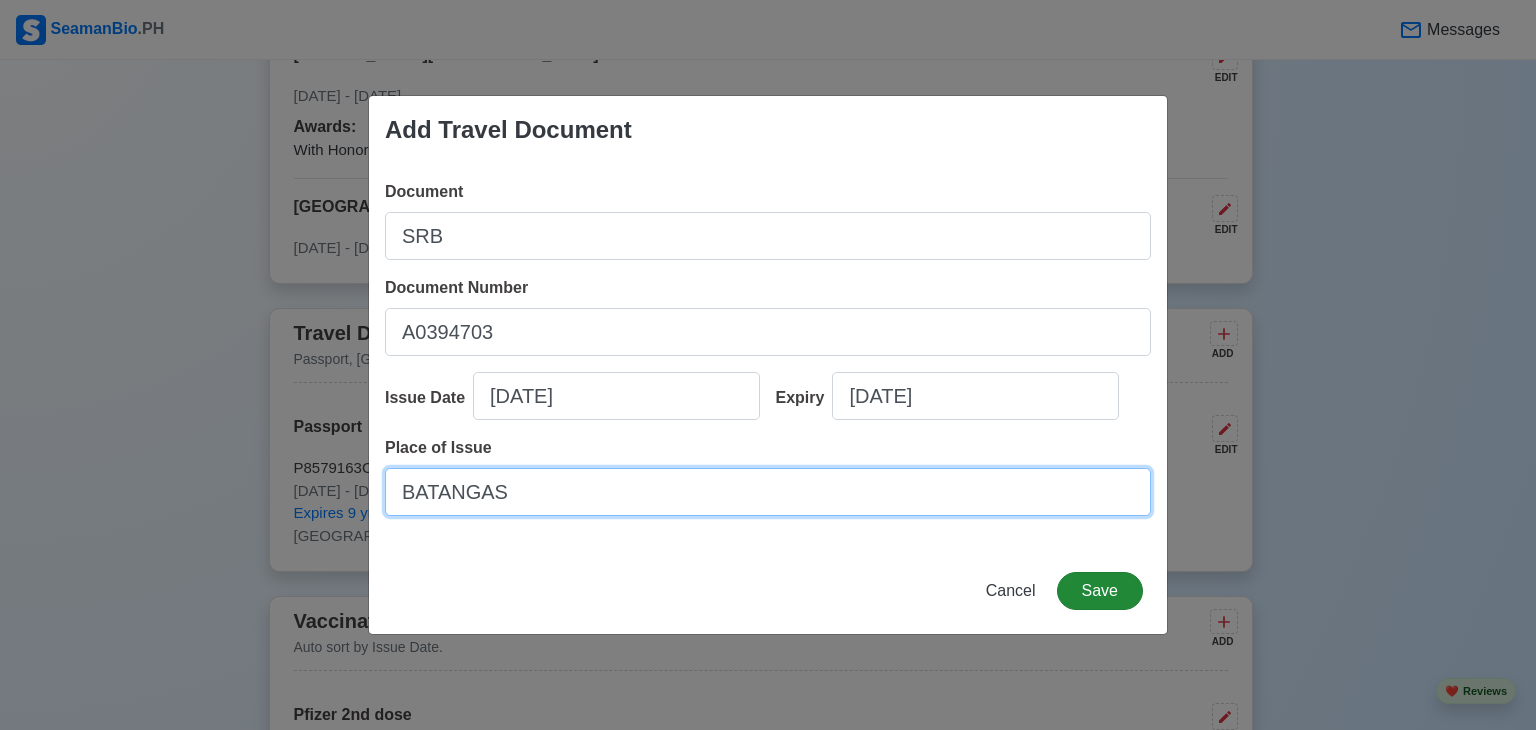 type on "BATANGAS" 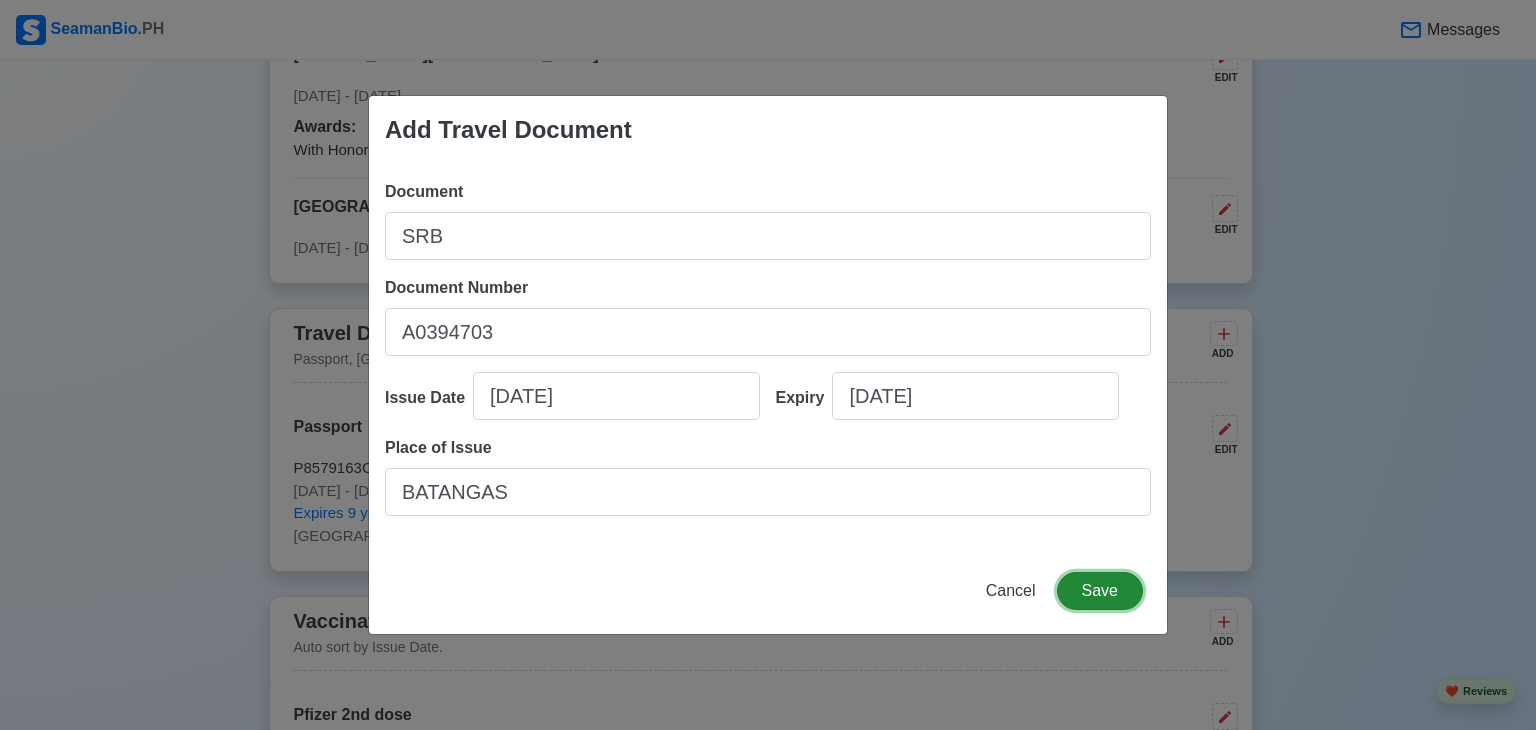 click on "Save" at bounding box center (1100, 591) 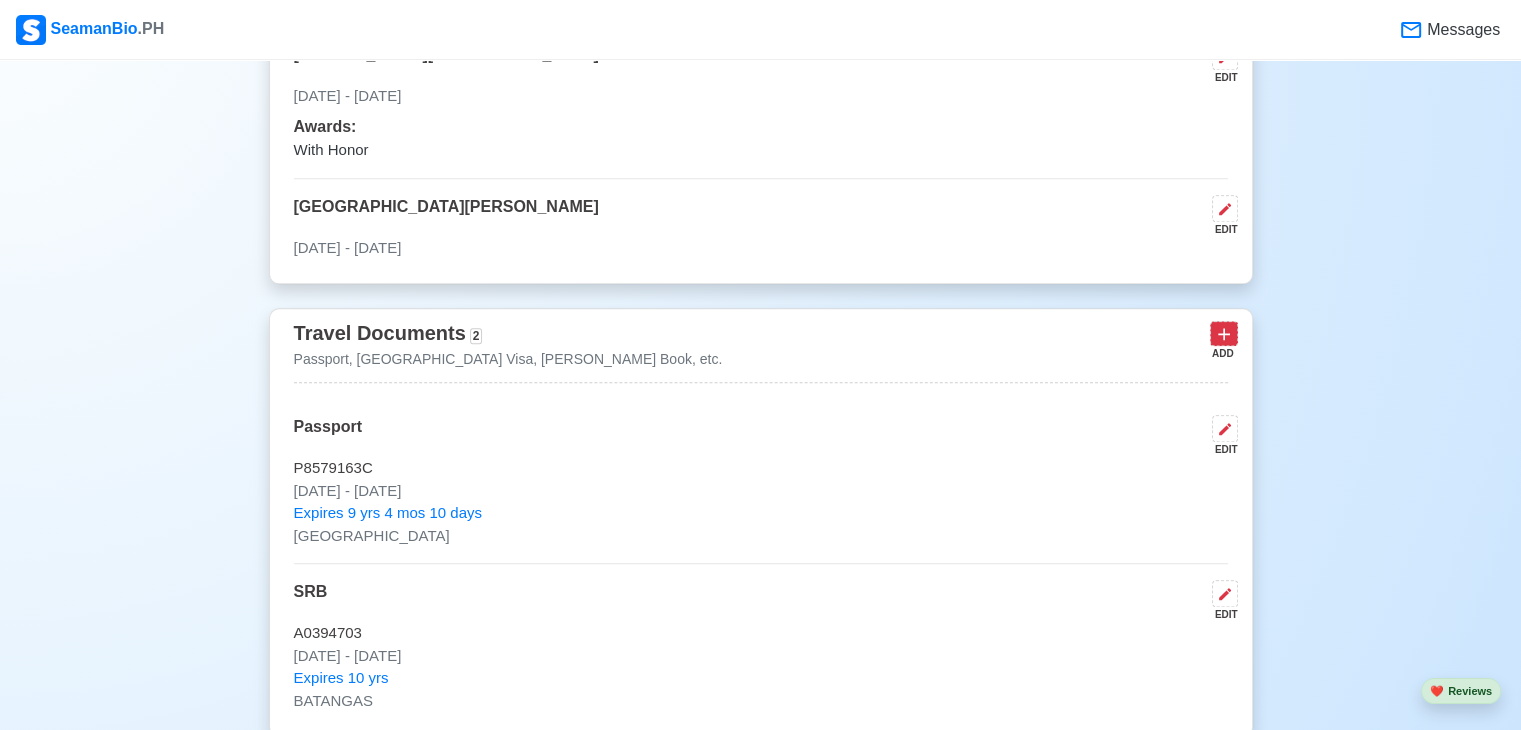 click 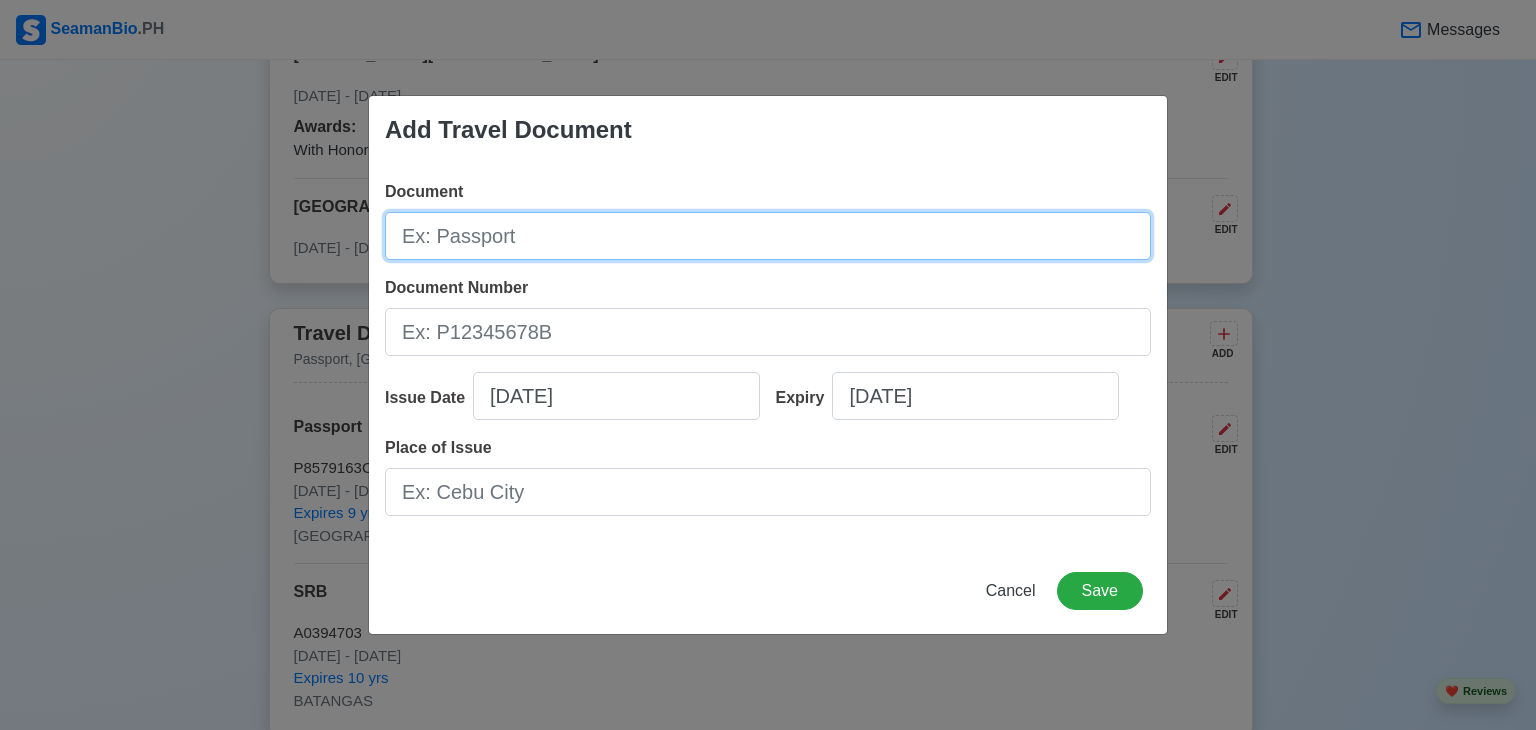 click on "Document" at bounding box center [768, 236] 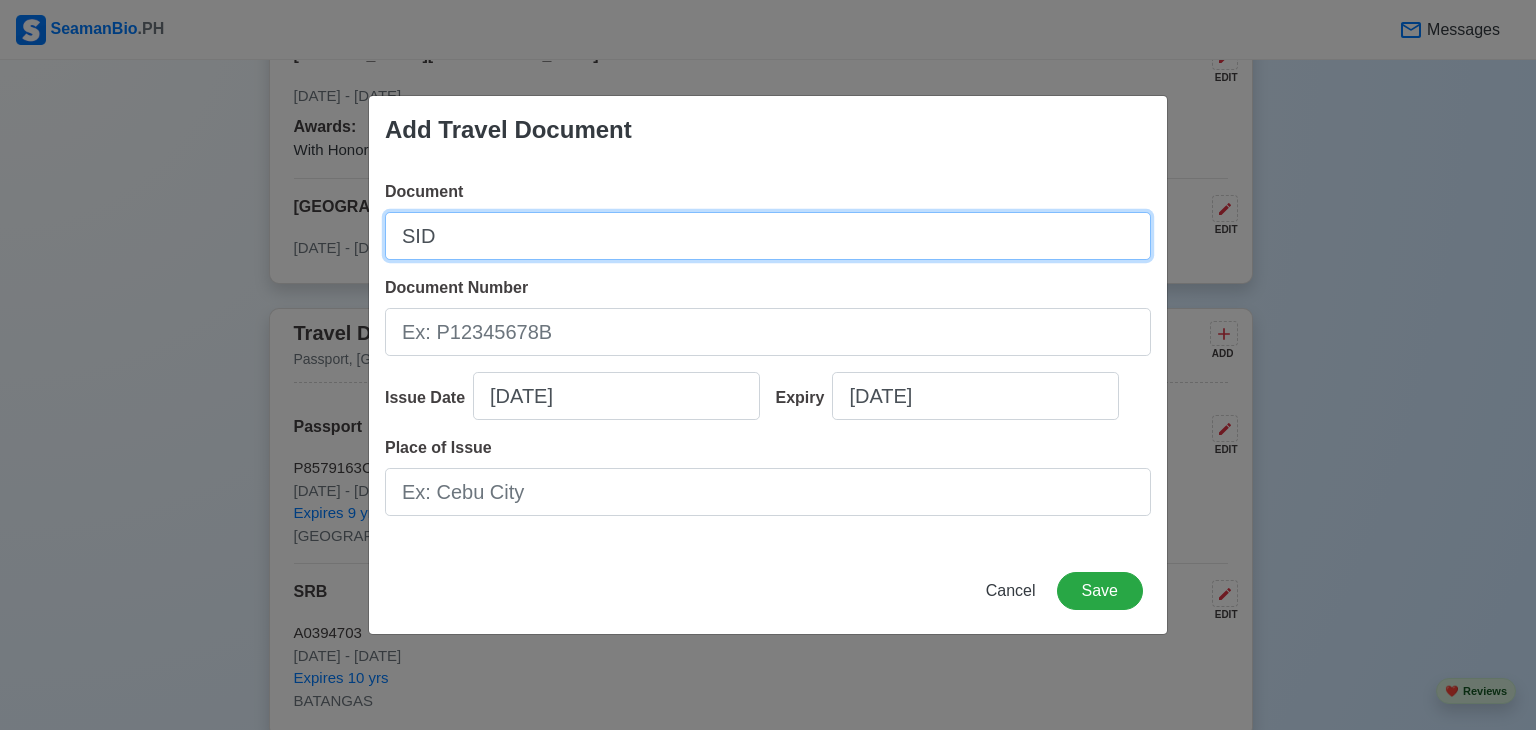 type on "SID" 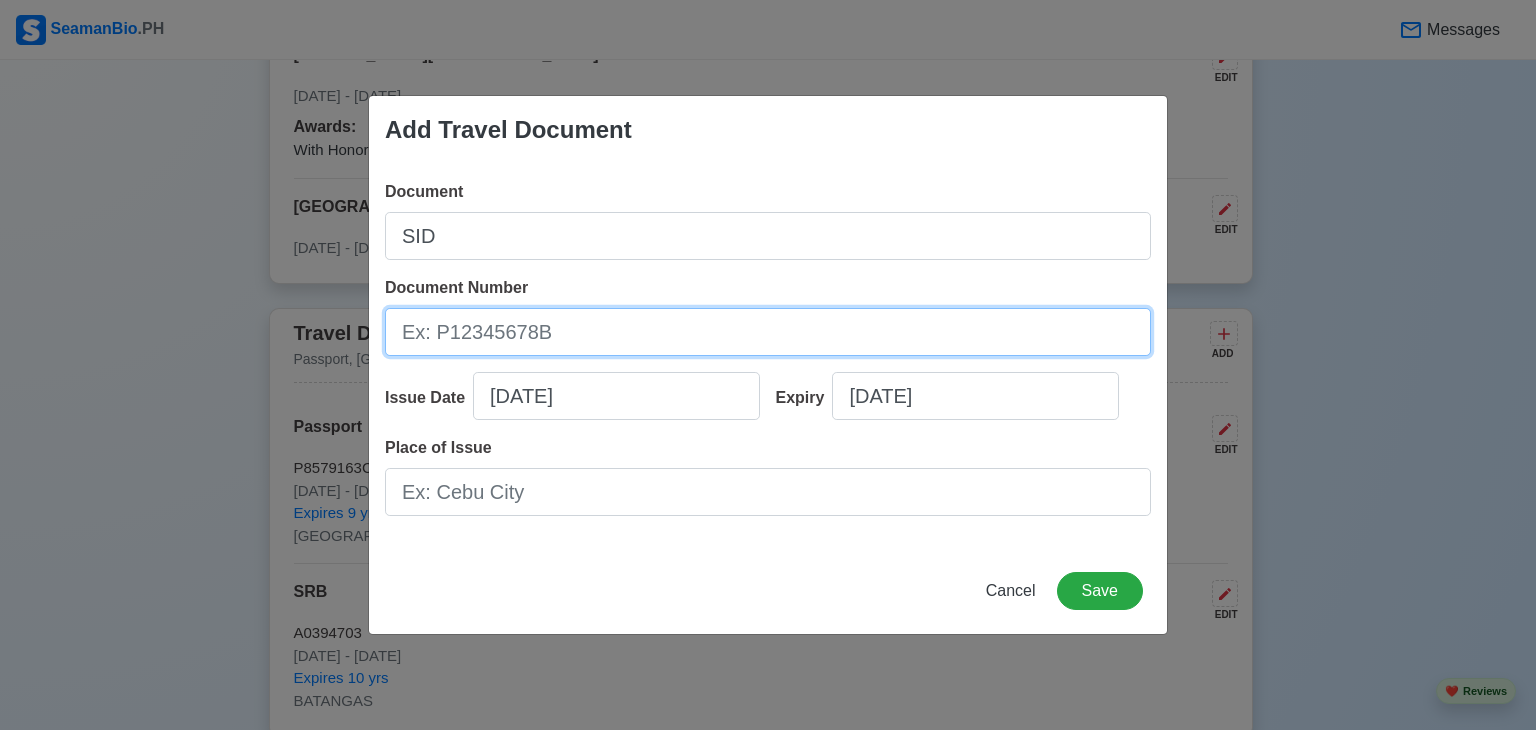 click on "Document Number" at bounding box center (768, 332) 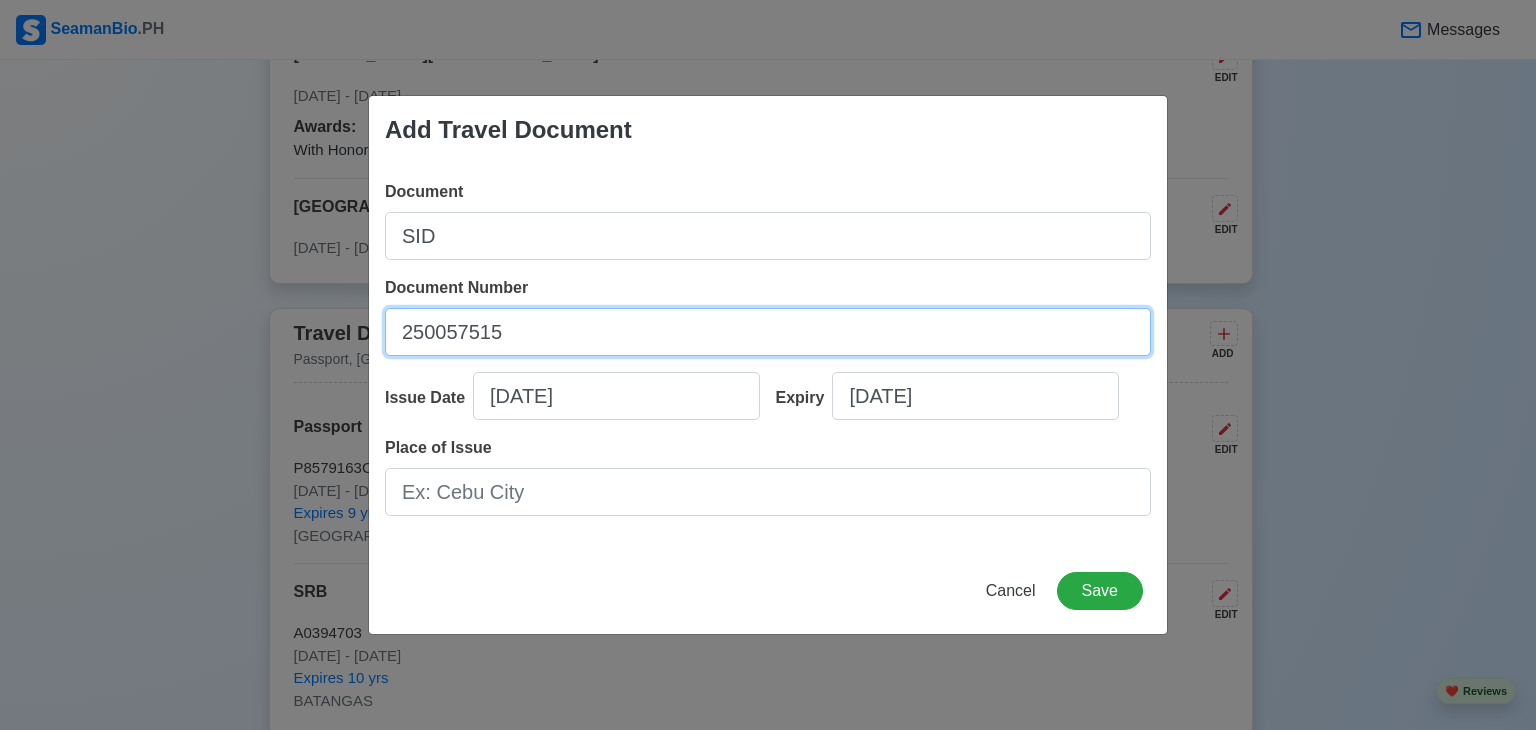 type on "250057515" 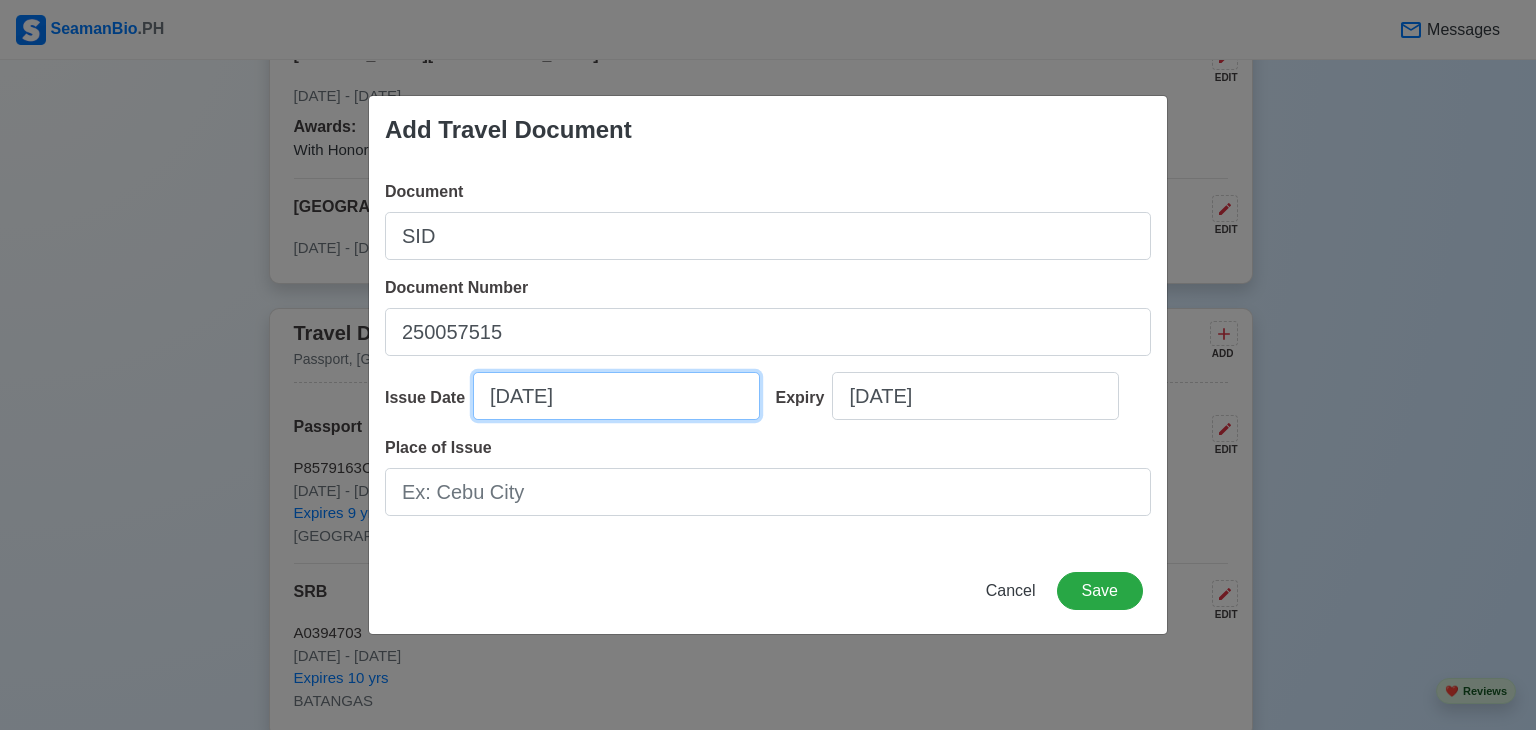 select on "****" 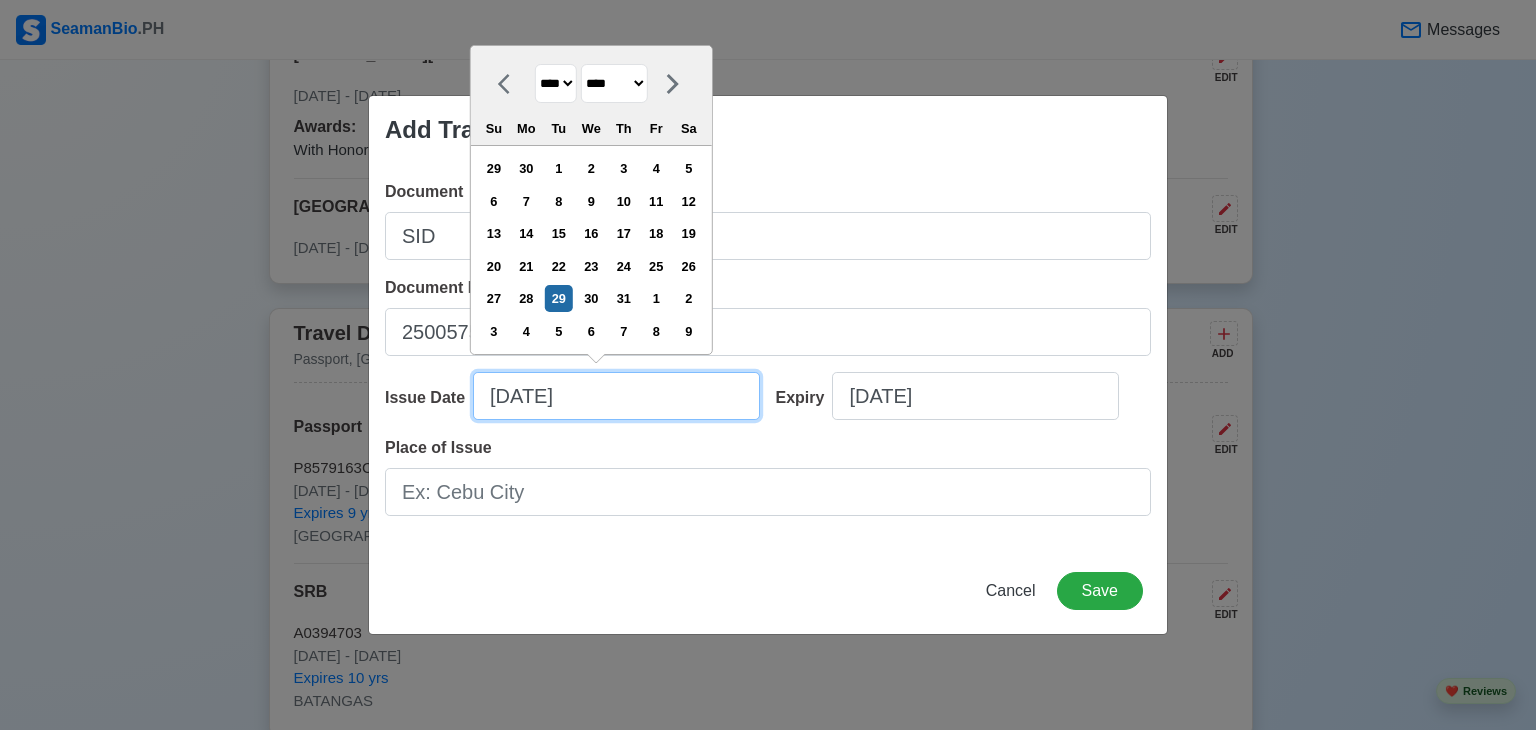 click on "[DATE]" at bounding box center (616, 396) 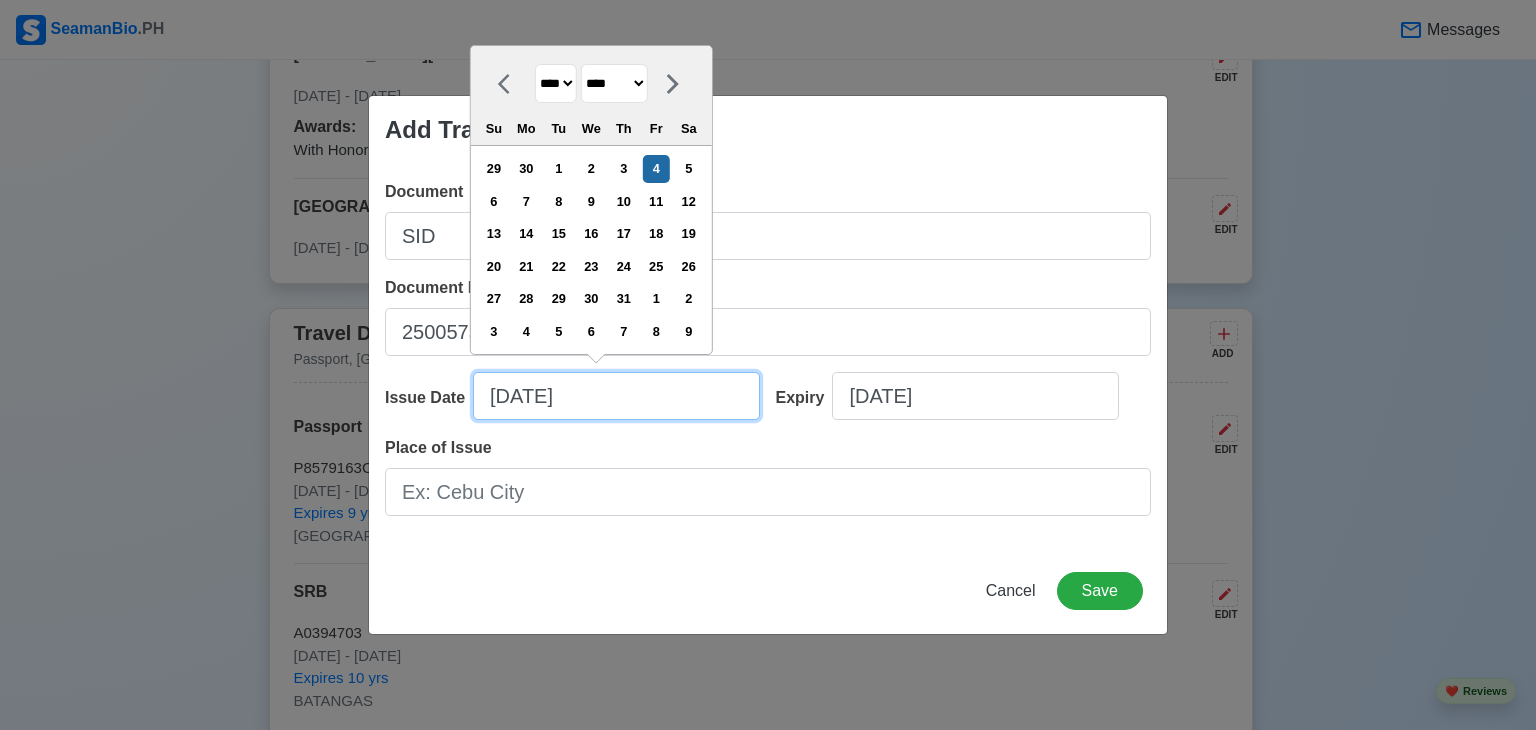 type on "[DATE]" 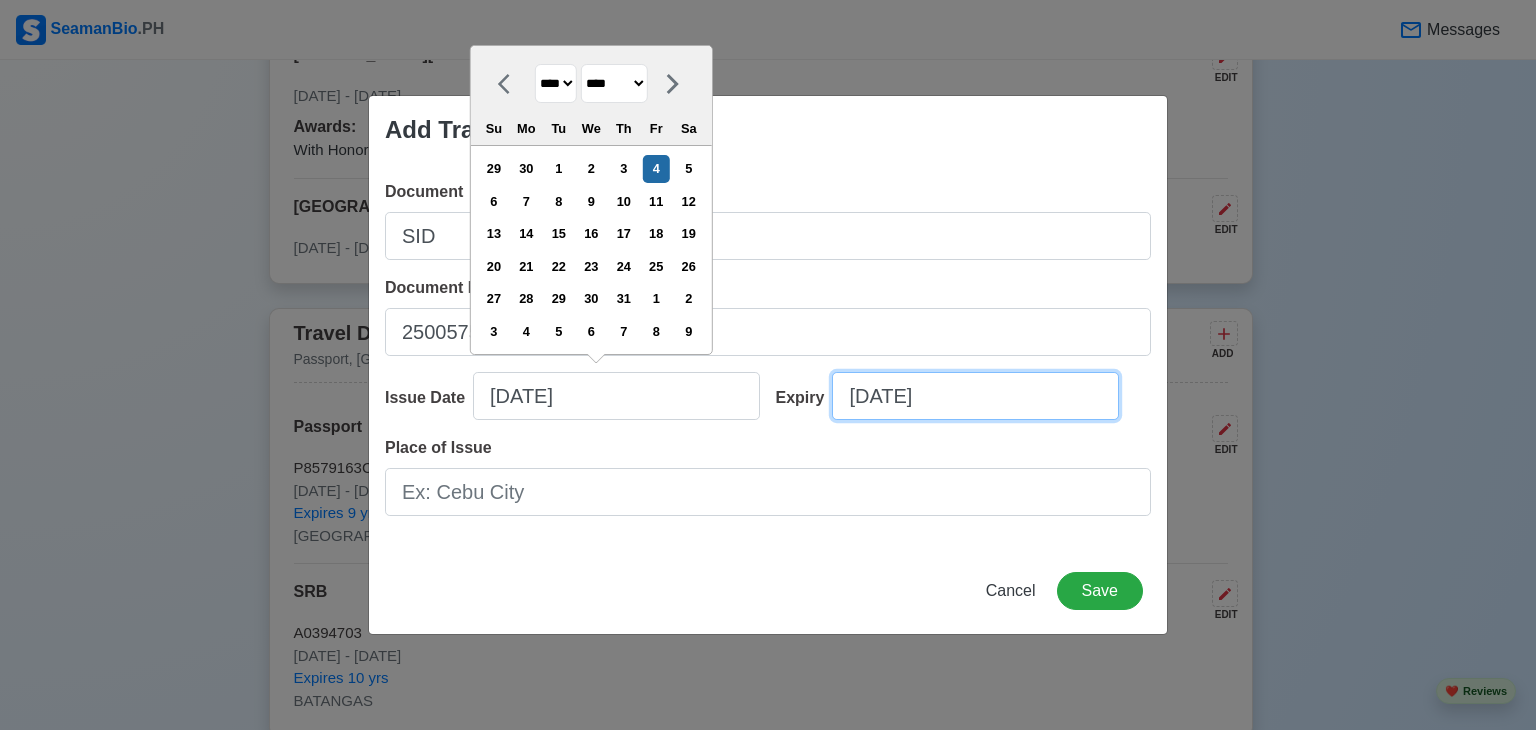 select on "****" 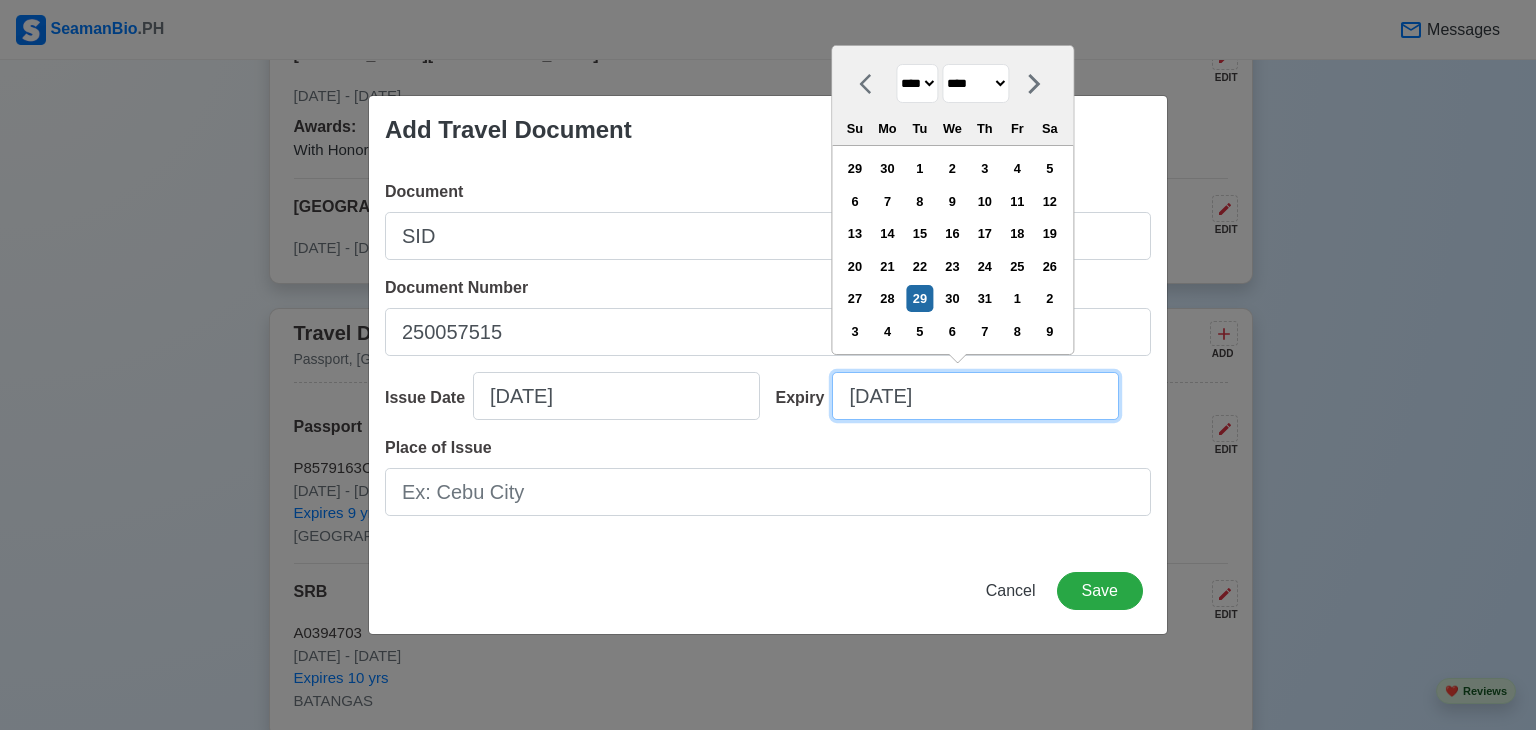 click on "[DATE]" at bounding box center [975, 396] 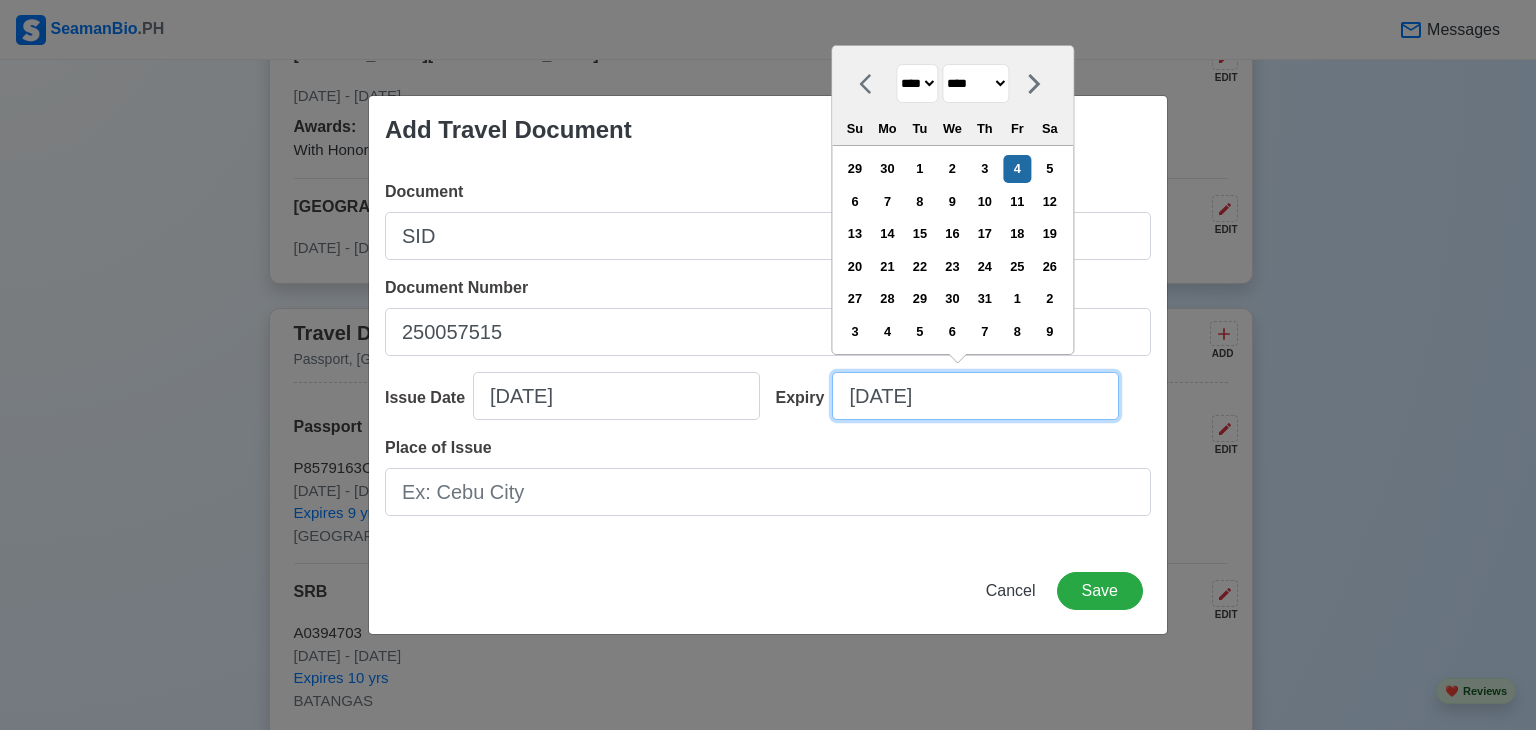 click on "[DATE]" at bounding box center [975, 396] 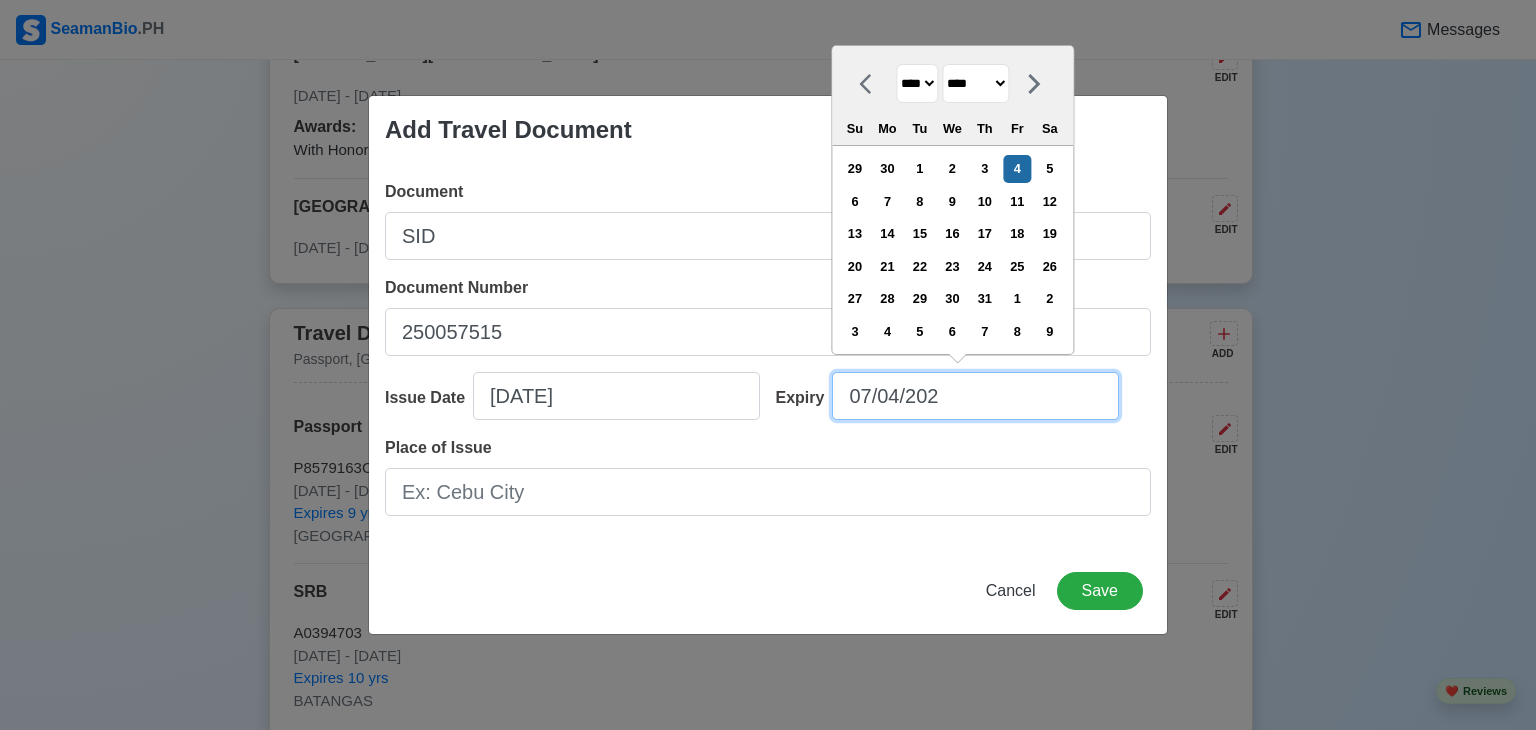 type on "[DATE]" 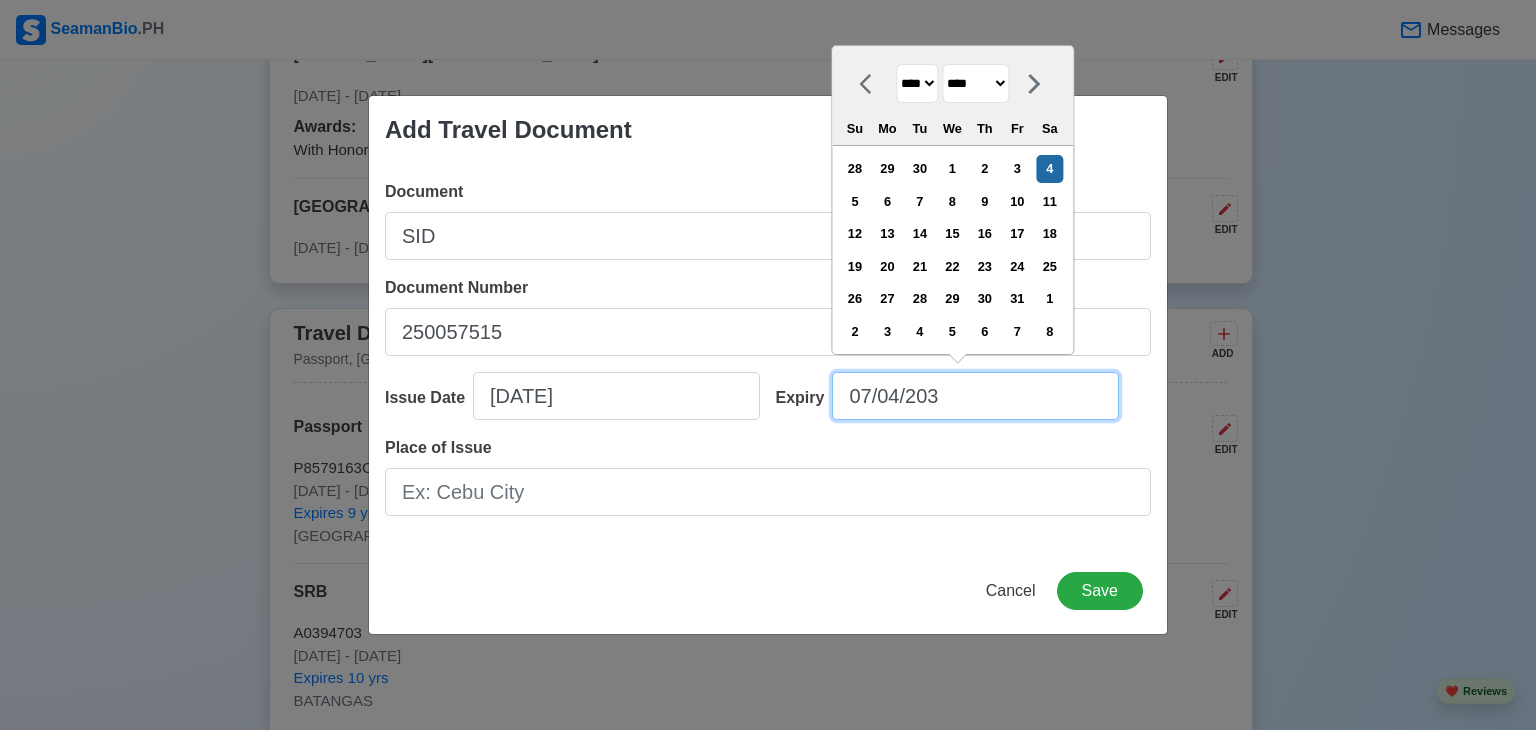 type on "[DATE]" 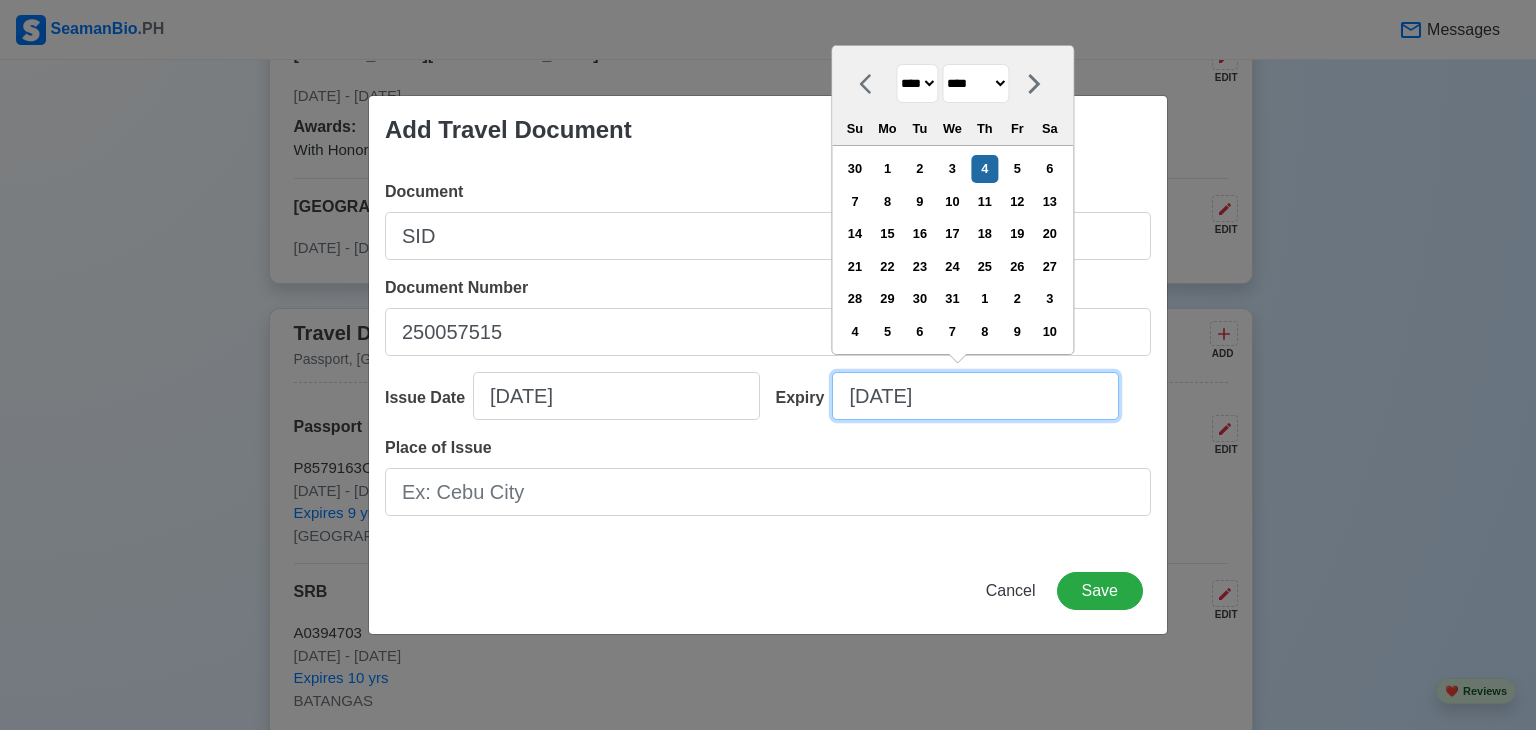 type on "[DATE]" 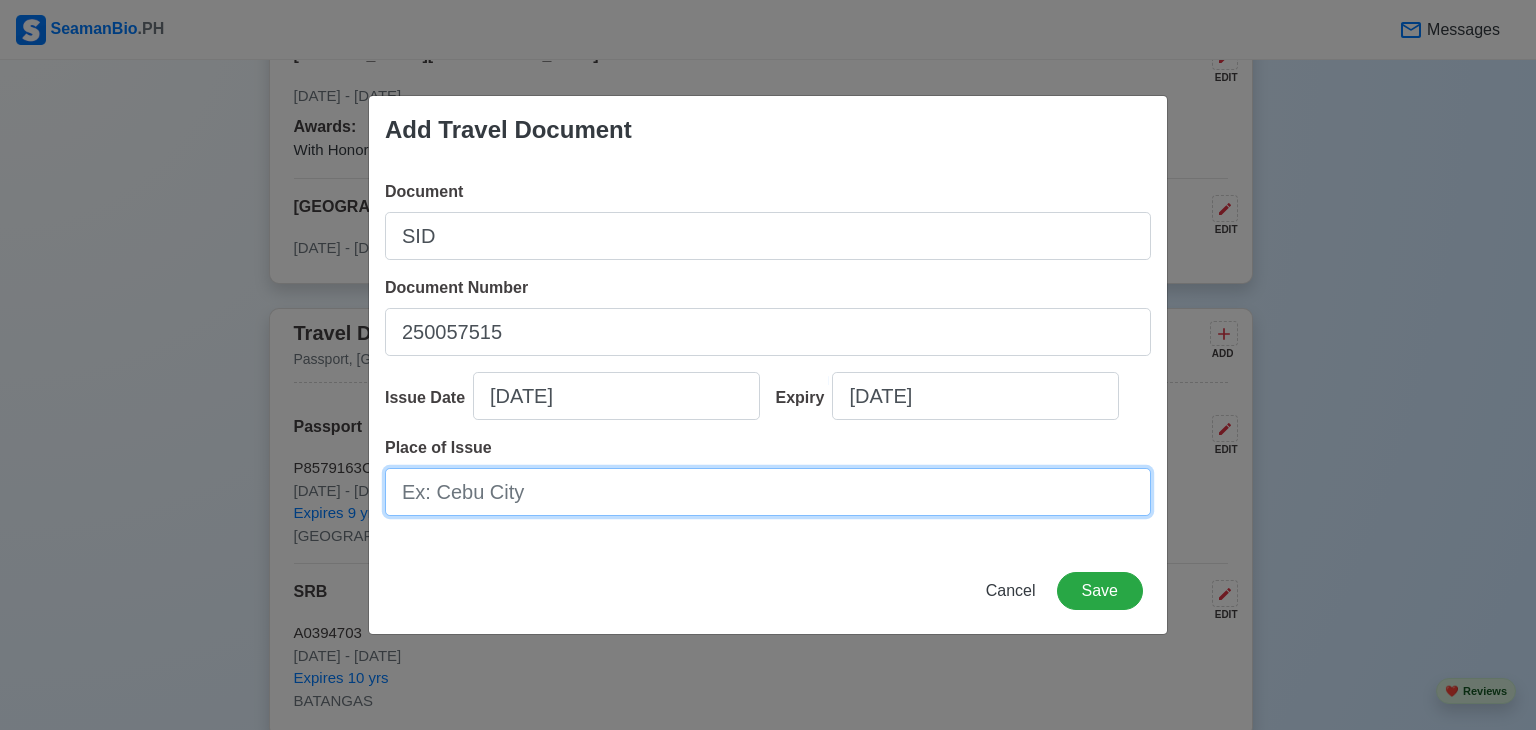 click on "Place of Issue" at bounding box center (768, 492) 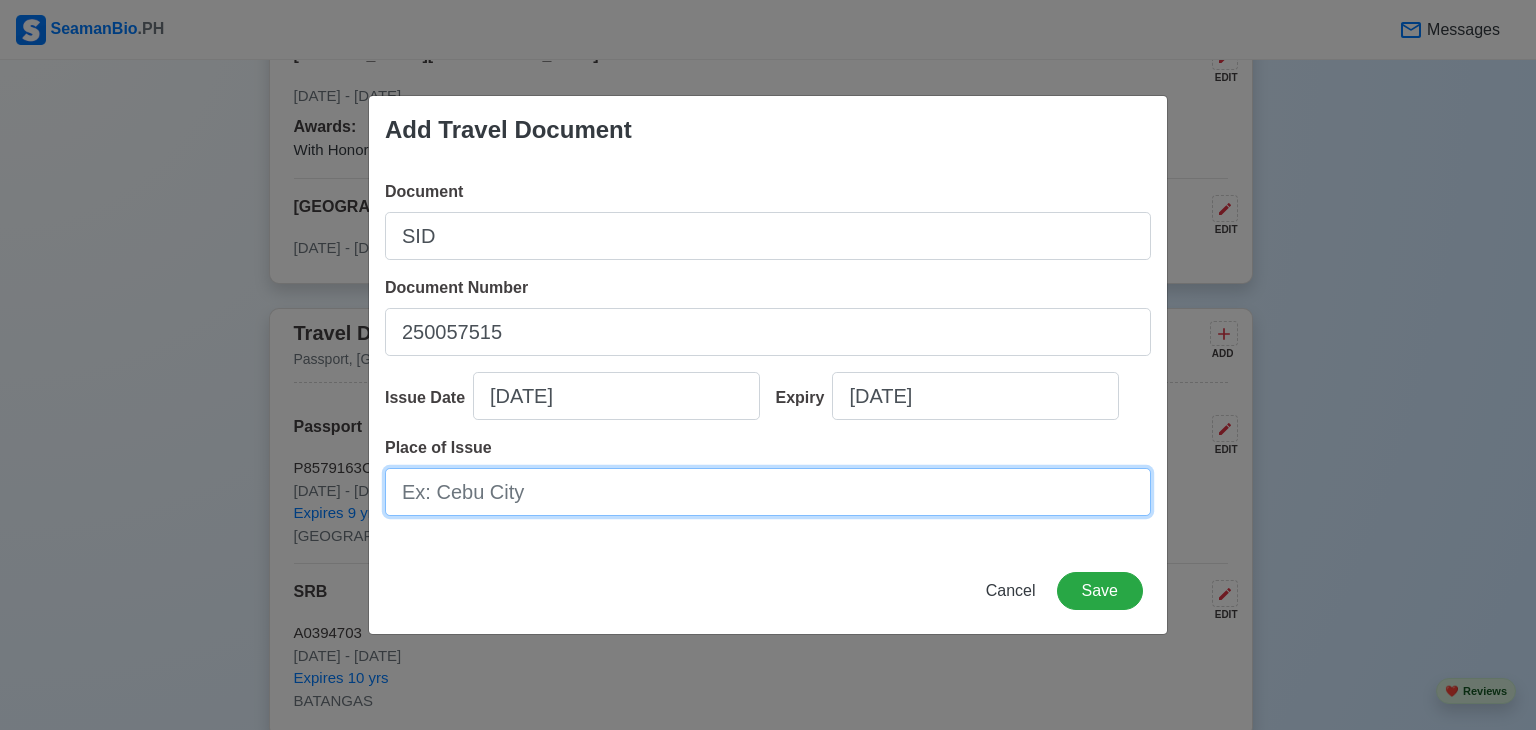 type on "BATANGAS" 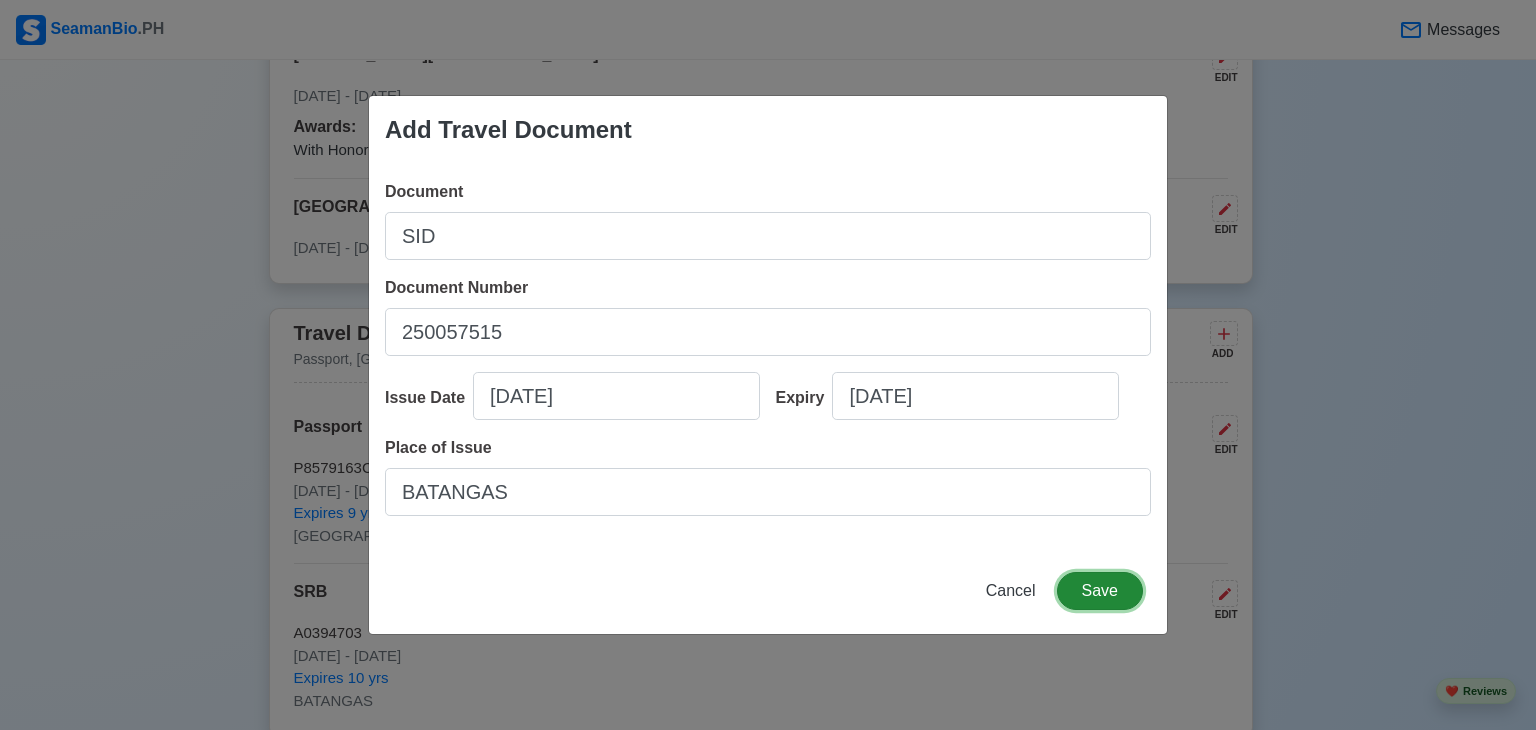 click on "Save" at bounding box center (1100, 591) 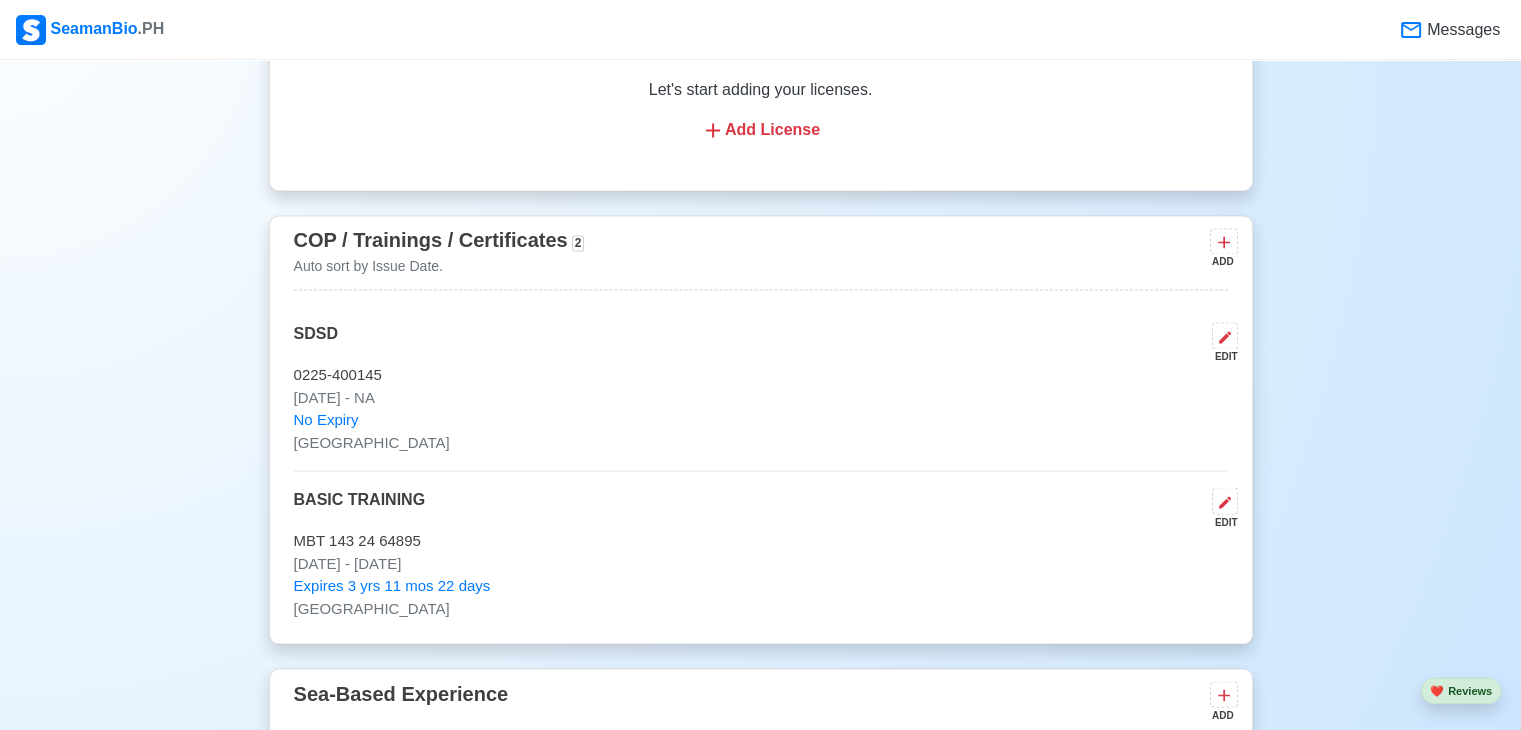 scroll, scrollTop: 3315, scrollLeft: 0, axis: vertical 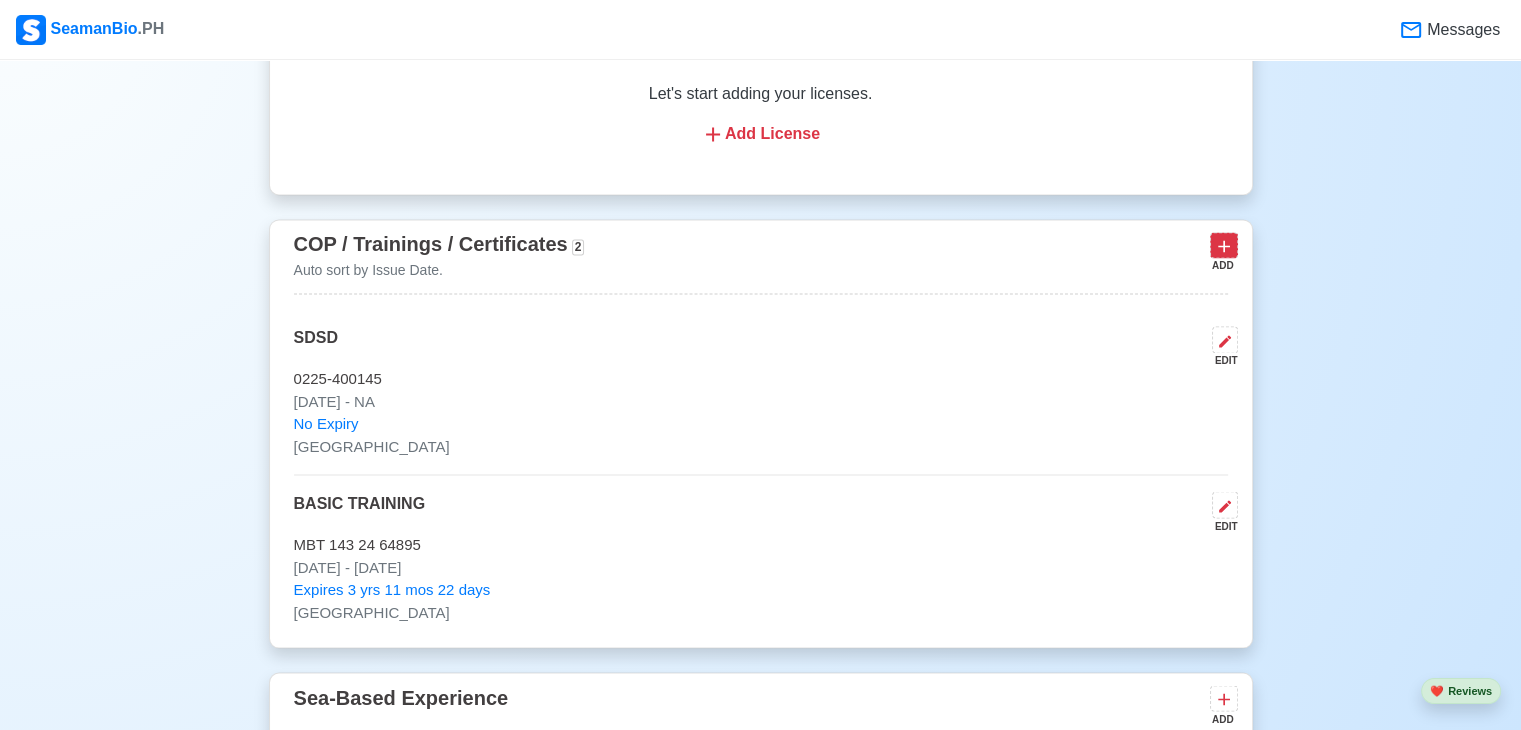 click 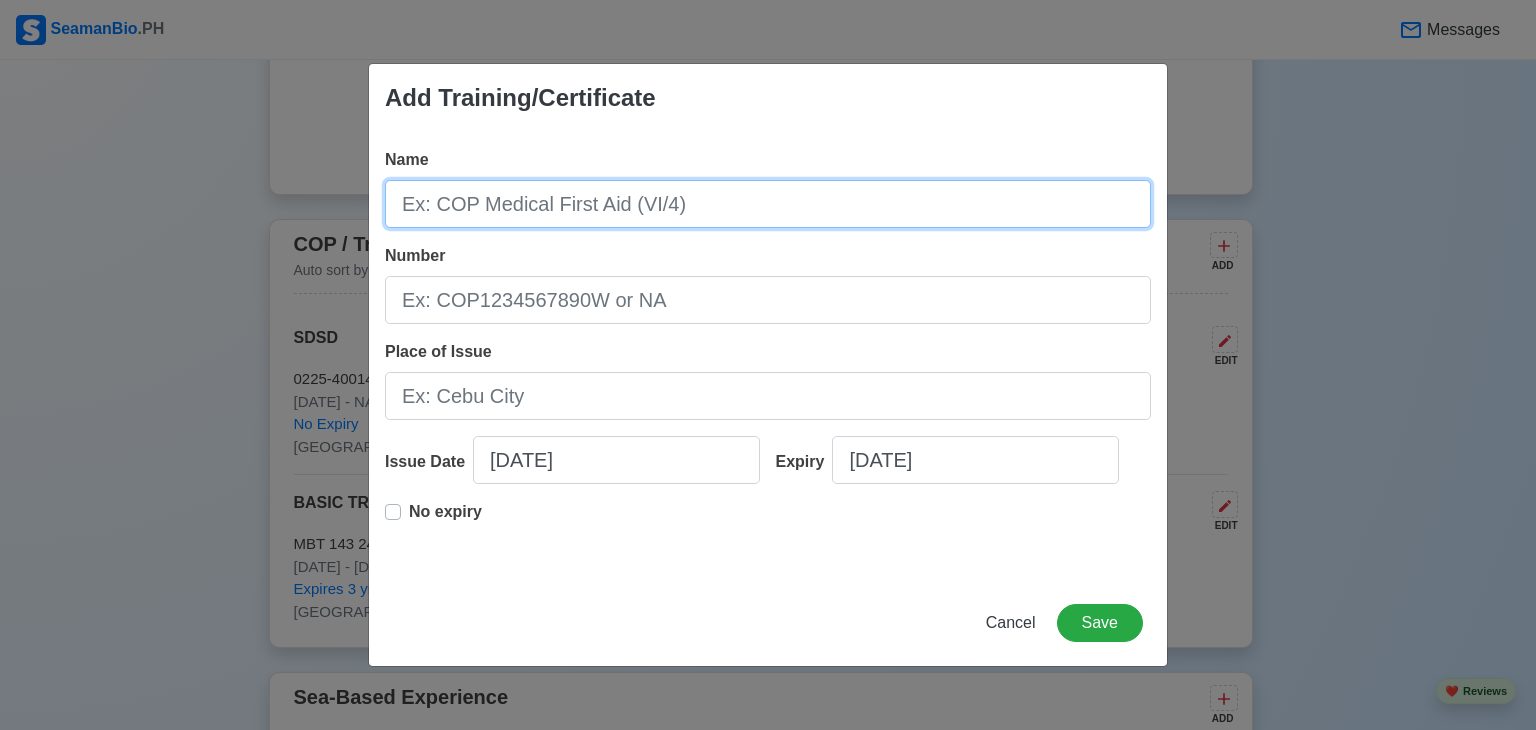 click on "Name" at bounding box center (768, 204) 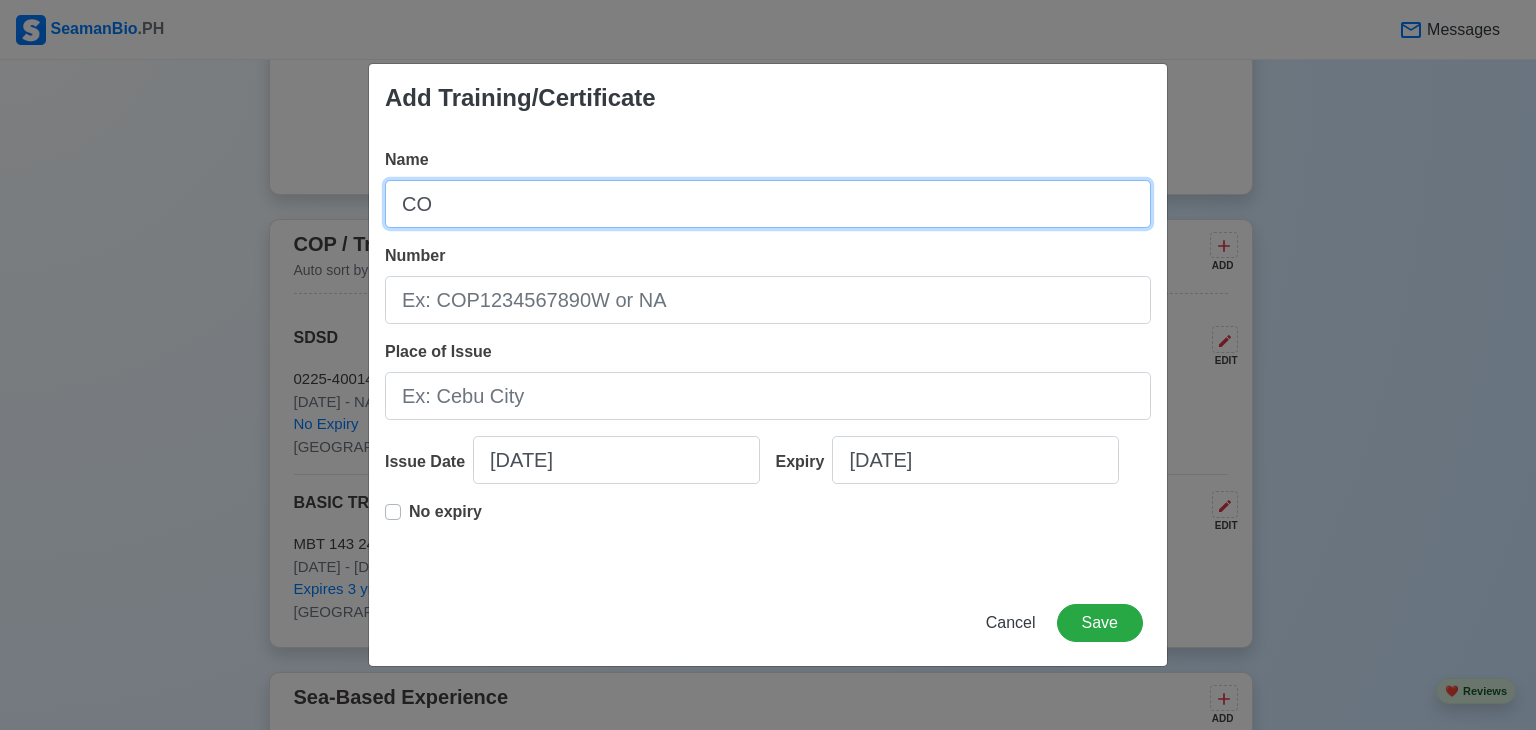 type on "C" 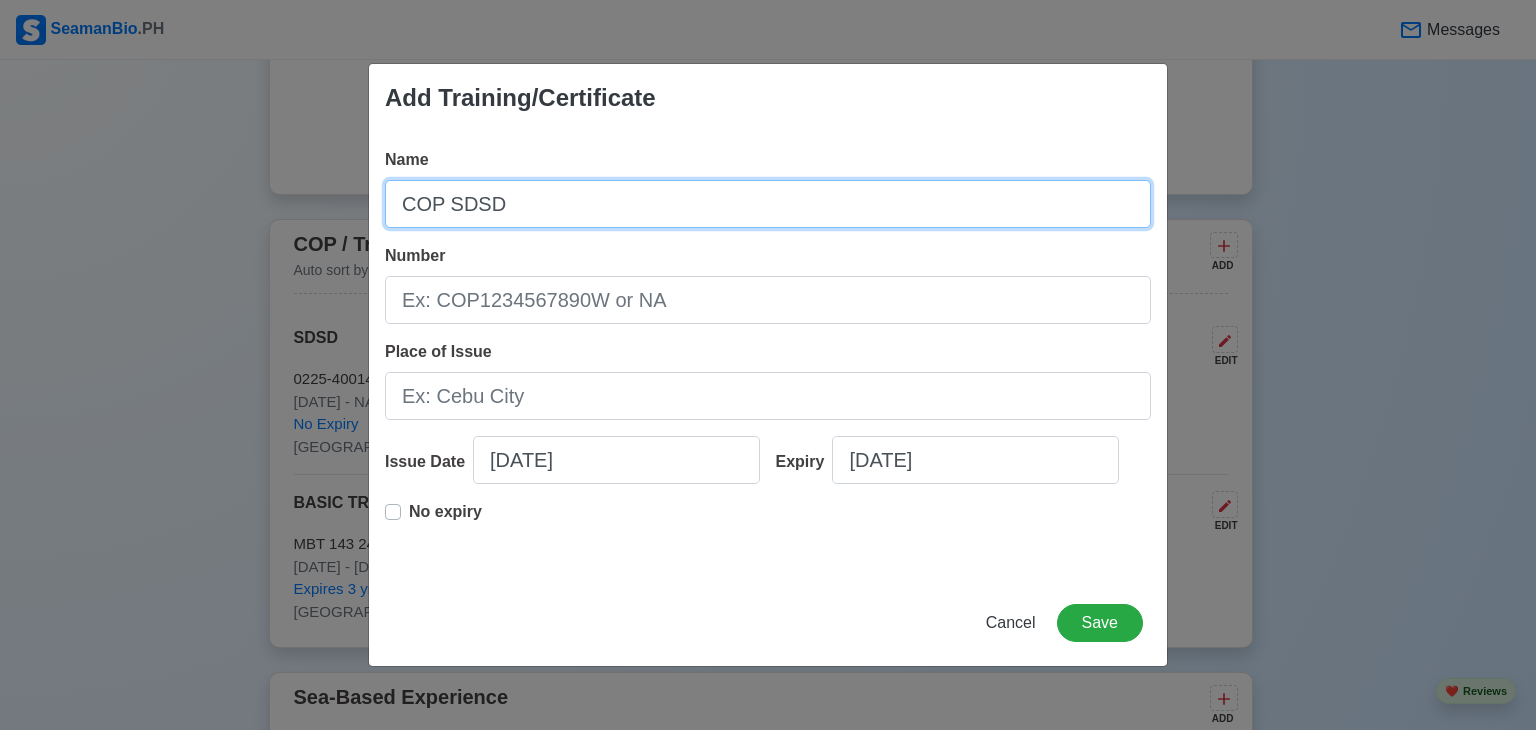 type on "COP SDSD" 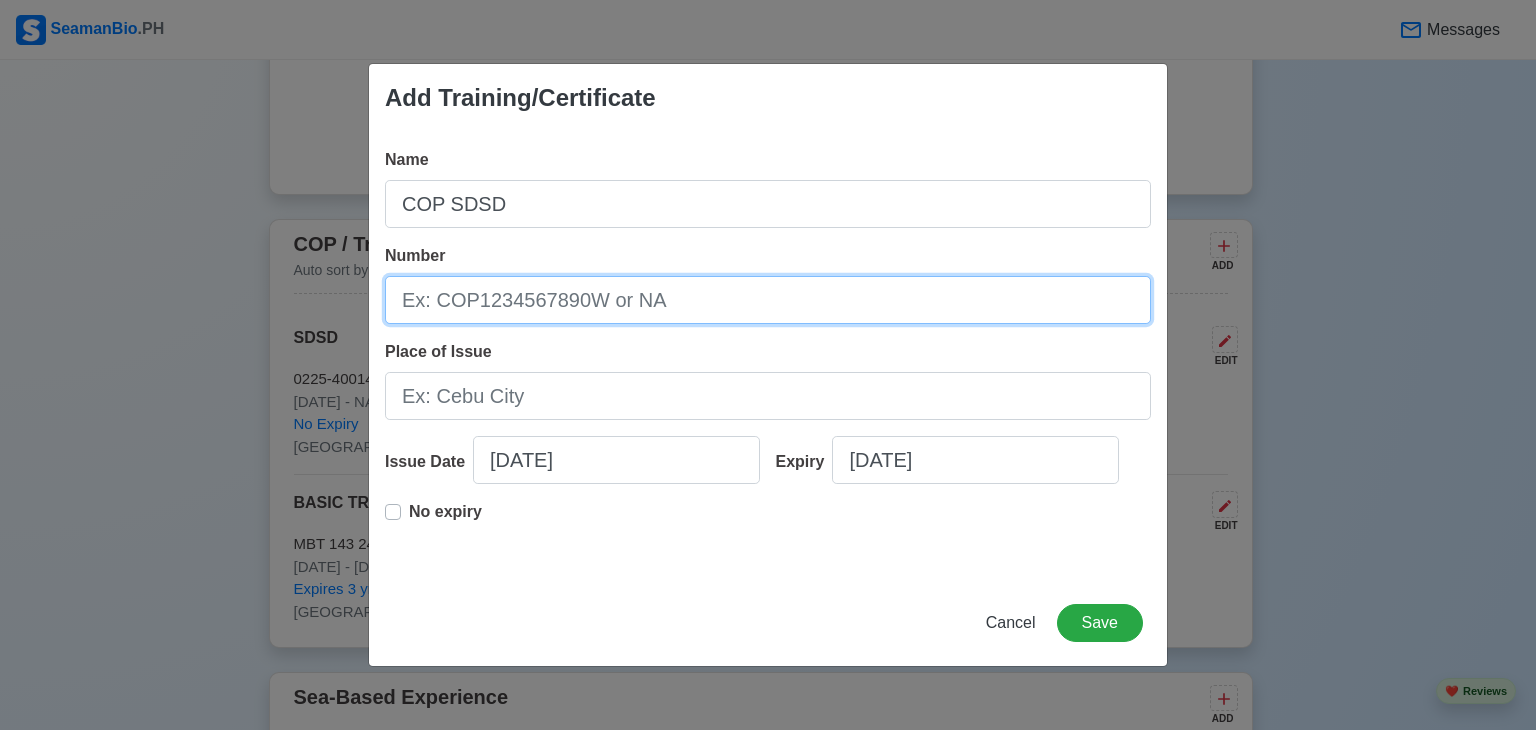 click on "Number" at bounding box center (768, 300) 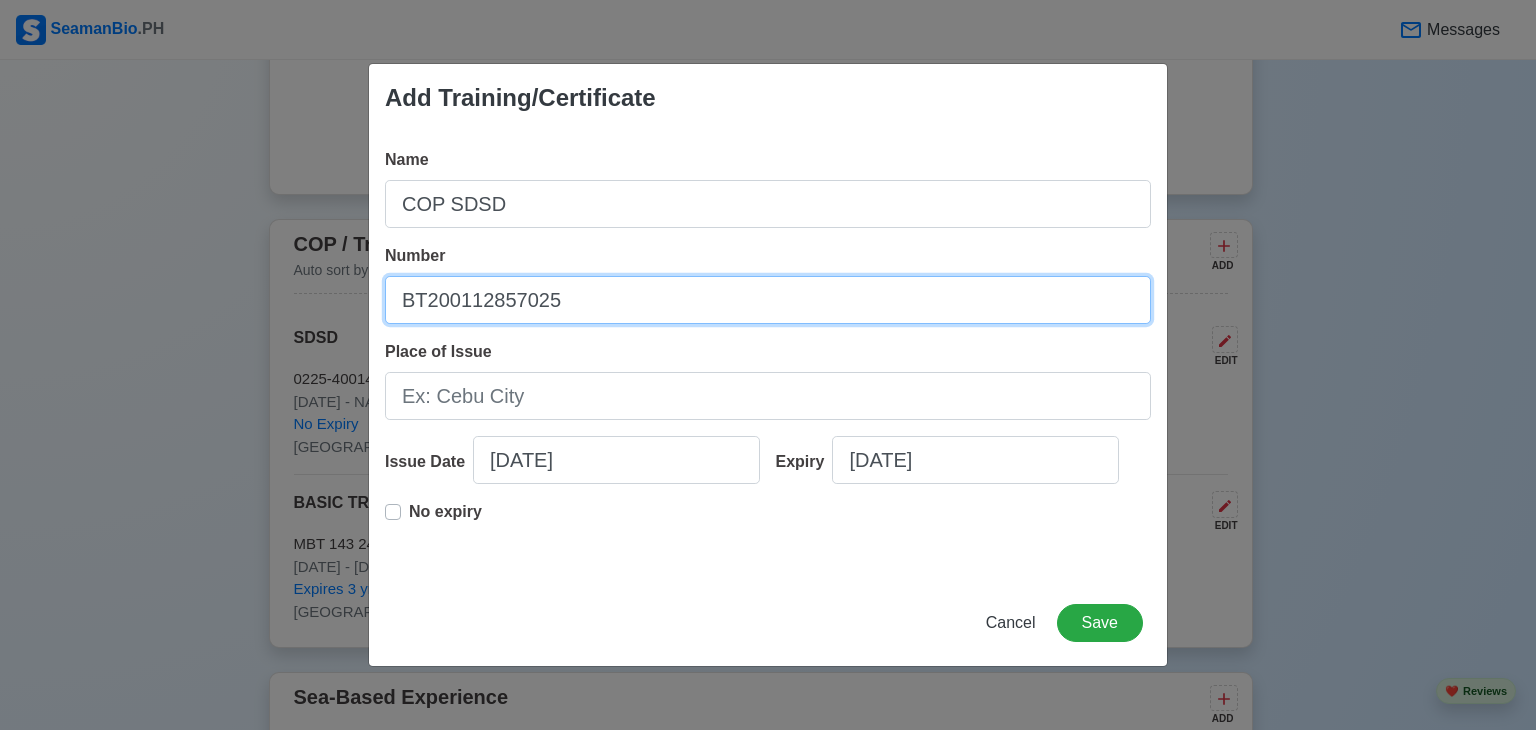 type on "BT200112857025" 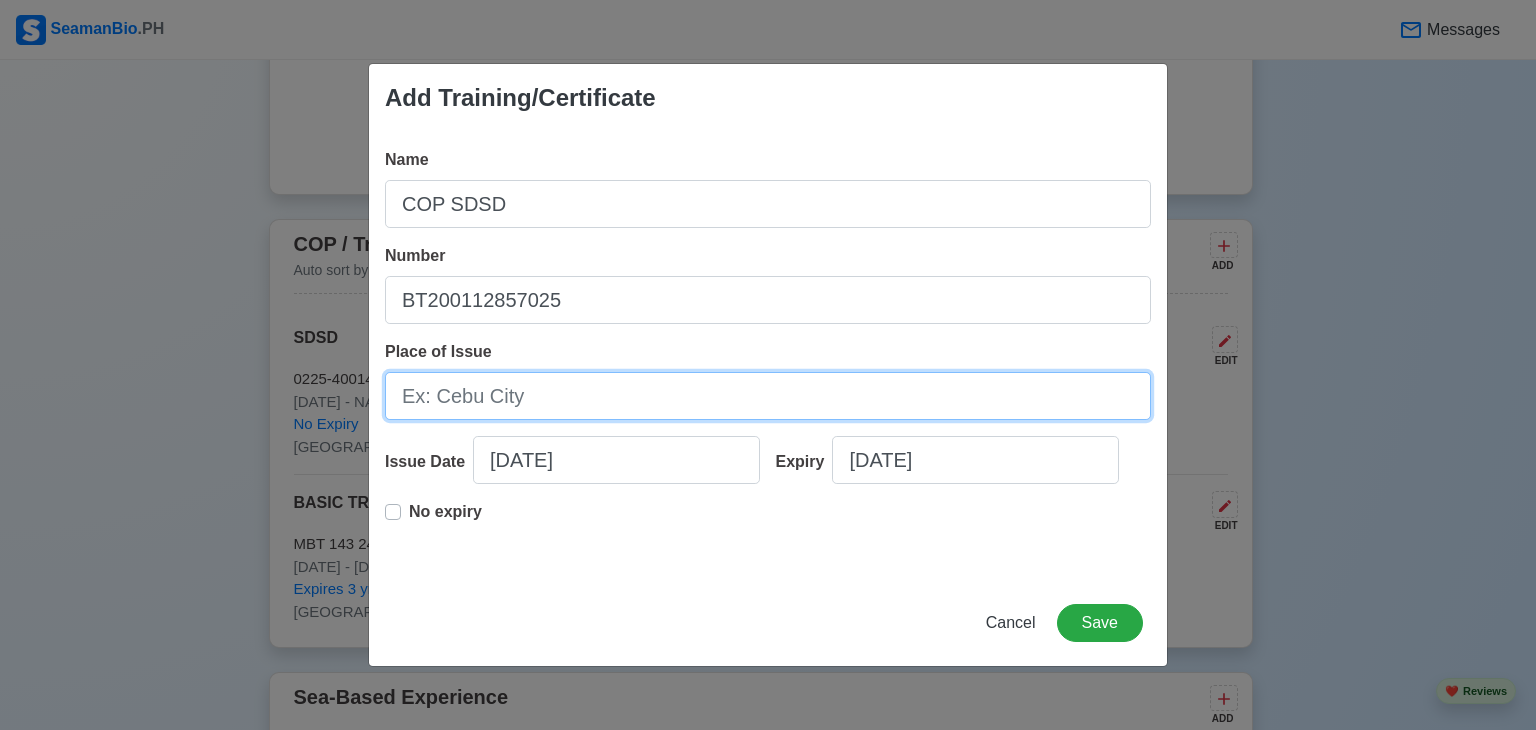 click on "Place of Issue" at bounding box center (768, 396) 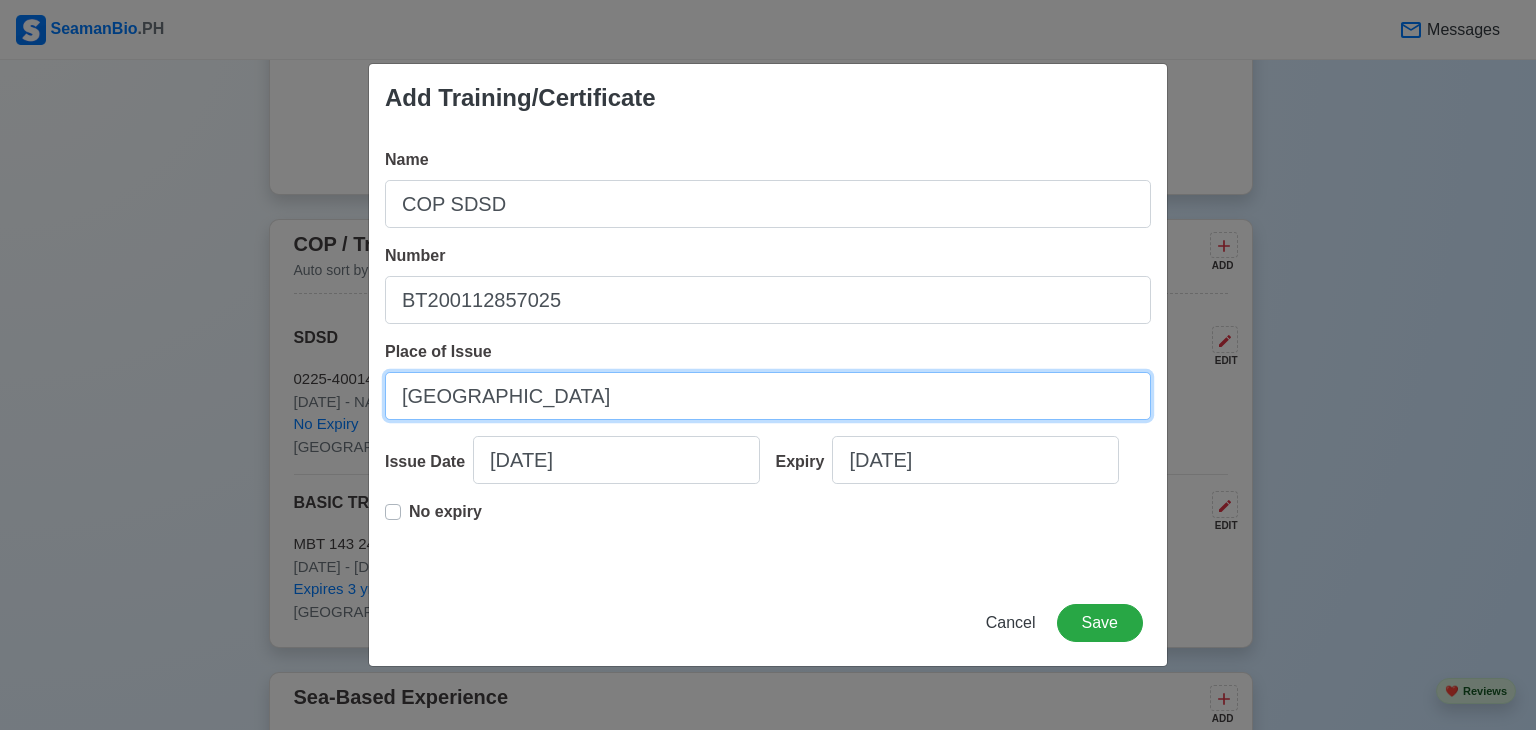 type on "[GEOGRAPHIC_DATA]" 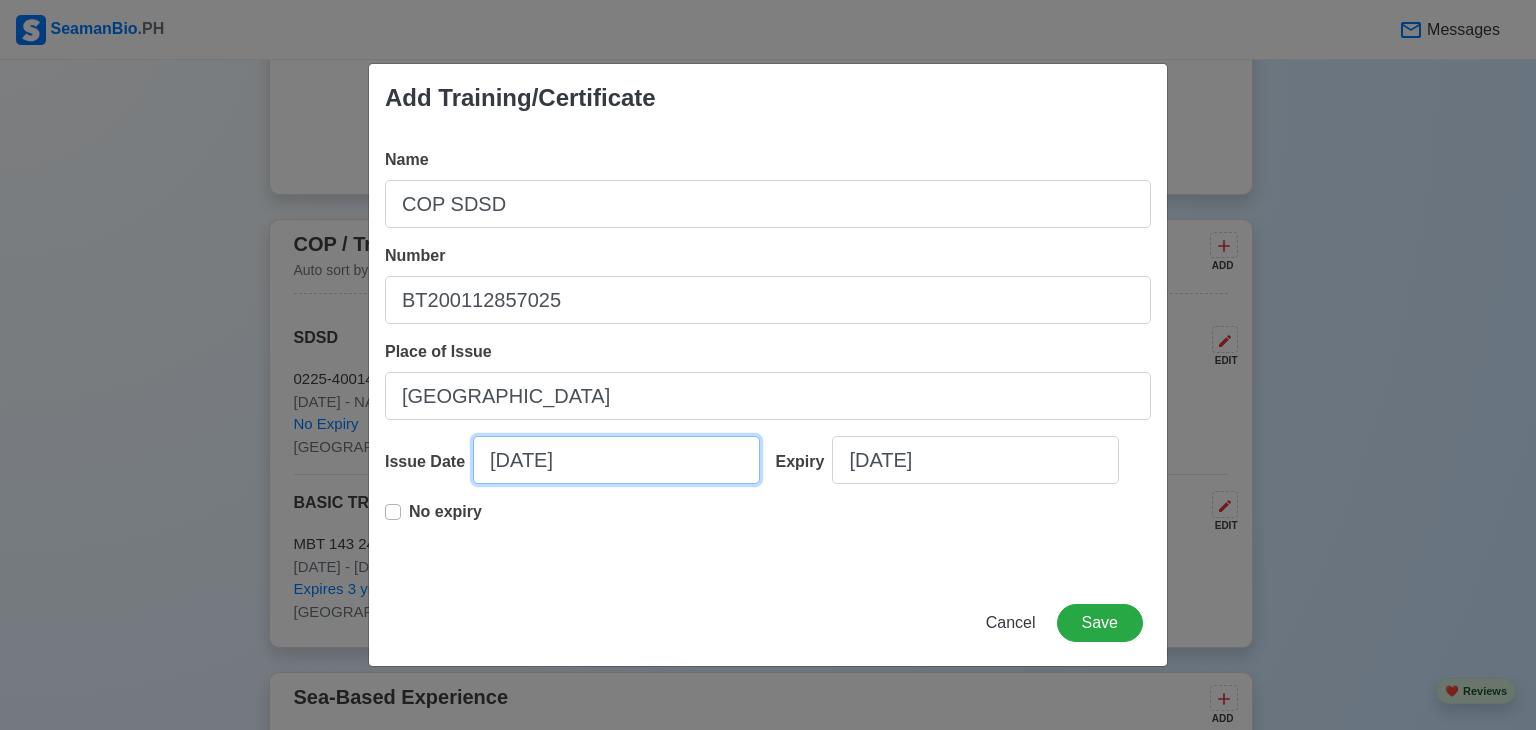 select on "****" 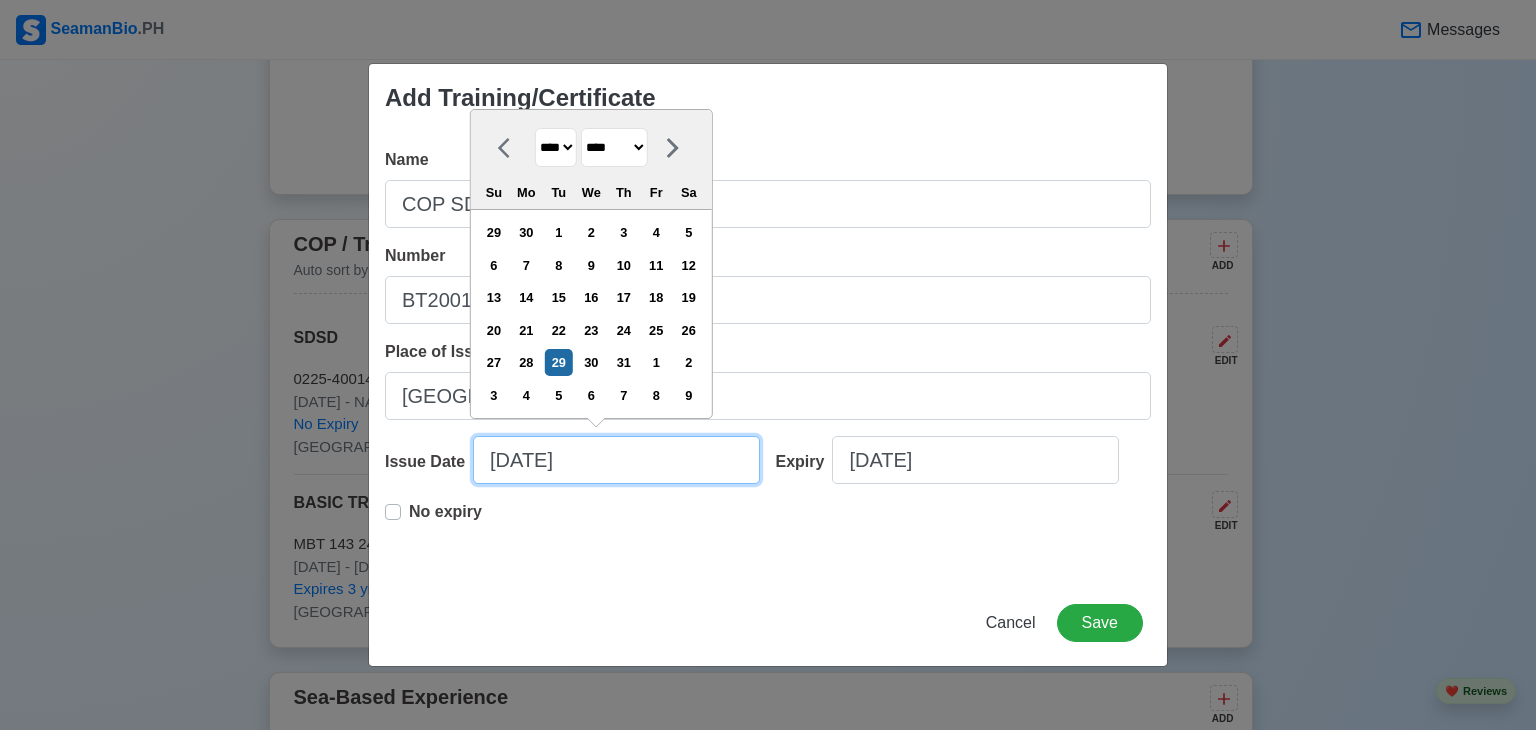click on "[DATE]" at bounding box center (616, 460) 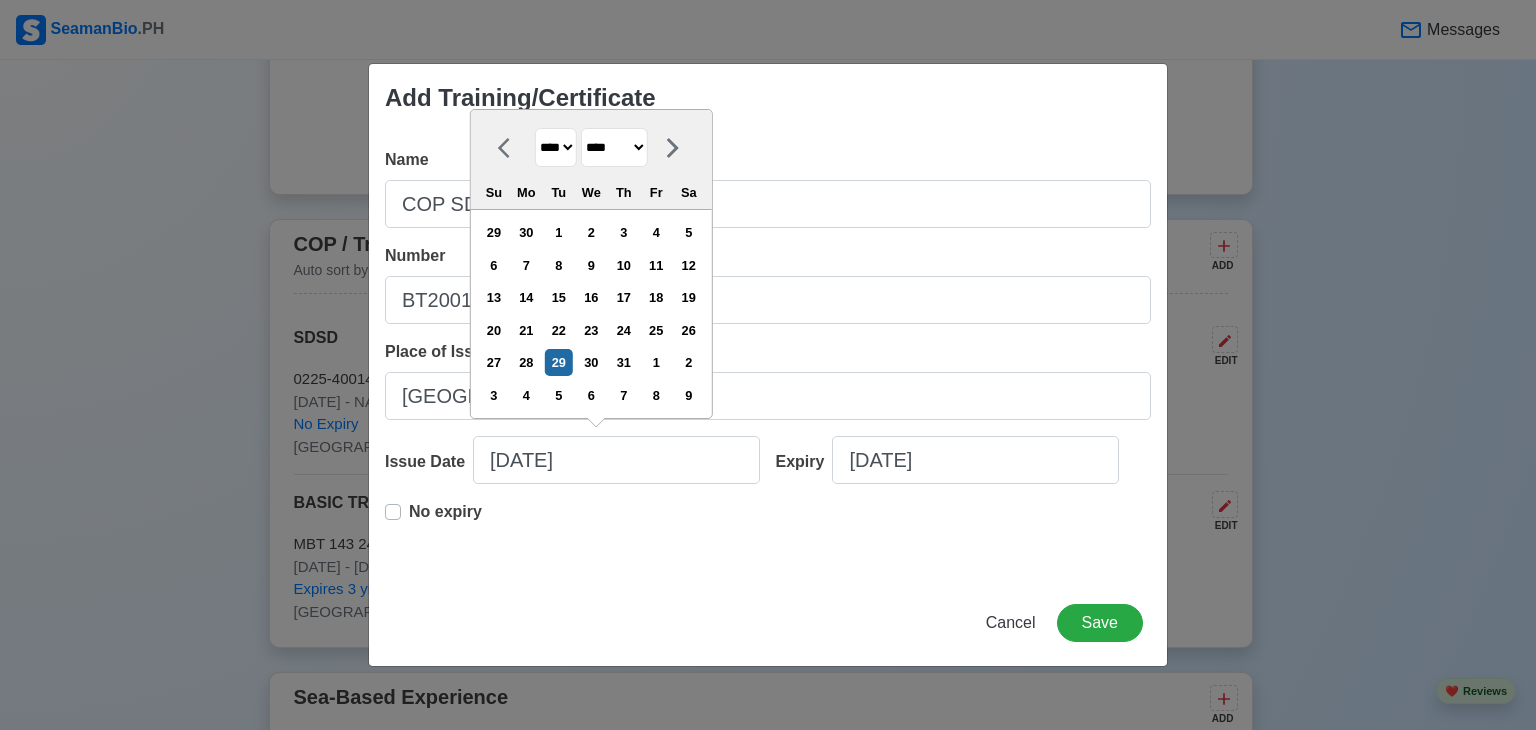 click on "******* ******** ***** ***** *** **** **** ****** ********* ******* ******** ********" at bounding box center (614, 147) 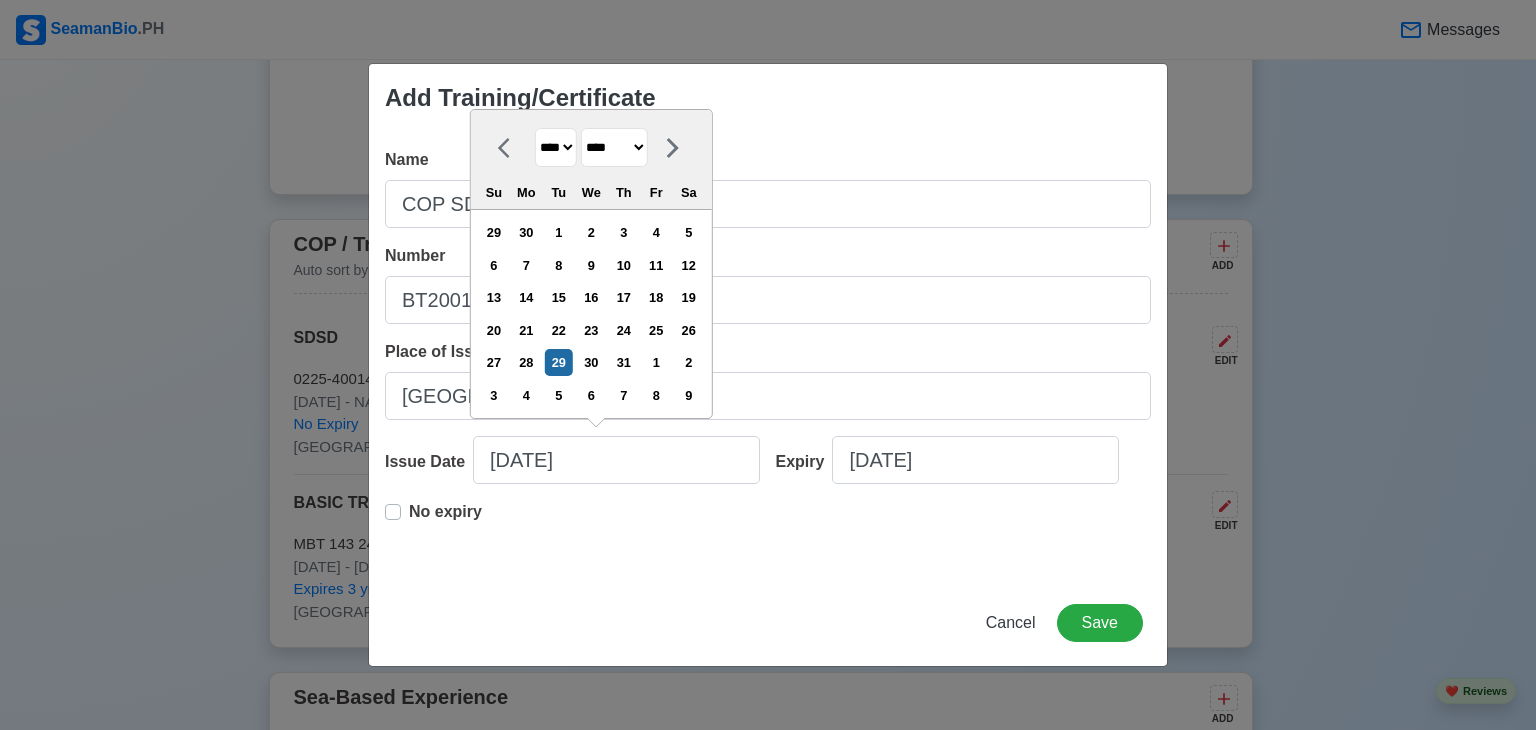 select on "*****" 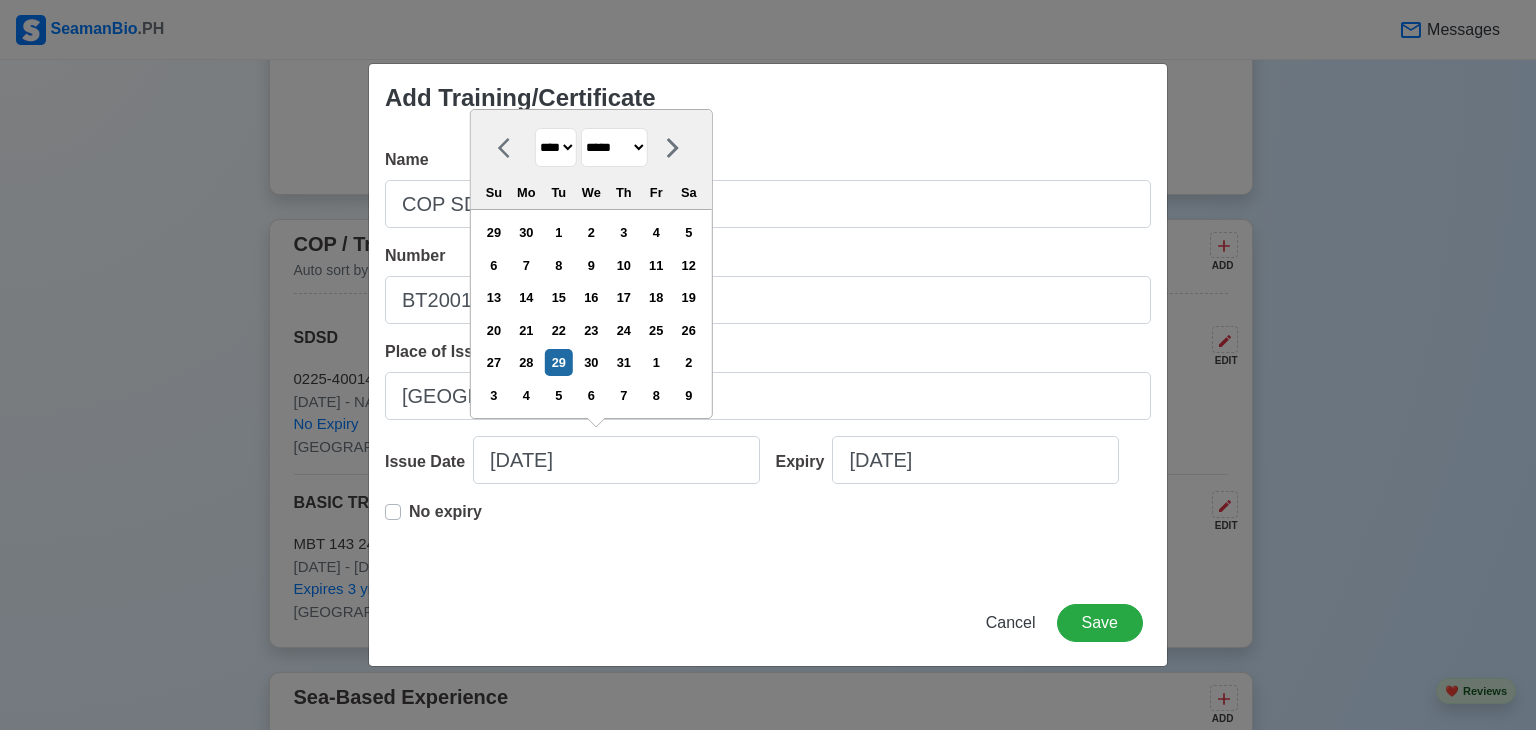 click on "******* ******** ***** ***** *** **** **** ****** ********* ******* ******** ********" at bounding box center (614, 147) 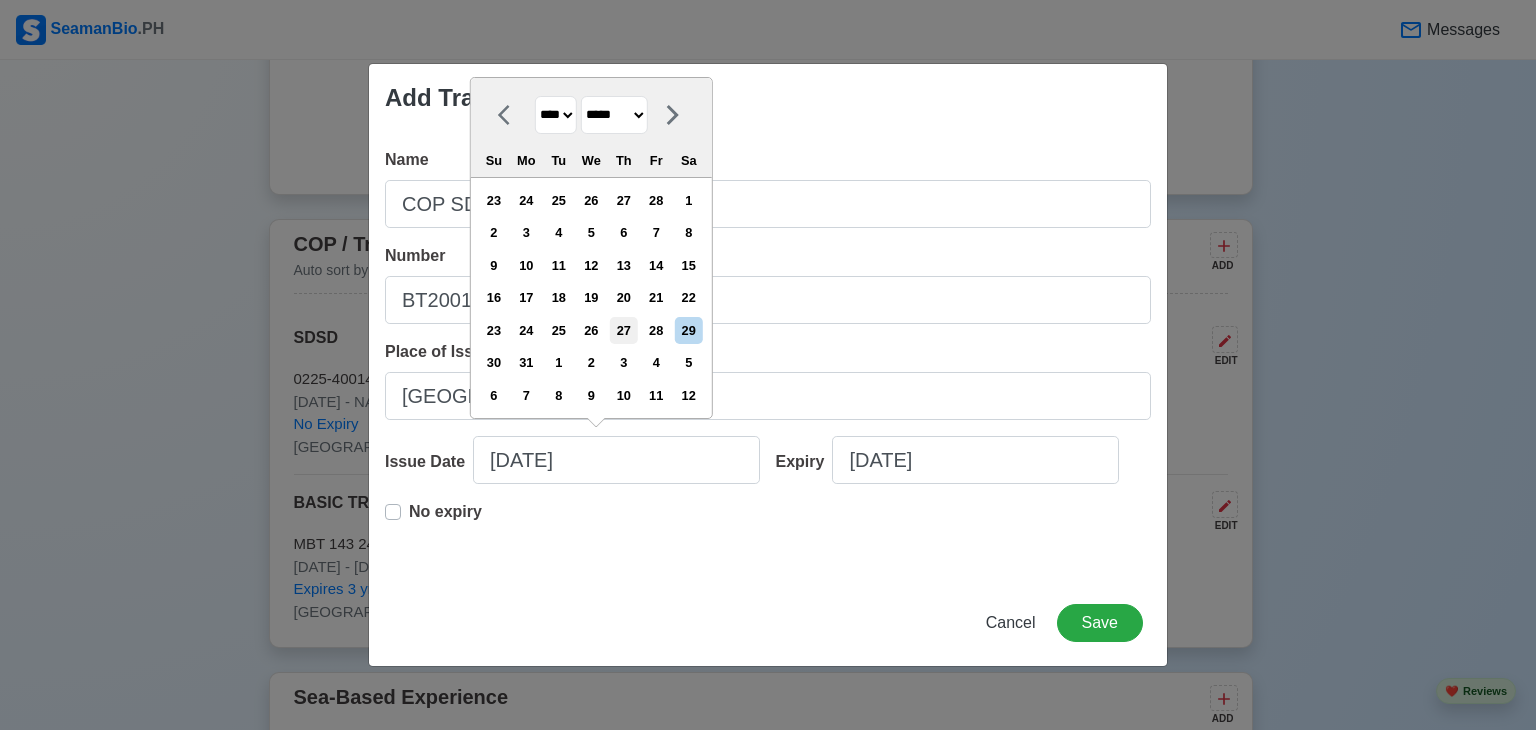 click on "27" at bounding box center (623, 330) 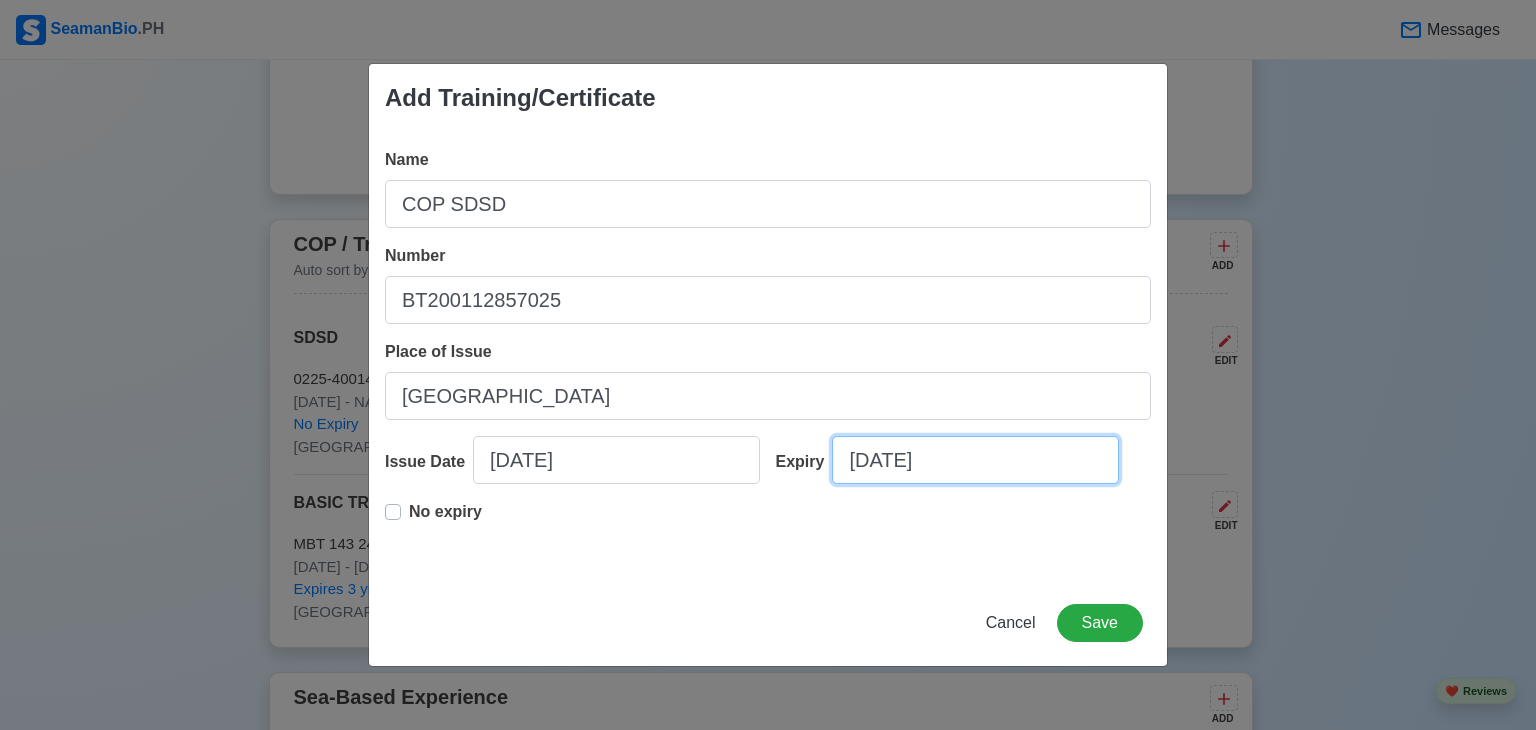 select on "****" 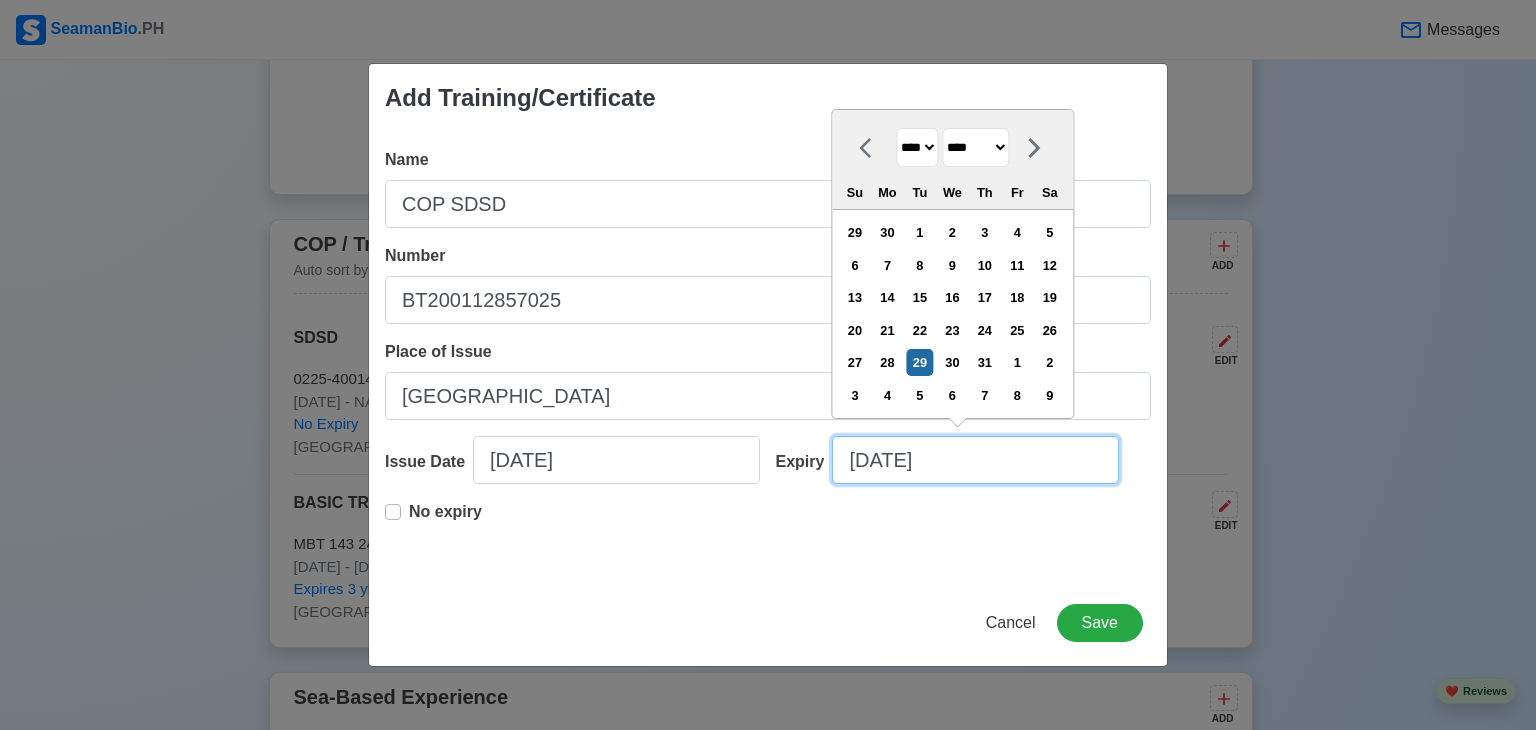 click on "[DATE]" at bounding box center [975, 460] 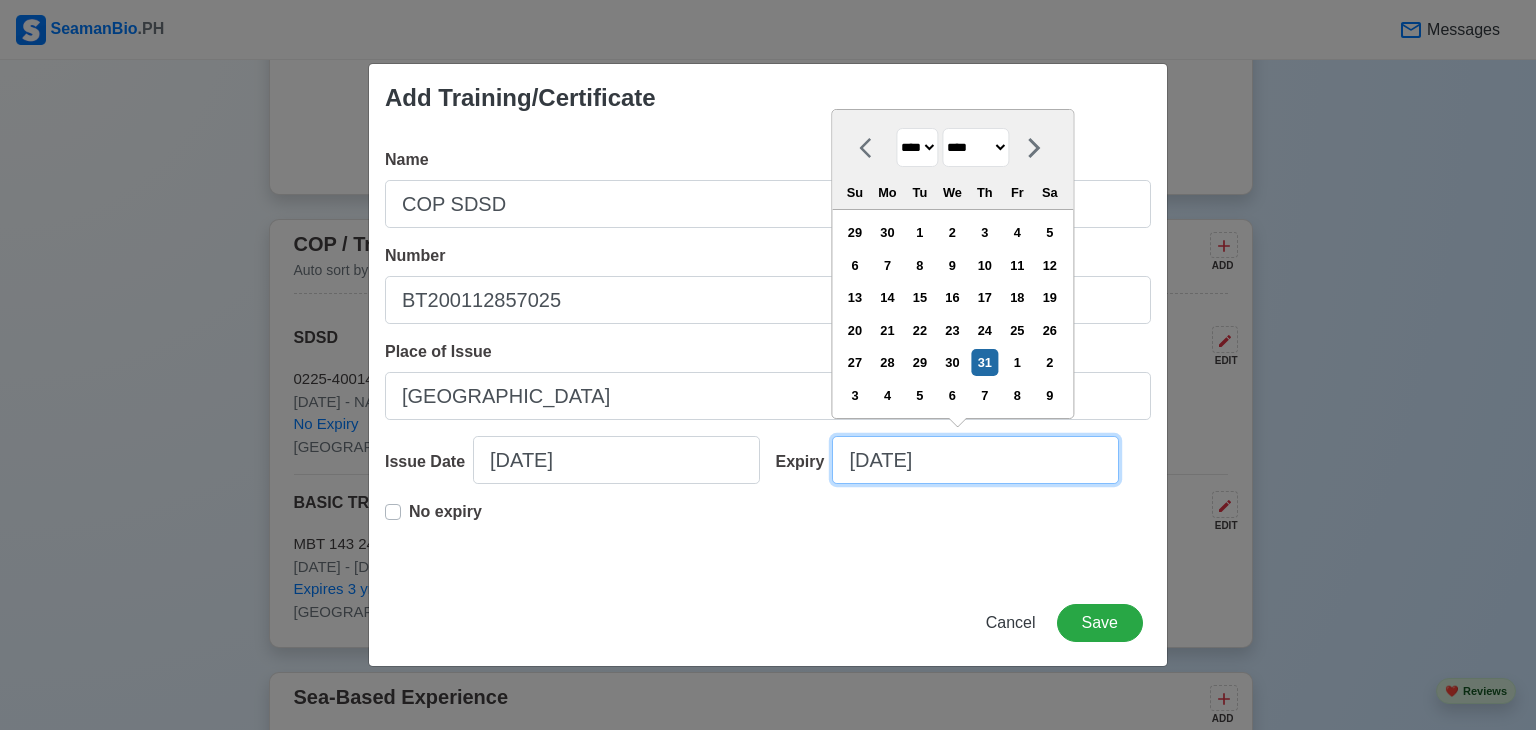 click on "[DATE]" at bounding box center [975, 460] 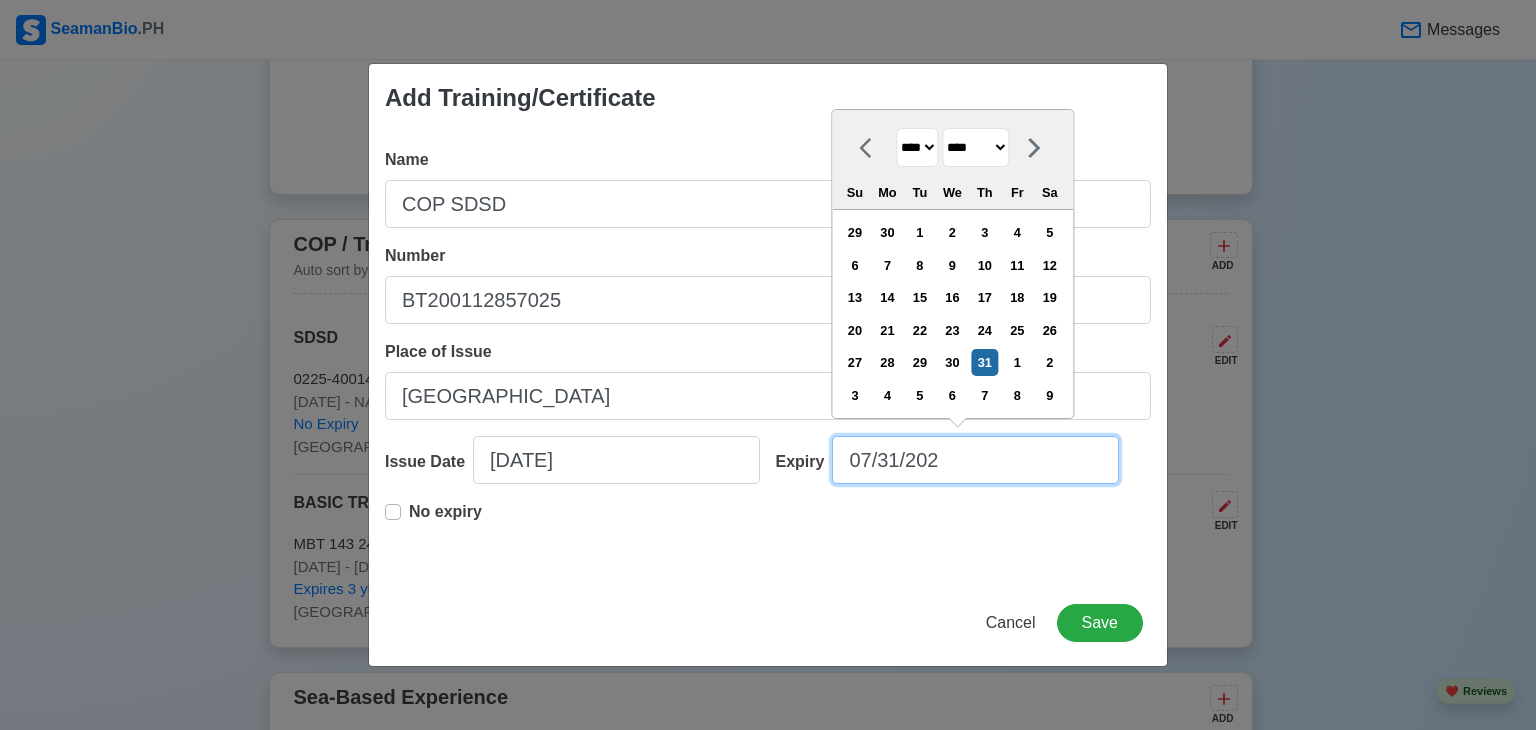 type on "[DATE]" 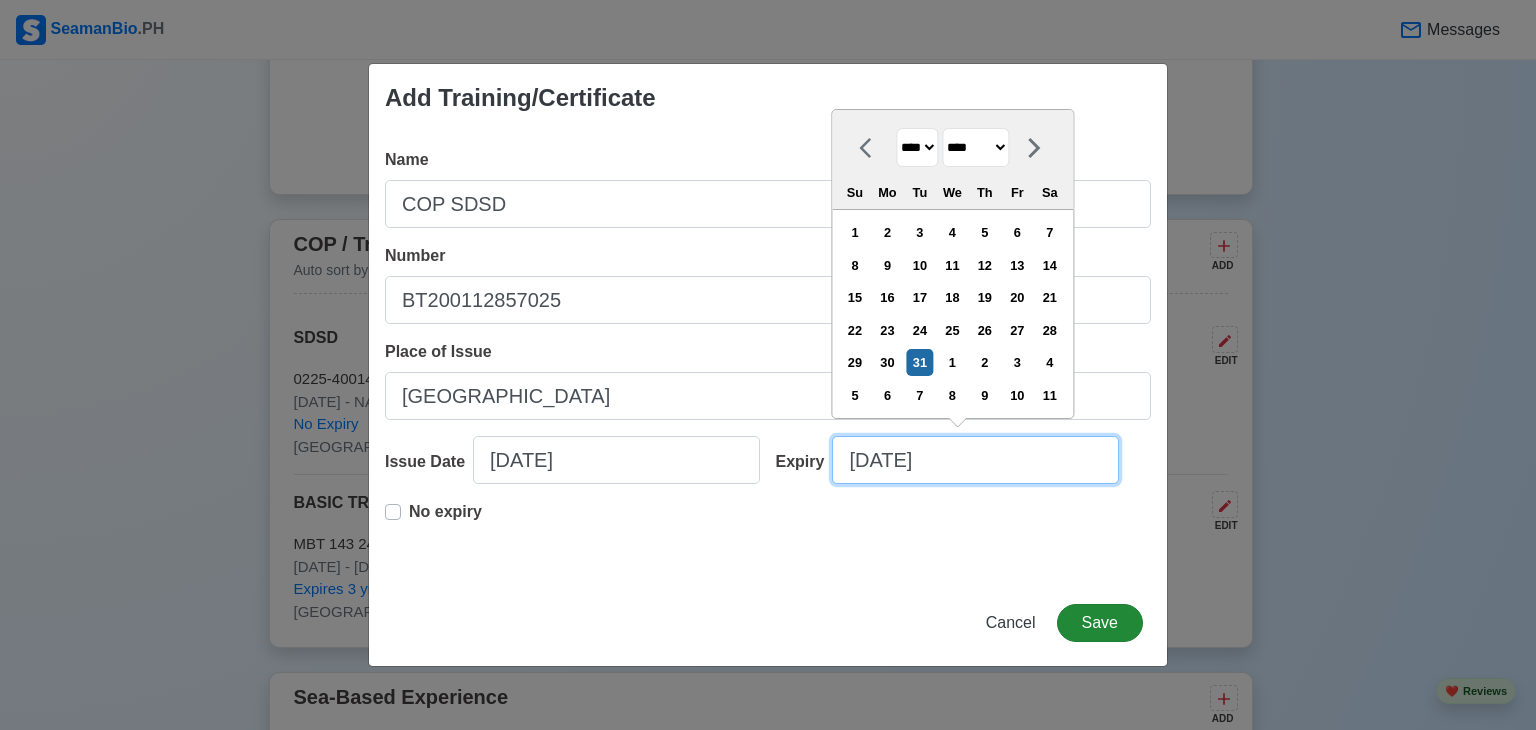 type on "[DATE]" 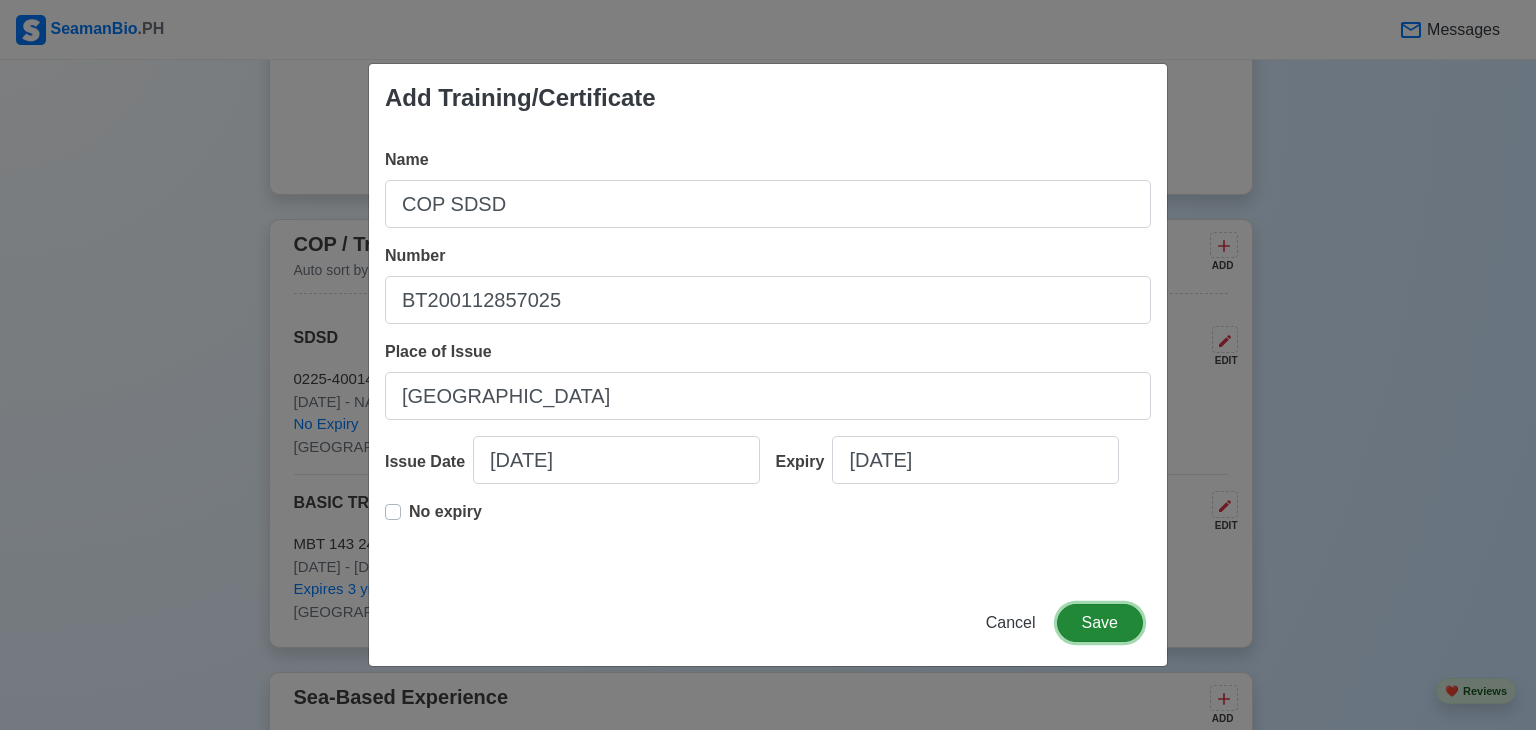 click on "Save" at bounding box center (1100, 623) 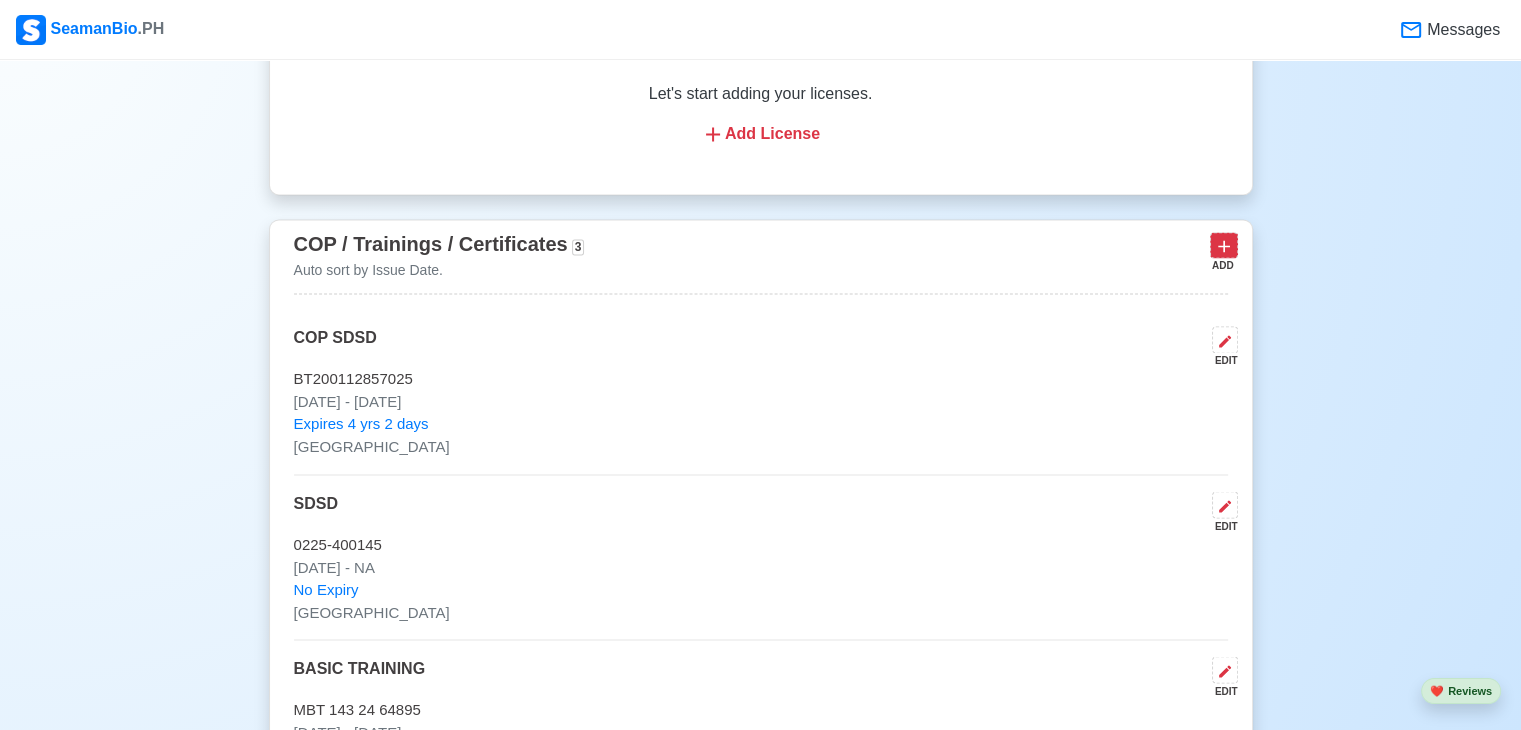 click 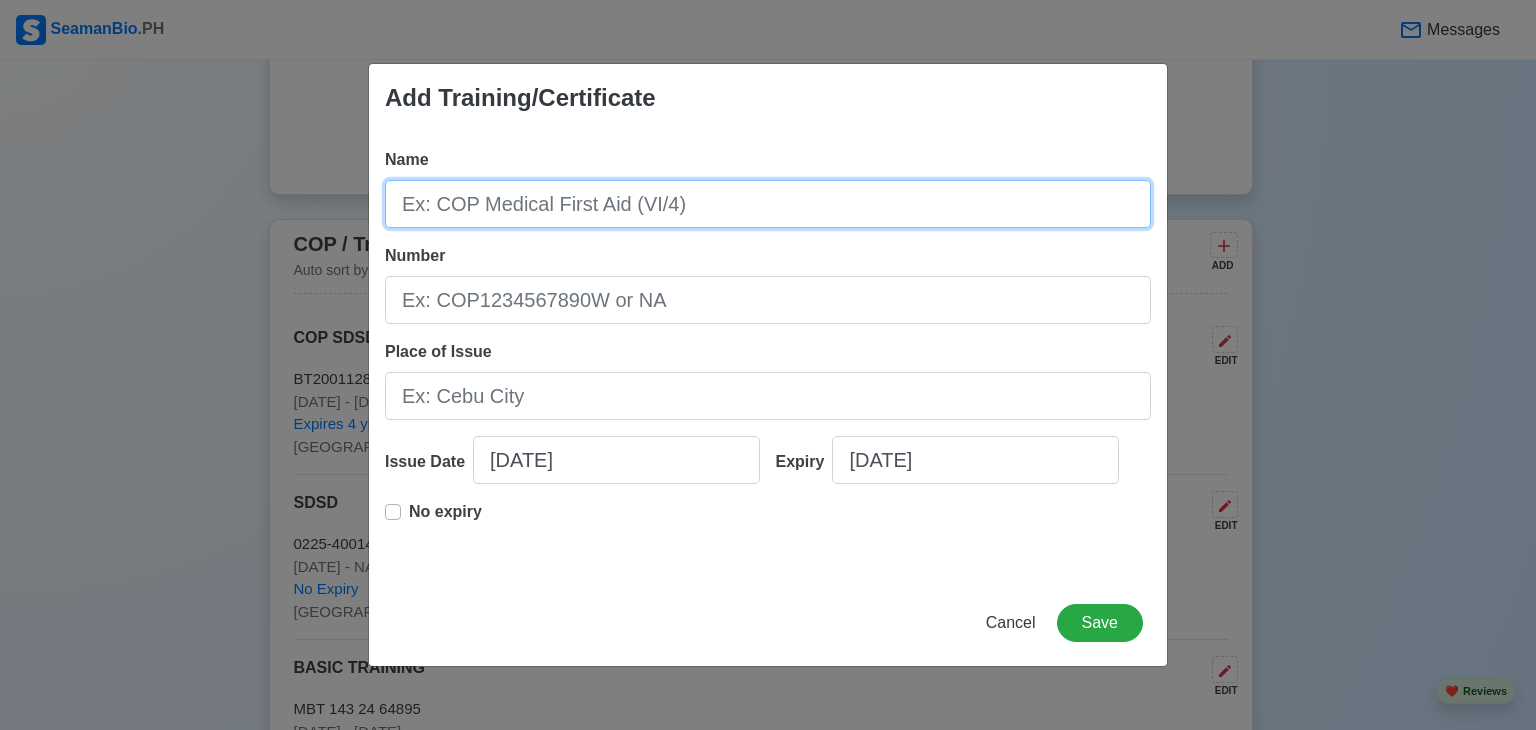 click on "Name" at bounding box center [768, 204] 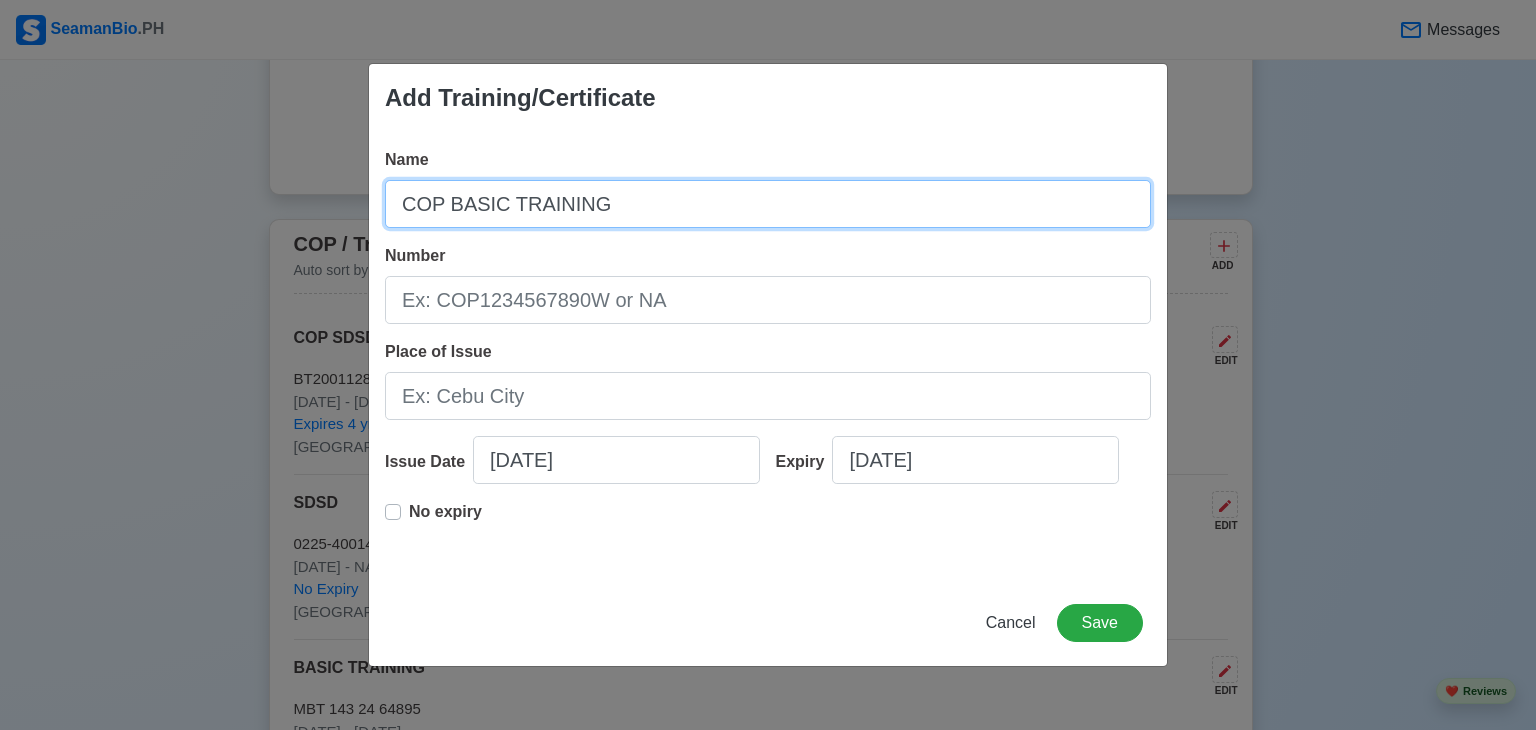 type on "COP BASIC TRAINING" 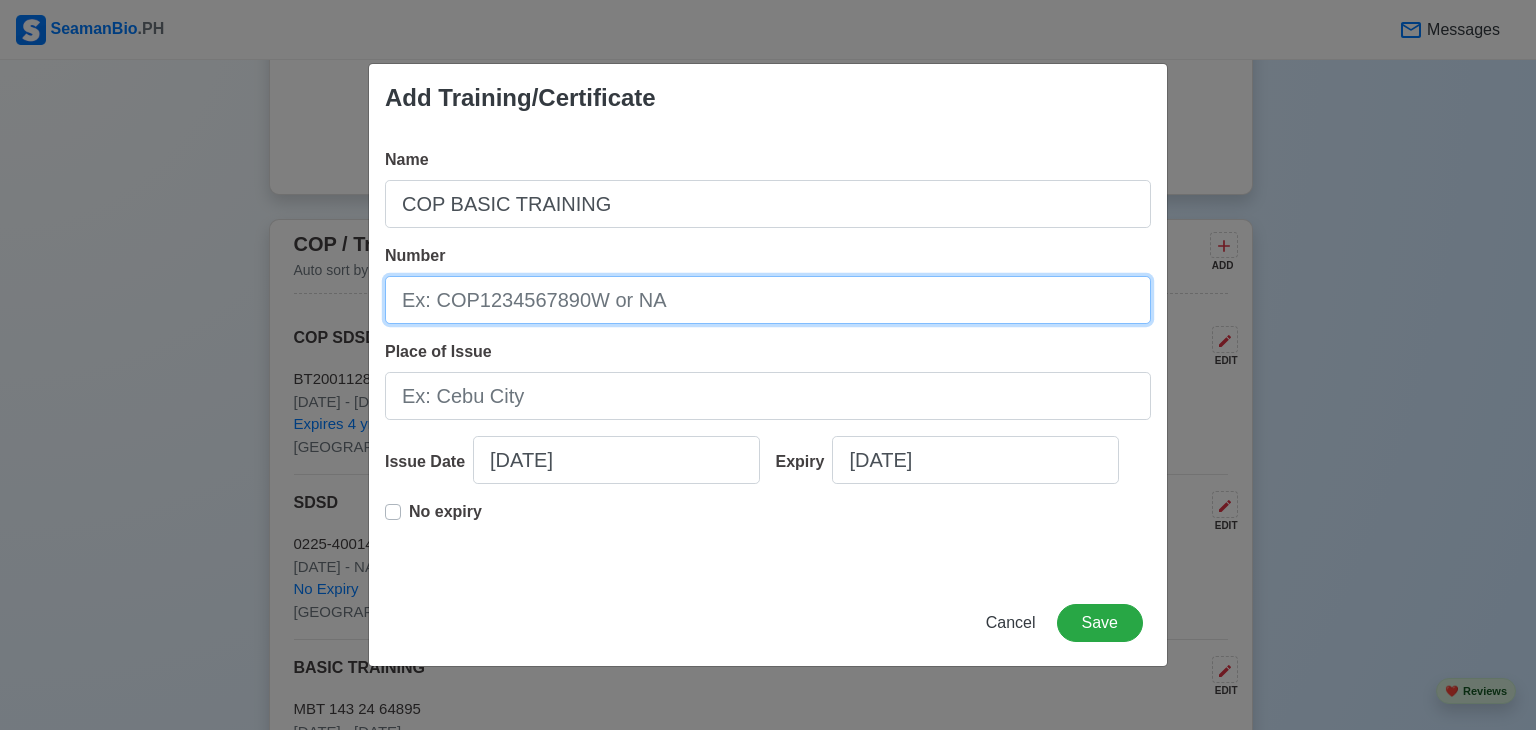 click on "Number" at bounding box center [768, 300] 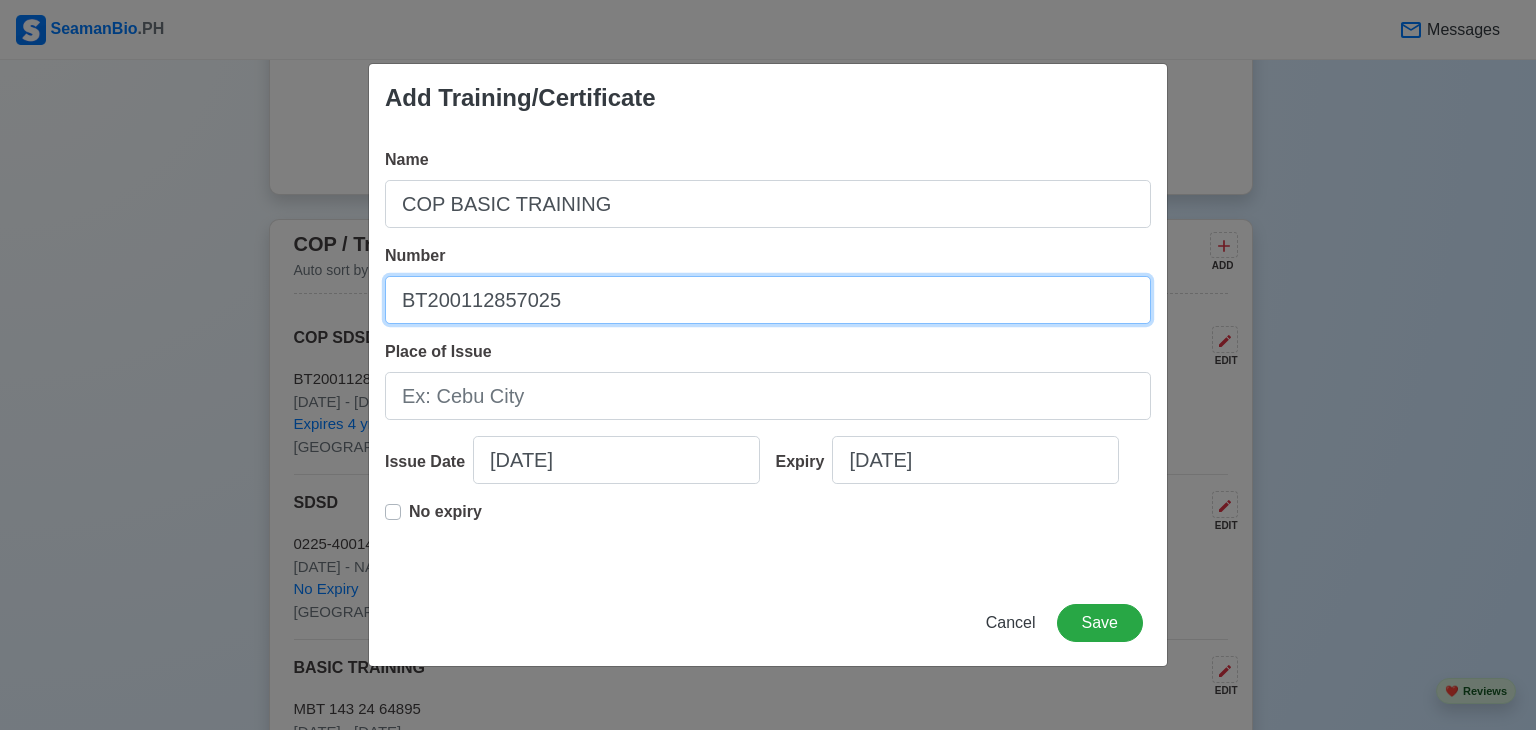 type on "BT200112857025" 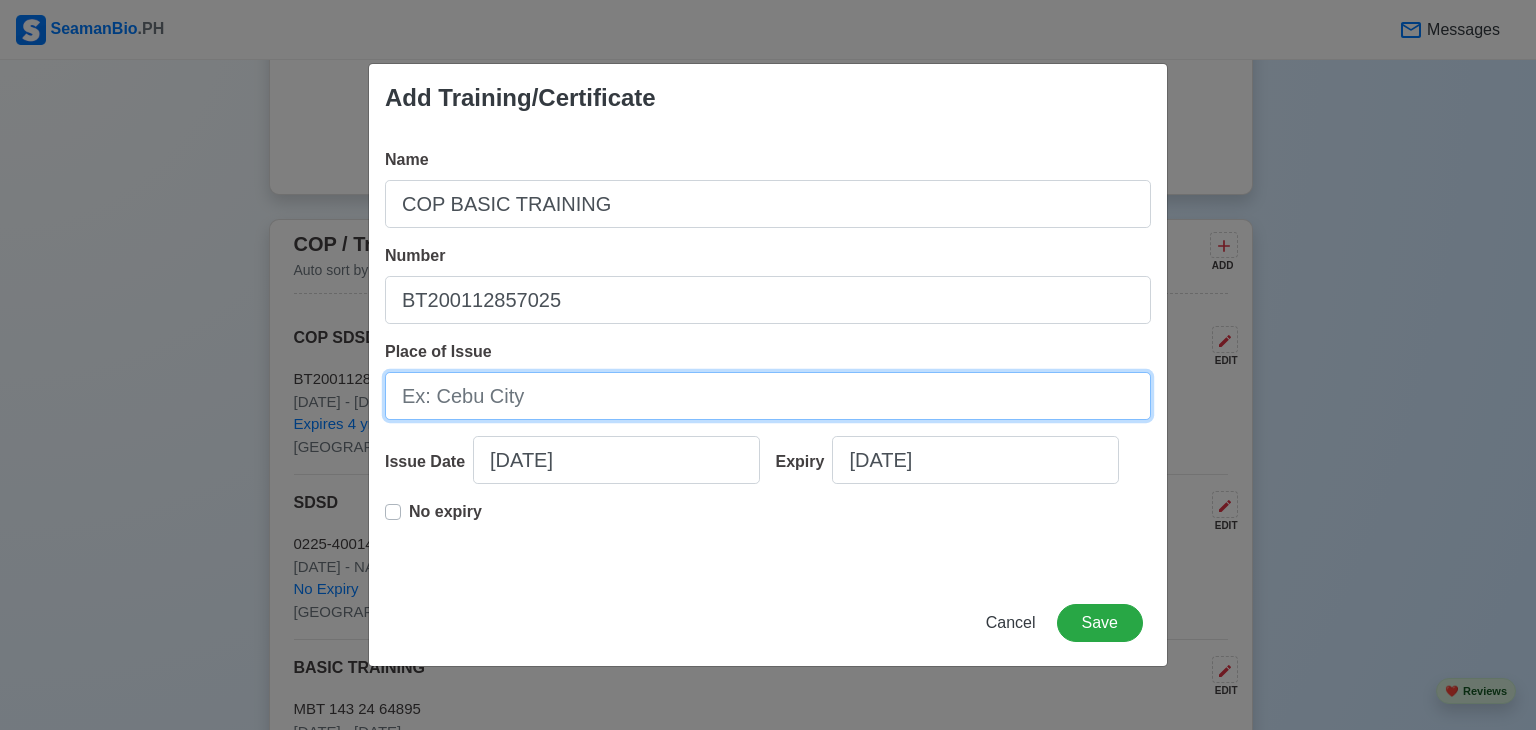 click on "Place of Issue" at bounding box center (768, 396) 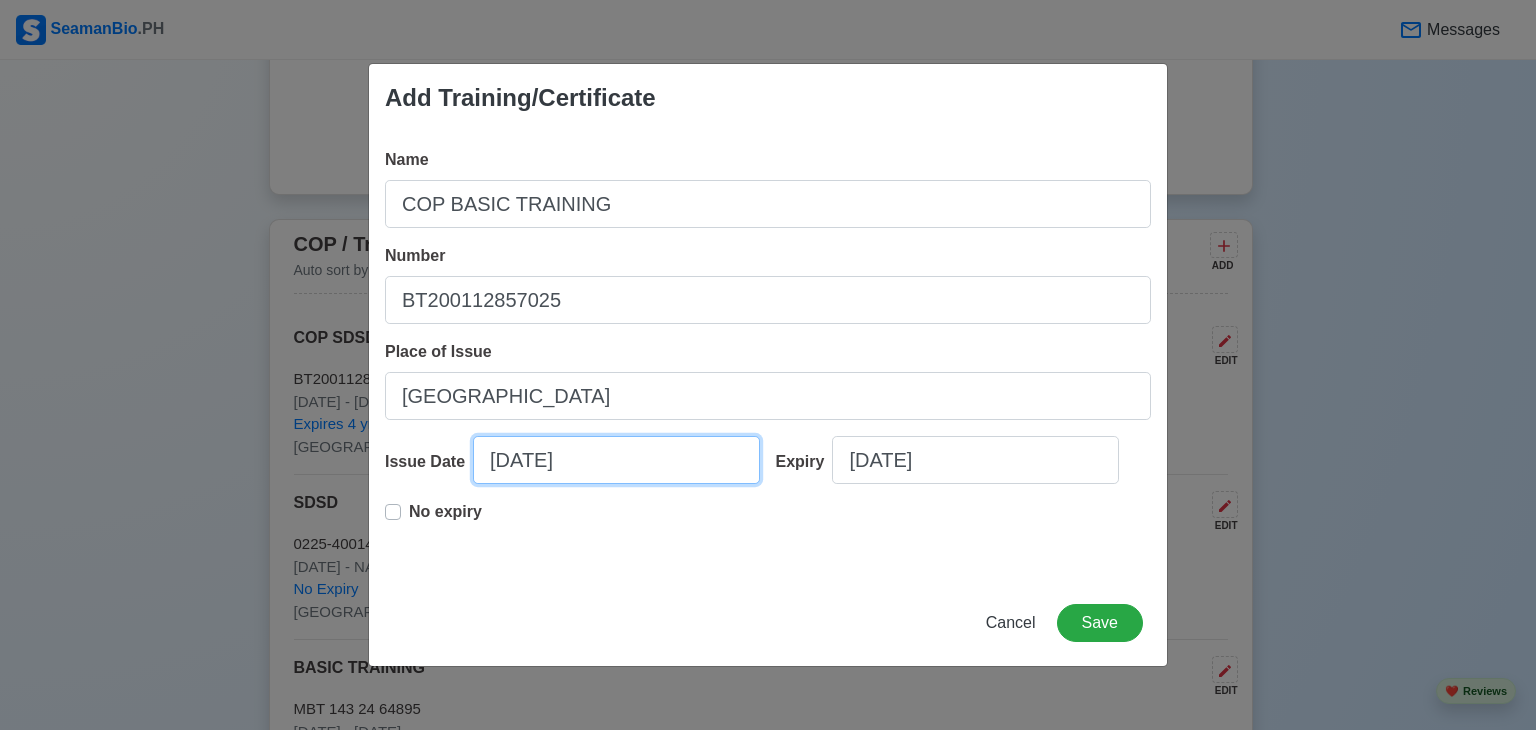 select on "****" 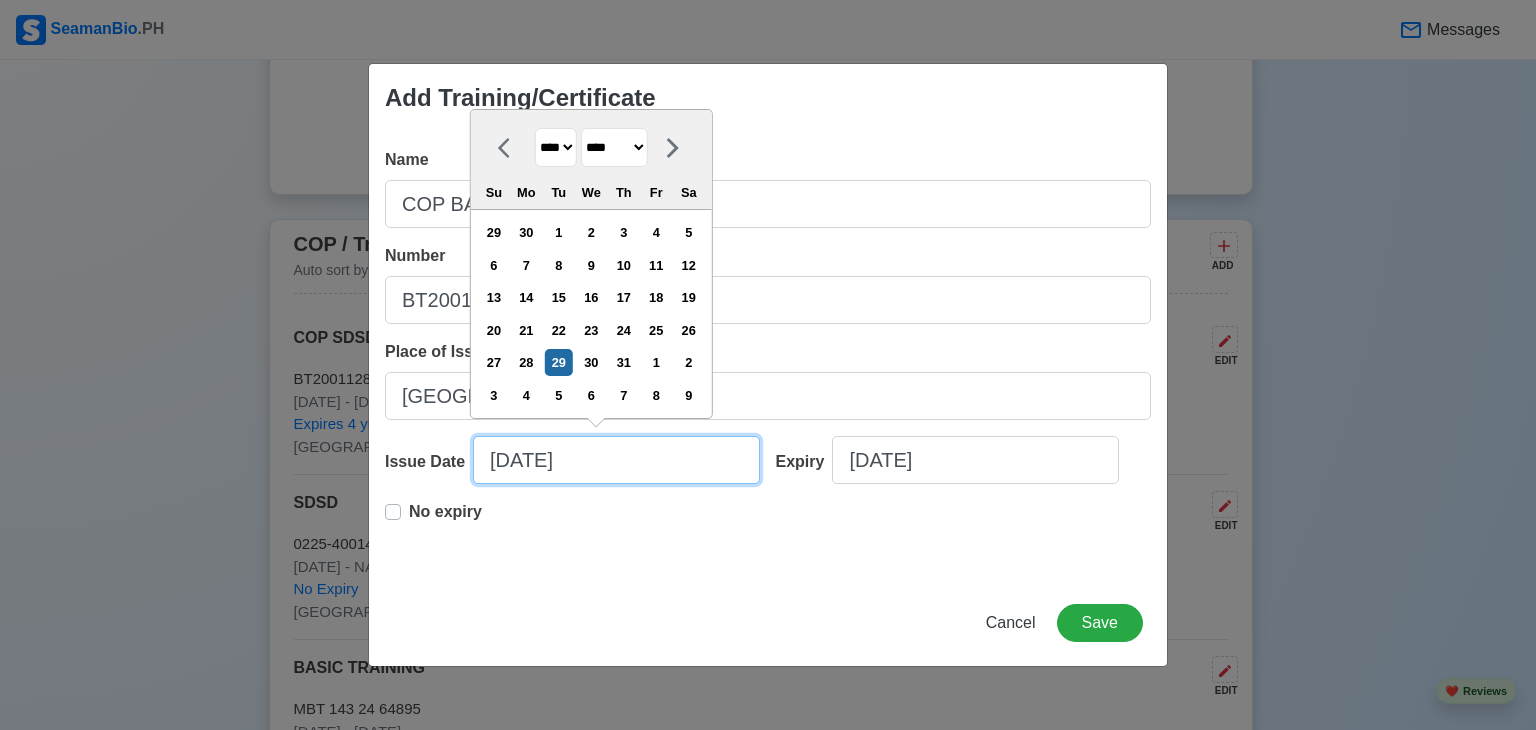 click on "[DATE]" at bounding box center [616, 460] 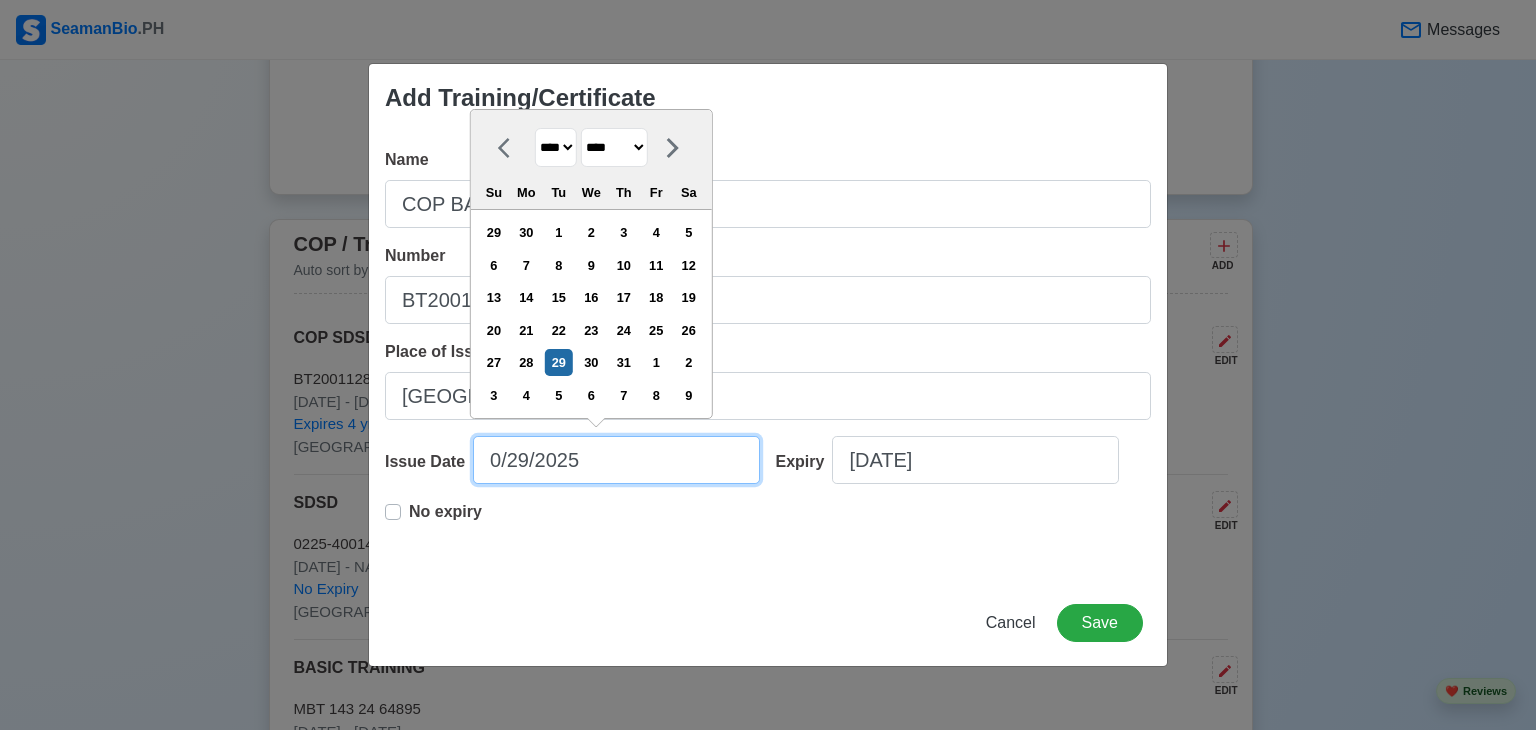 type on "[DATE]" 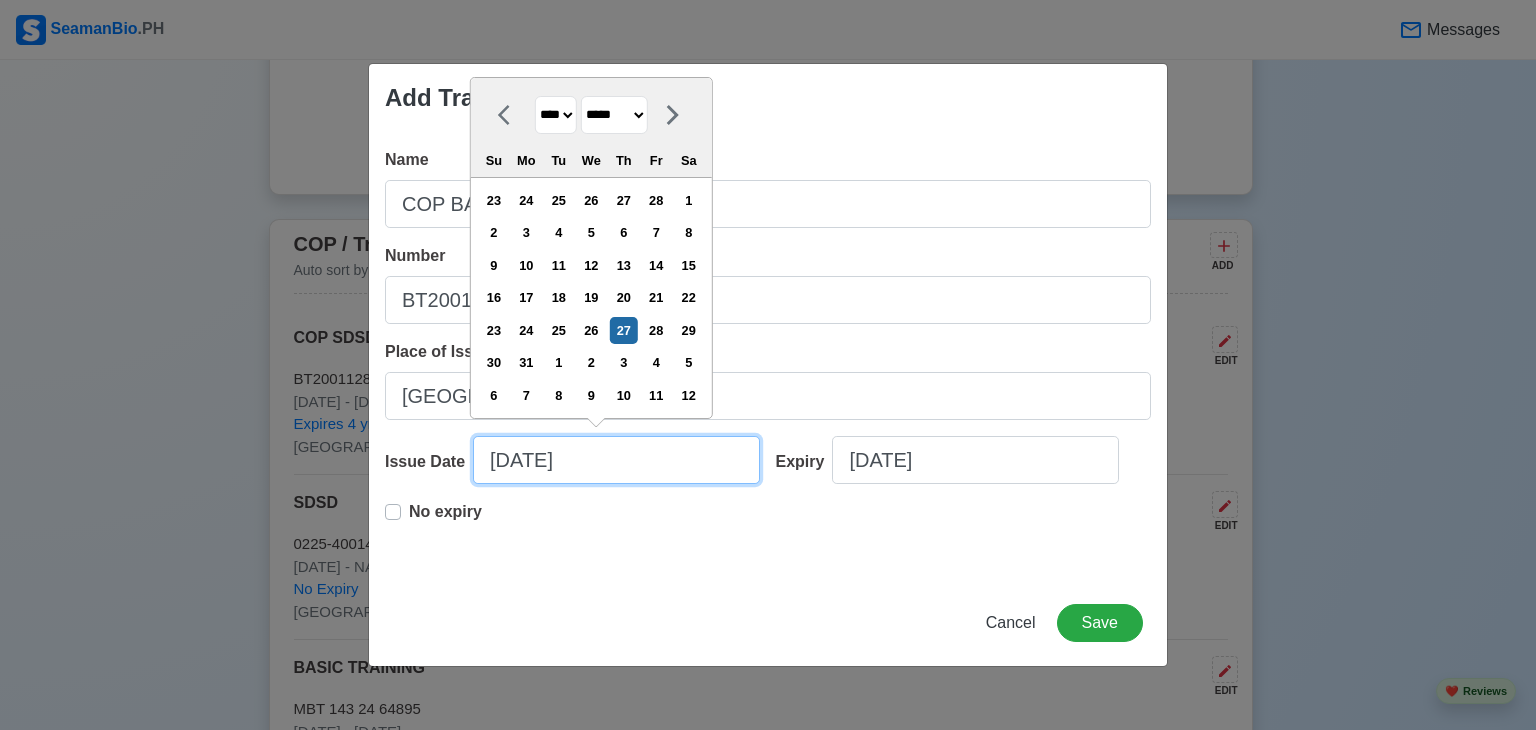type on "[DATE]" 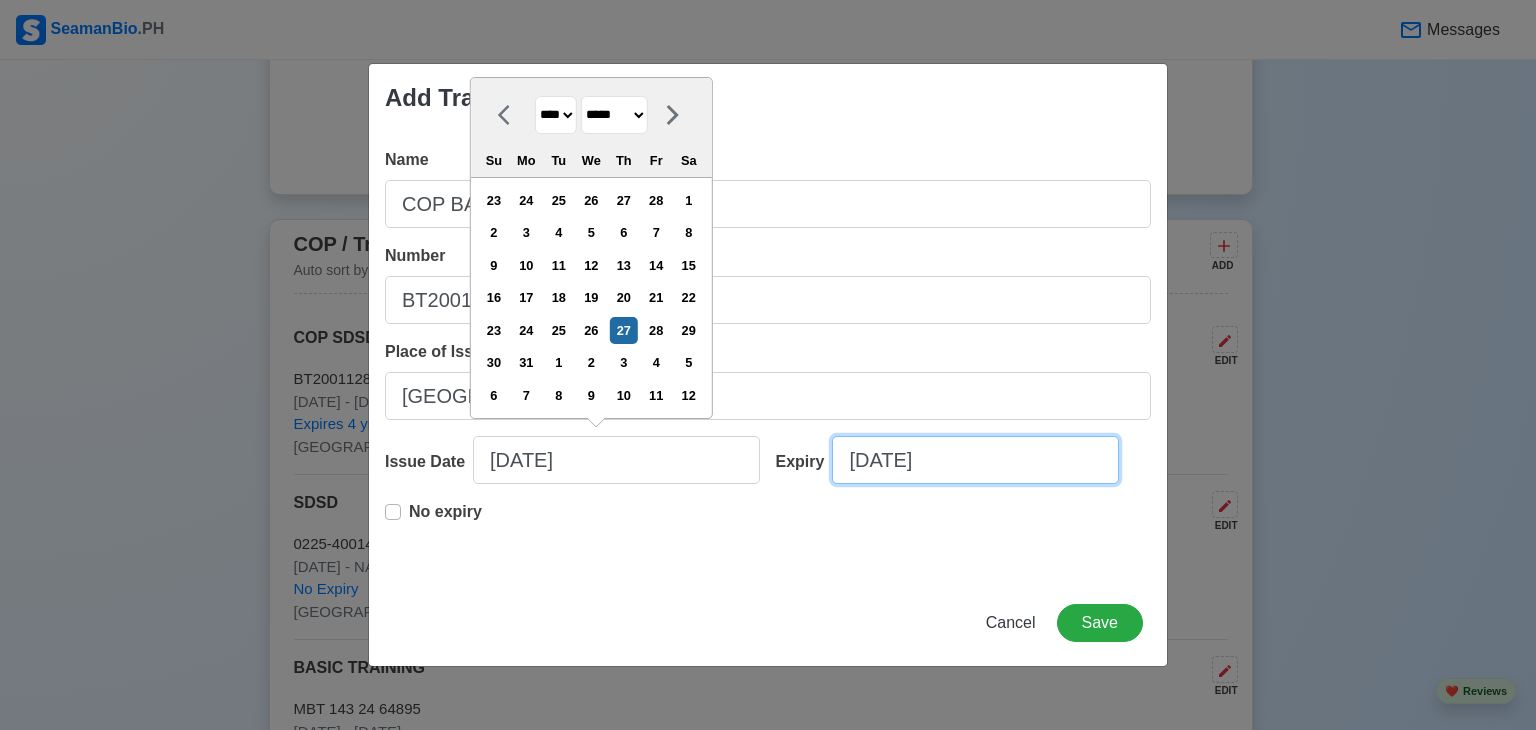 select on "****" 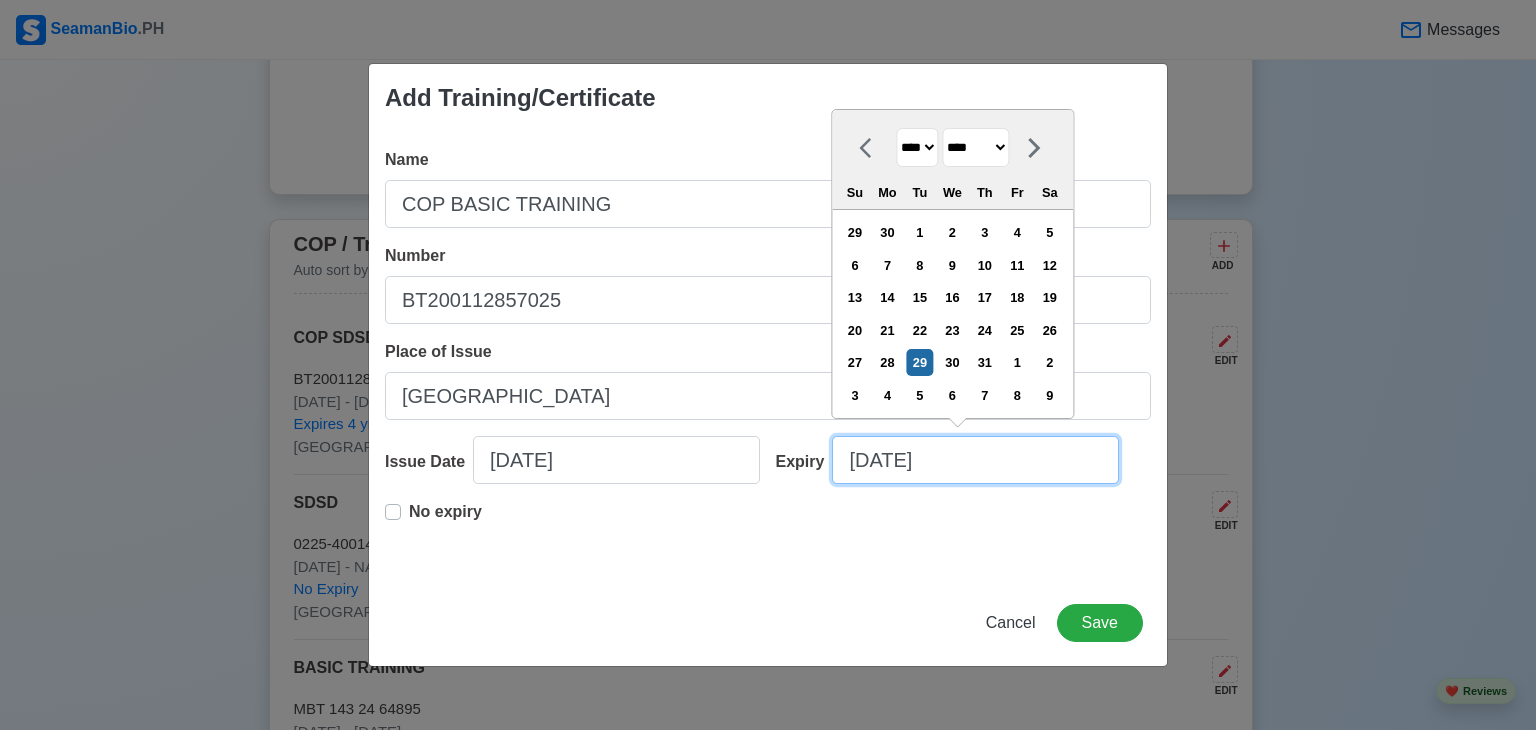 click on "[DATE]" at bounding box center [975, 460] 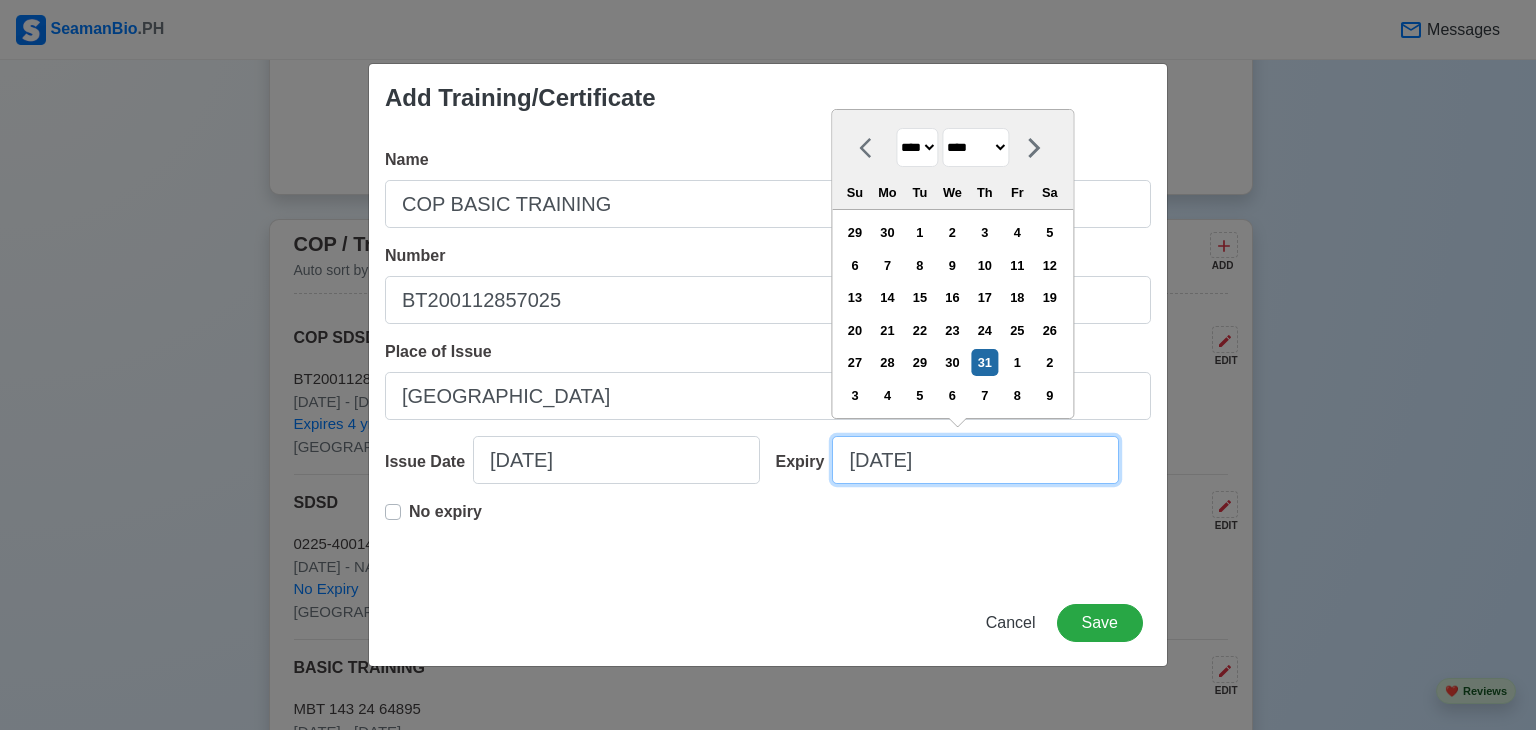 click on "[DATE]" at bounding box center (975, 460) 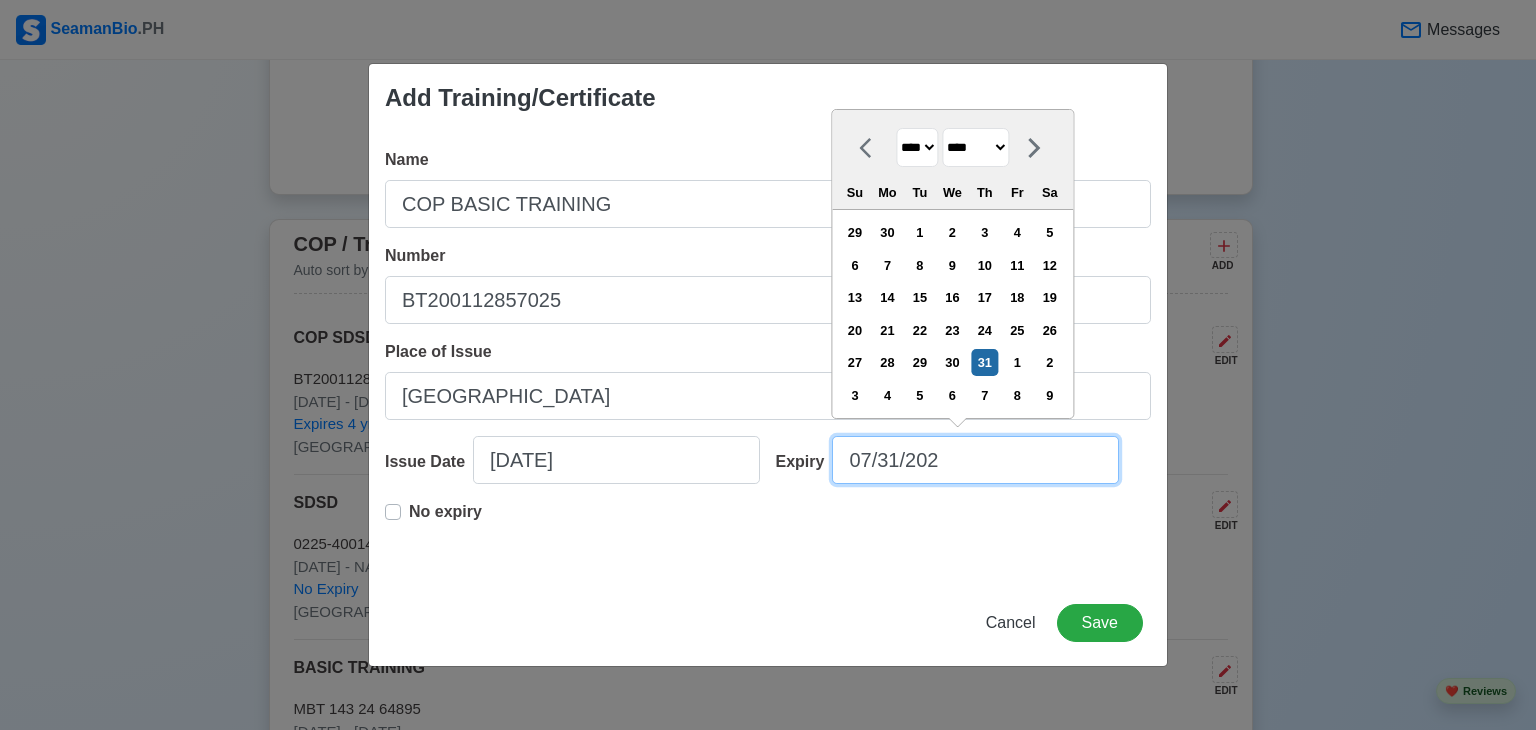 type on "[DATE]" 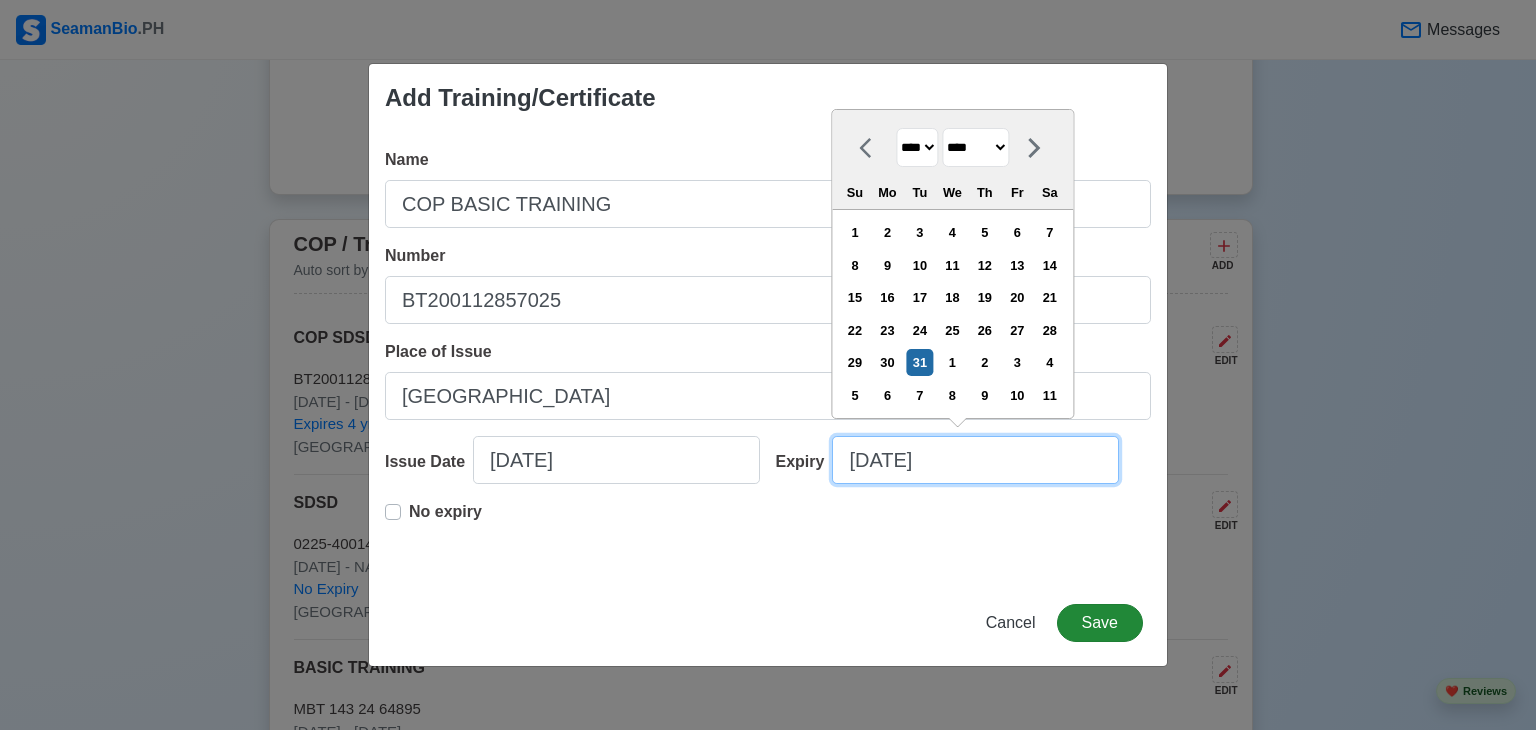 type on "[DATE]" 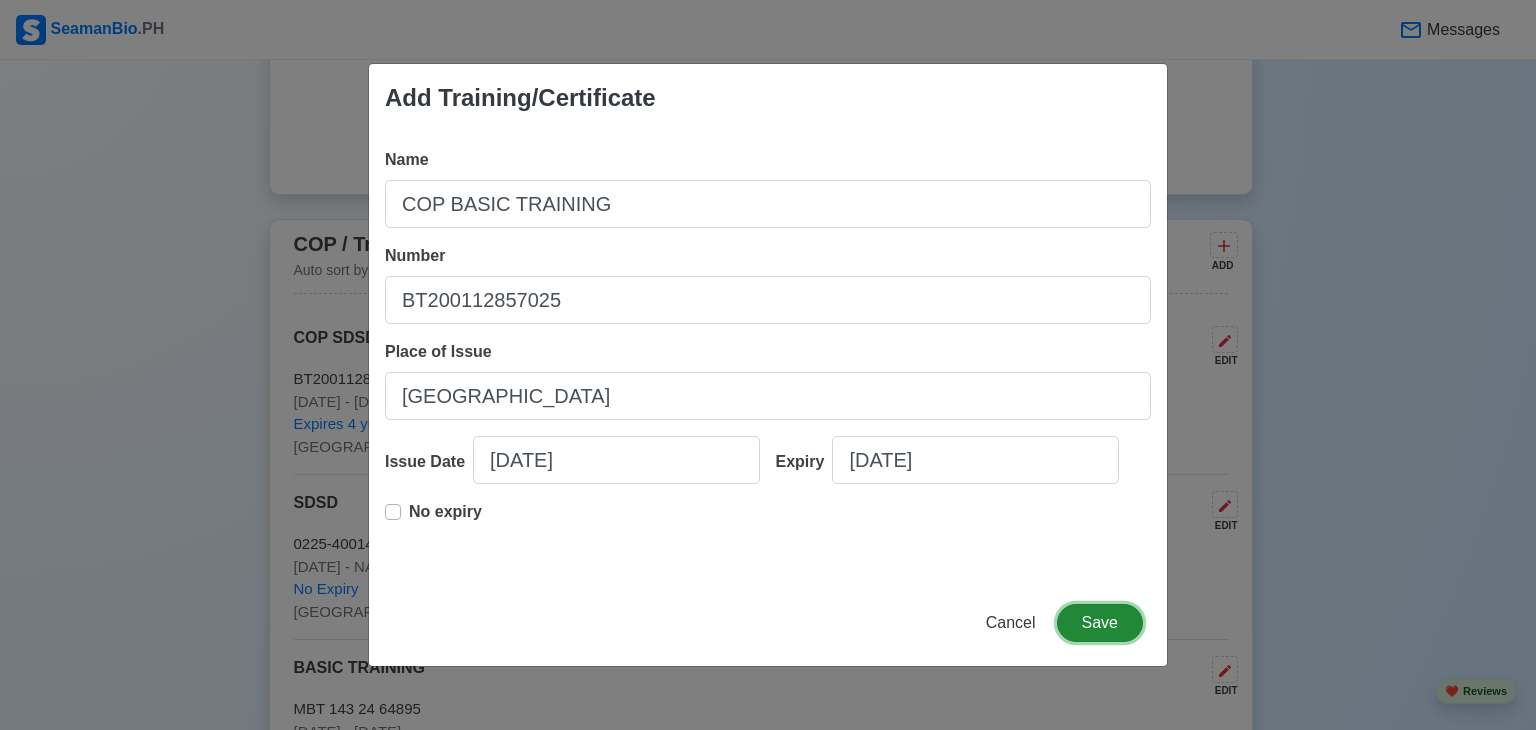 click on "Save" at bounding box center (1100, 623) 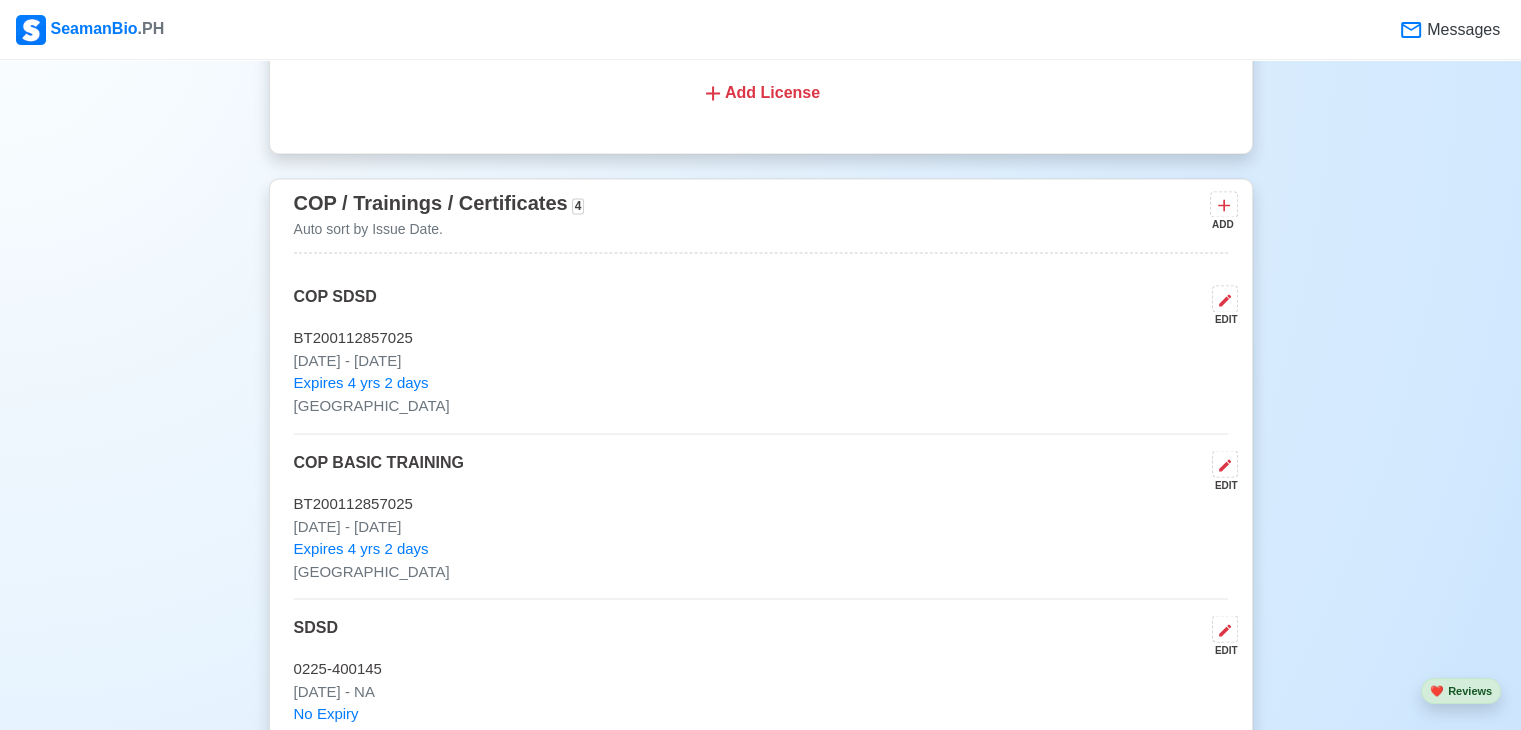 scroll, scrollTop: 3351, scrollLeft: 0, axis: vertical 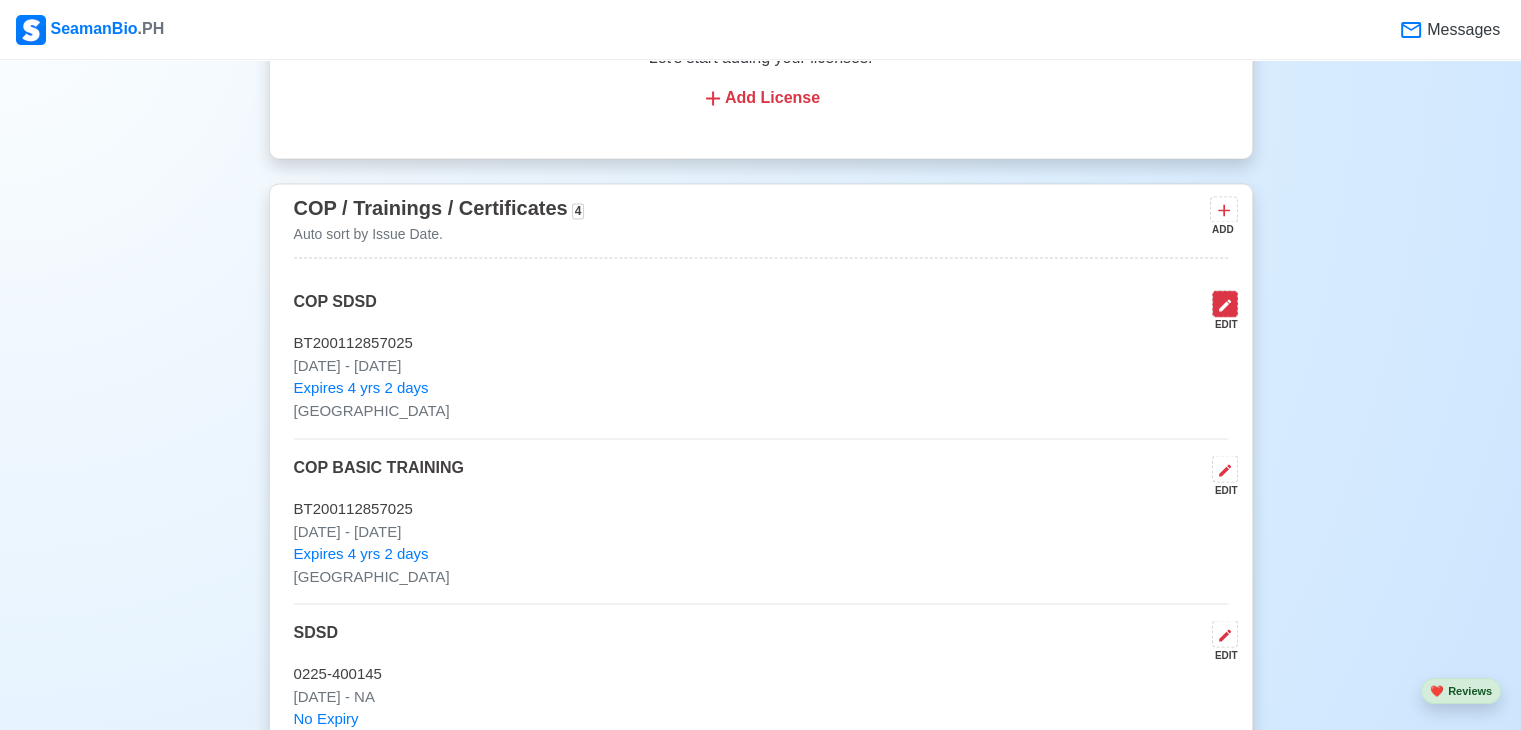 click 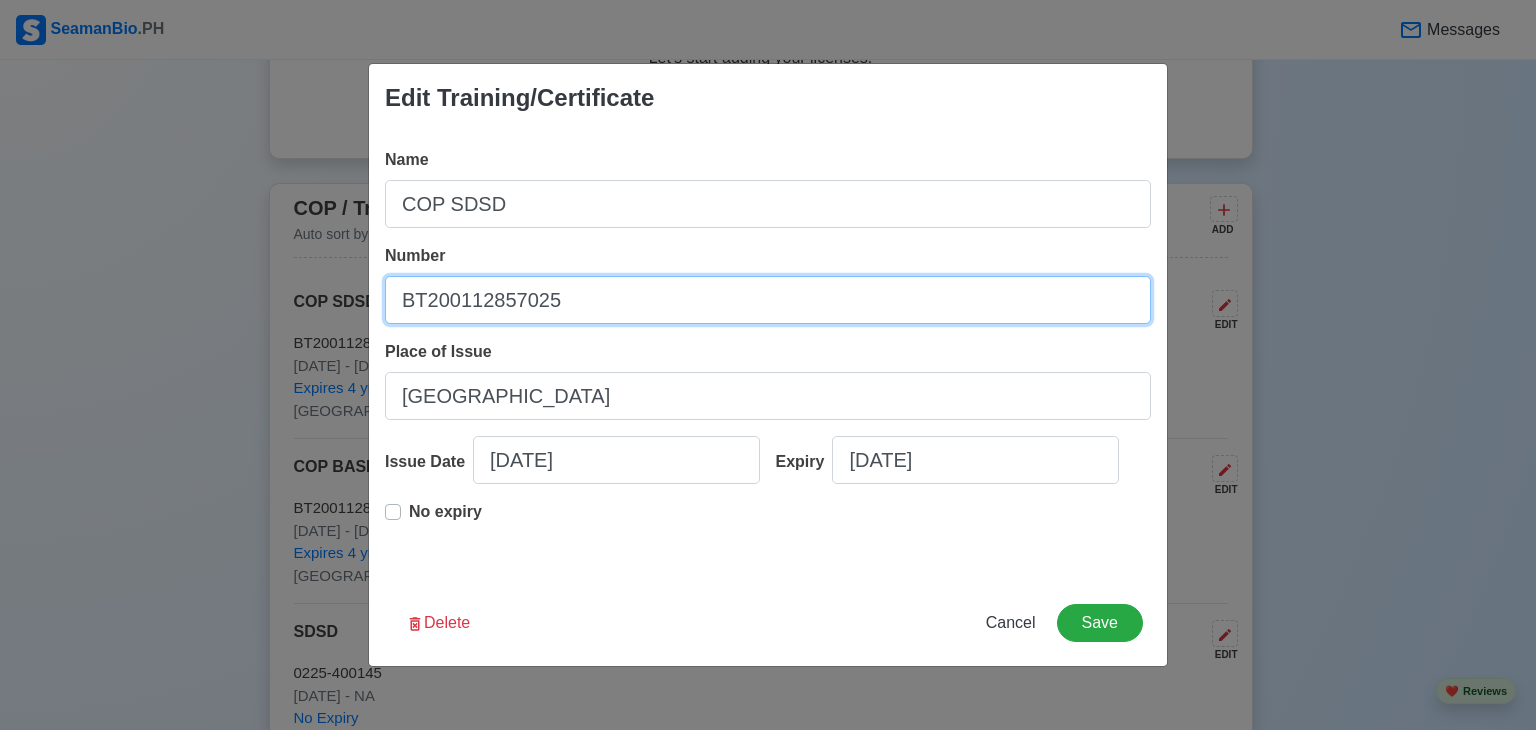 click on "BT200112857025" at bounding box center (768, 300) 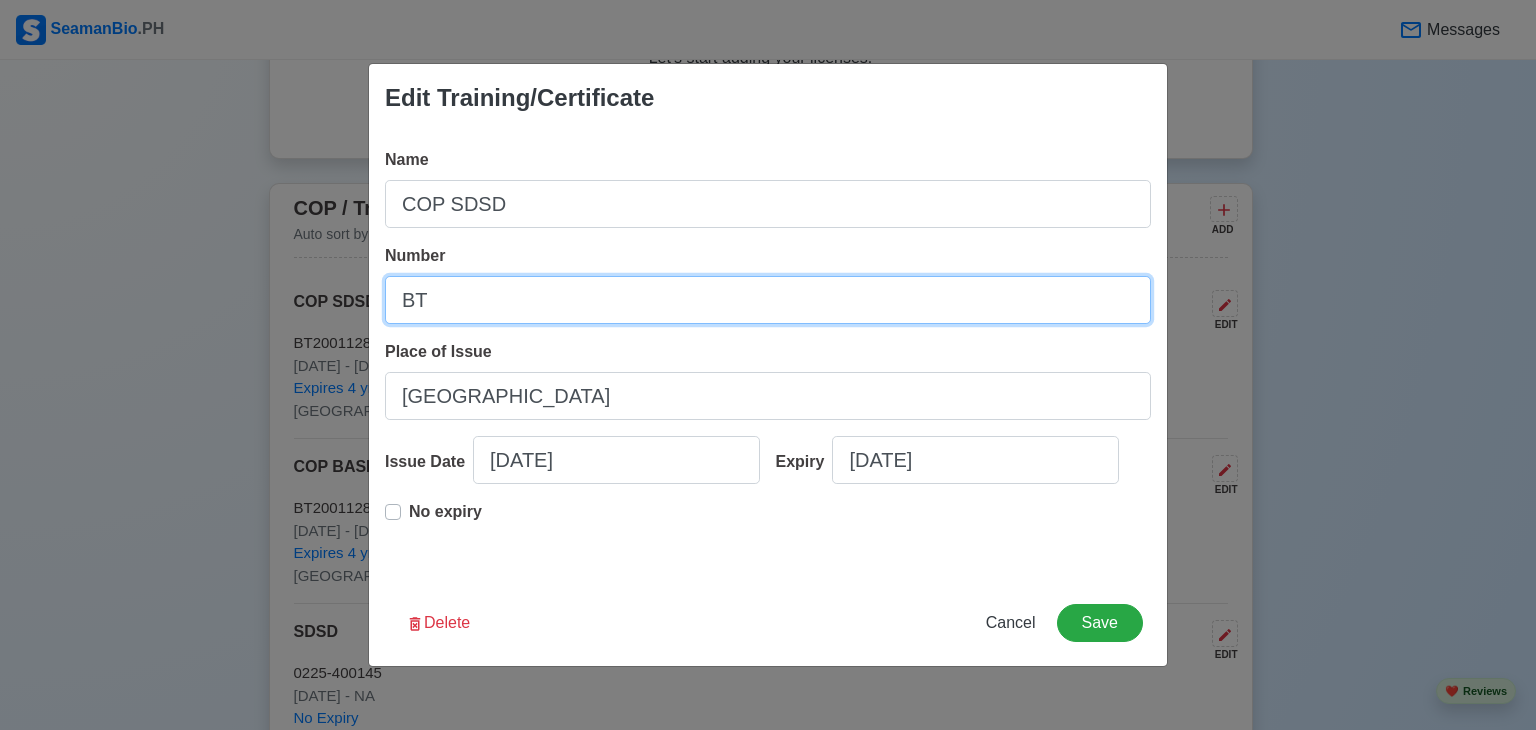type on "B" 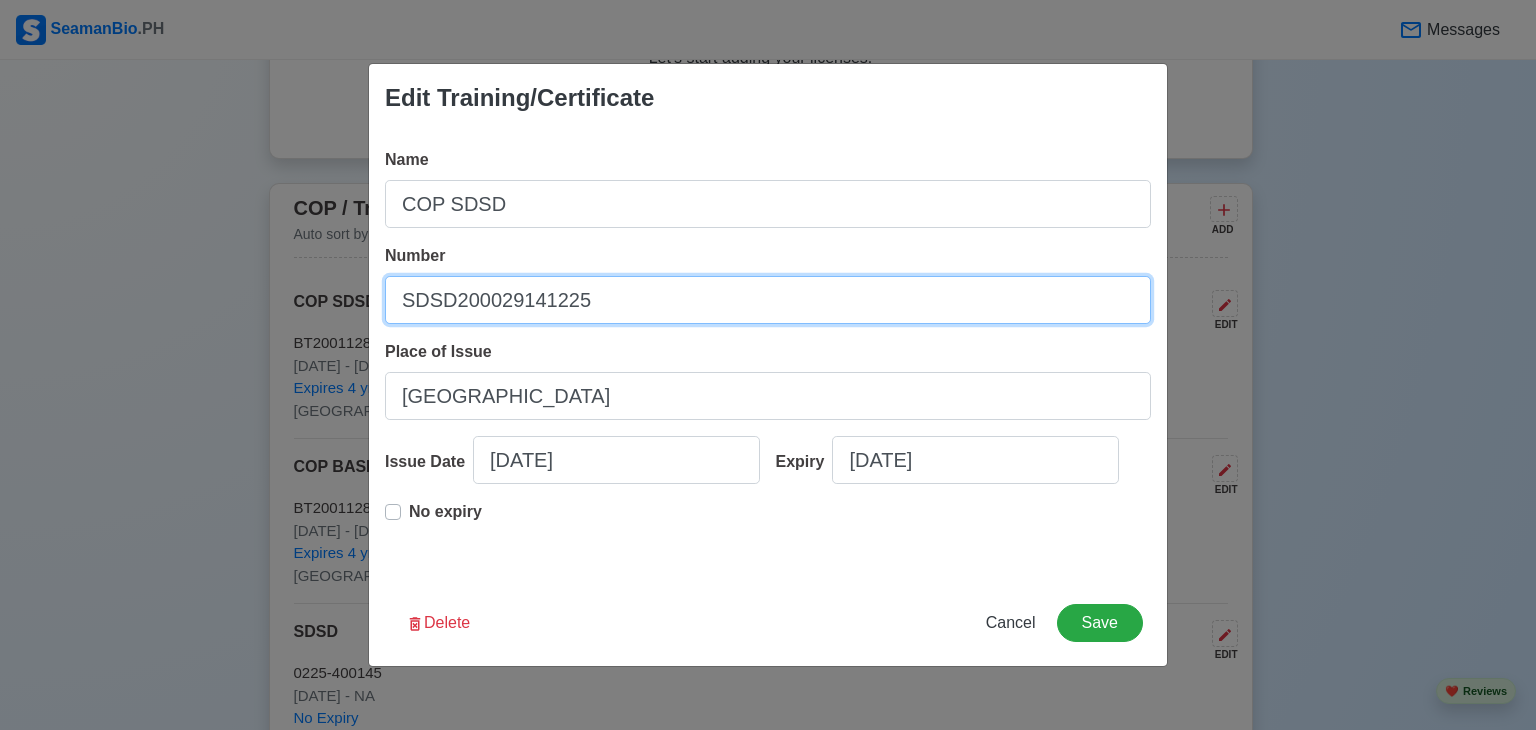 type on "SDSD200029141225" 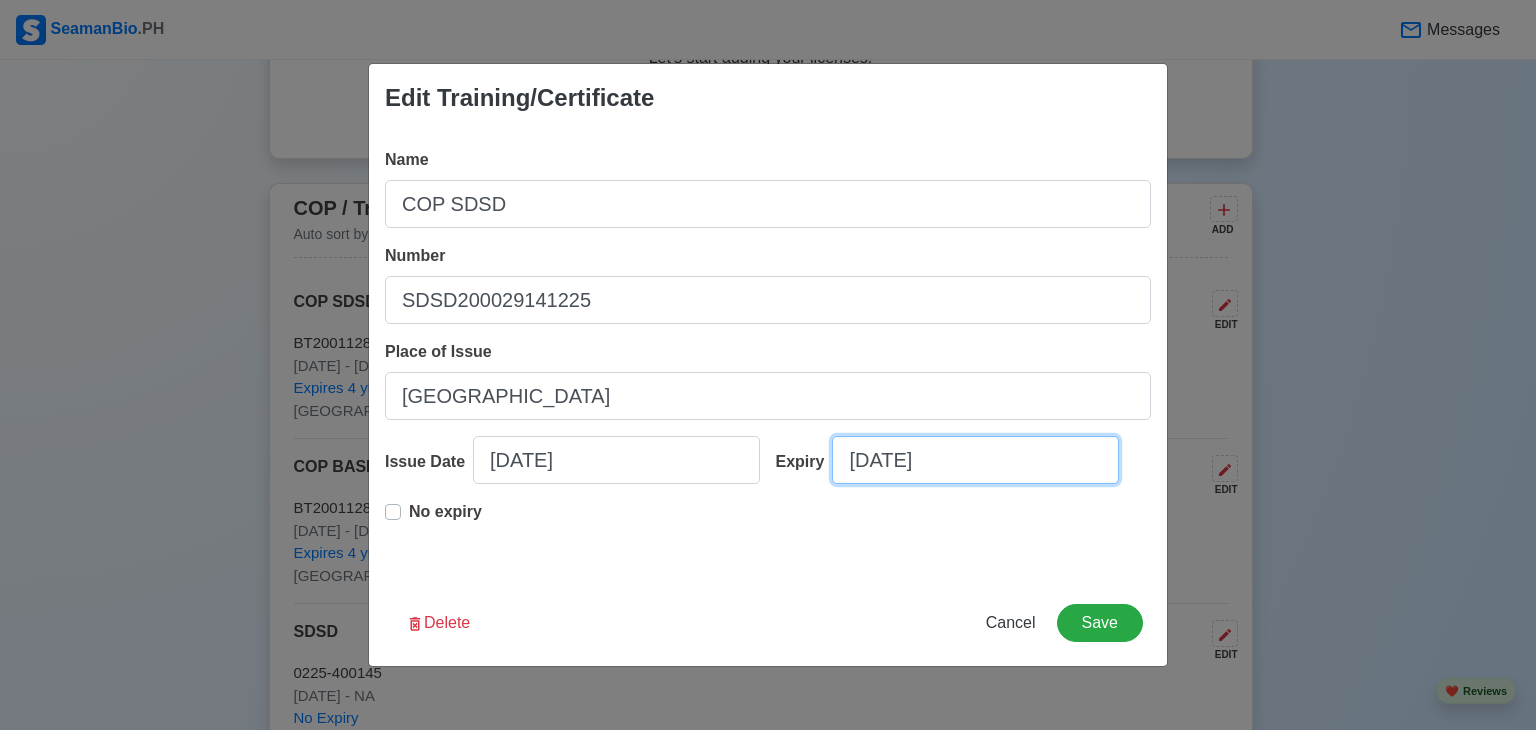 select on "****" 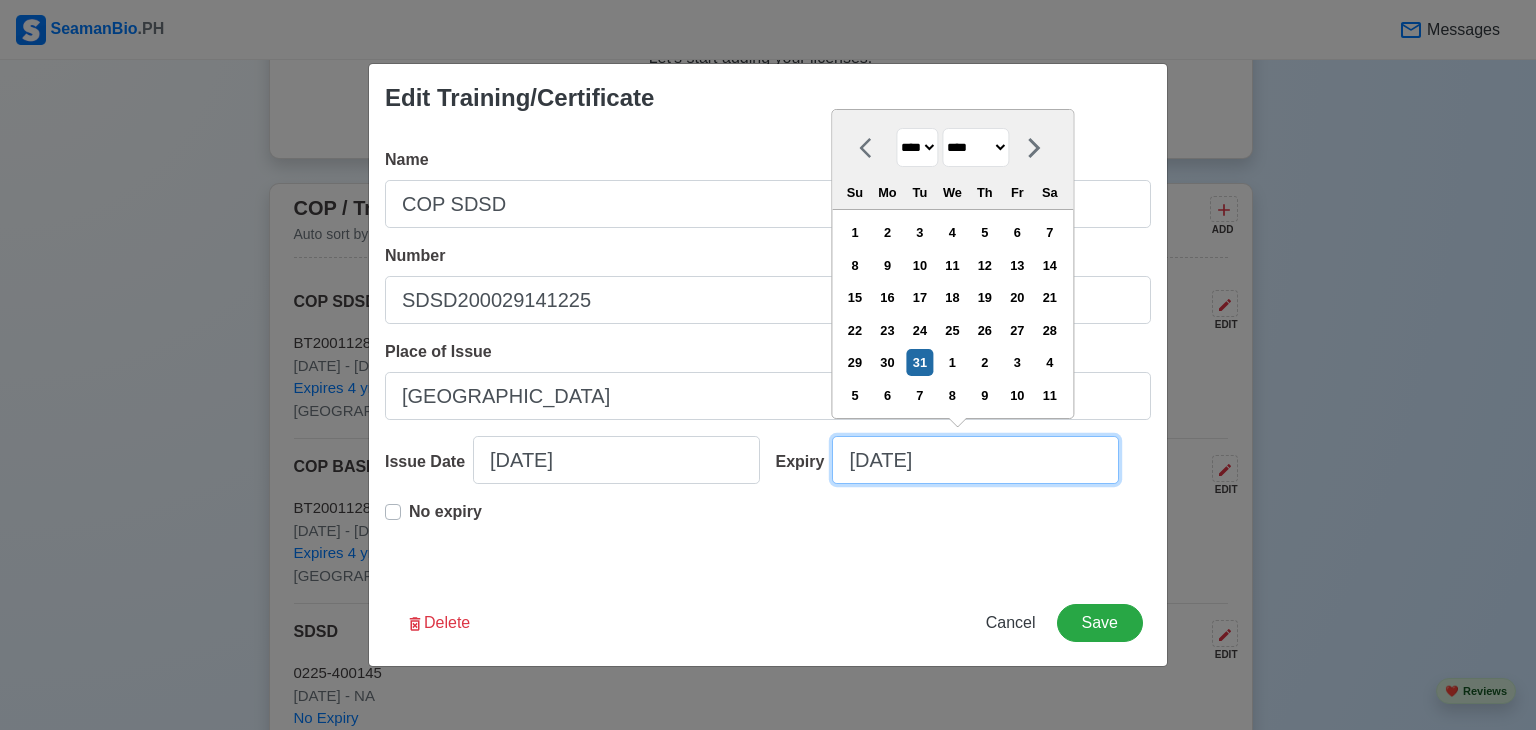 click on "[DATE]" at bounding box center [975, 460] 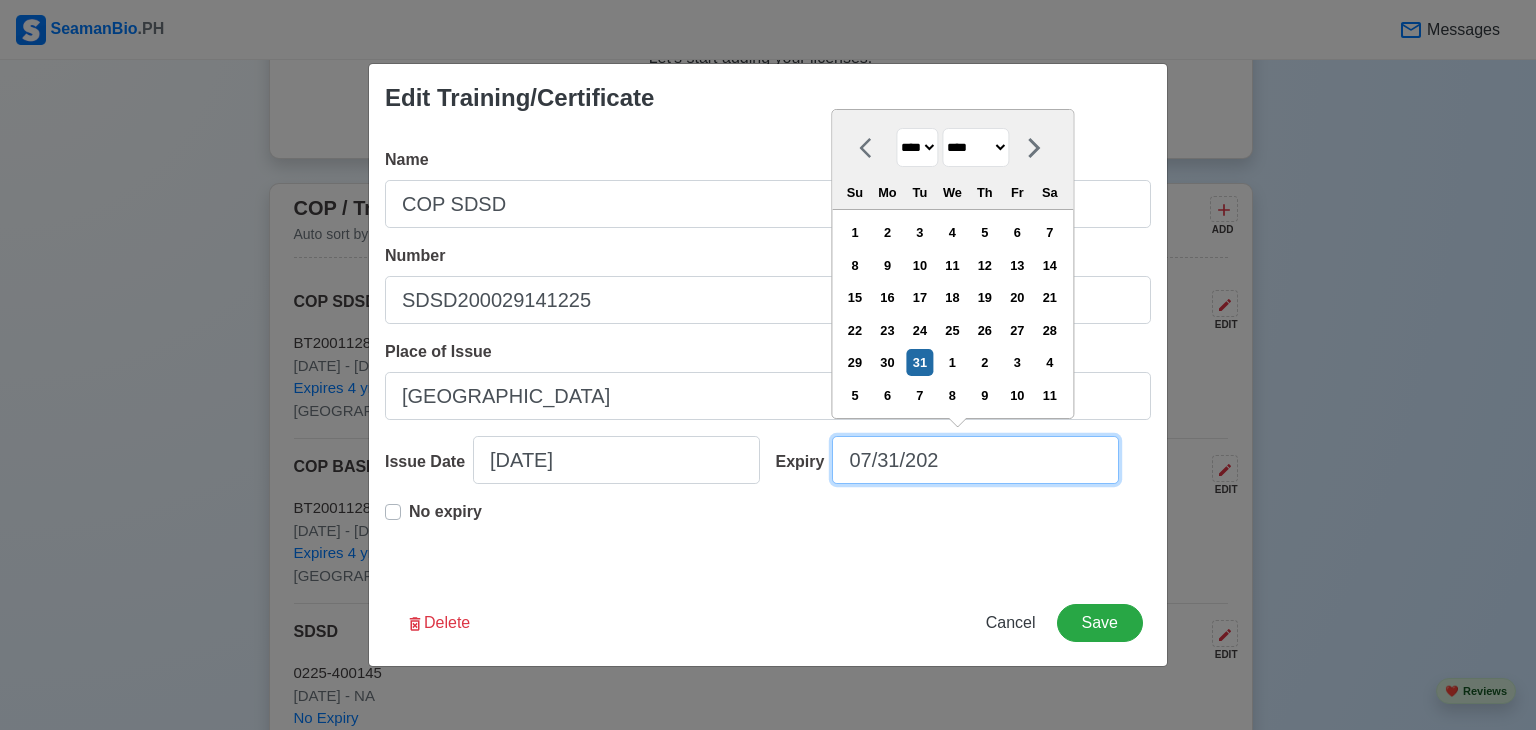type on "[DATE]" 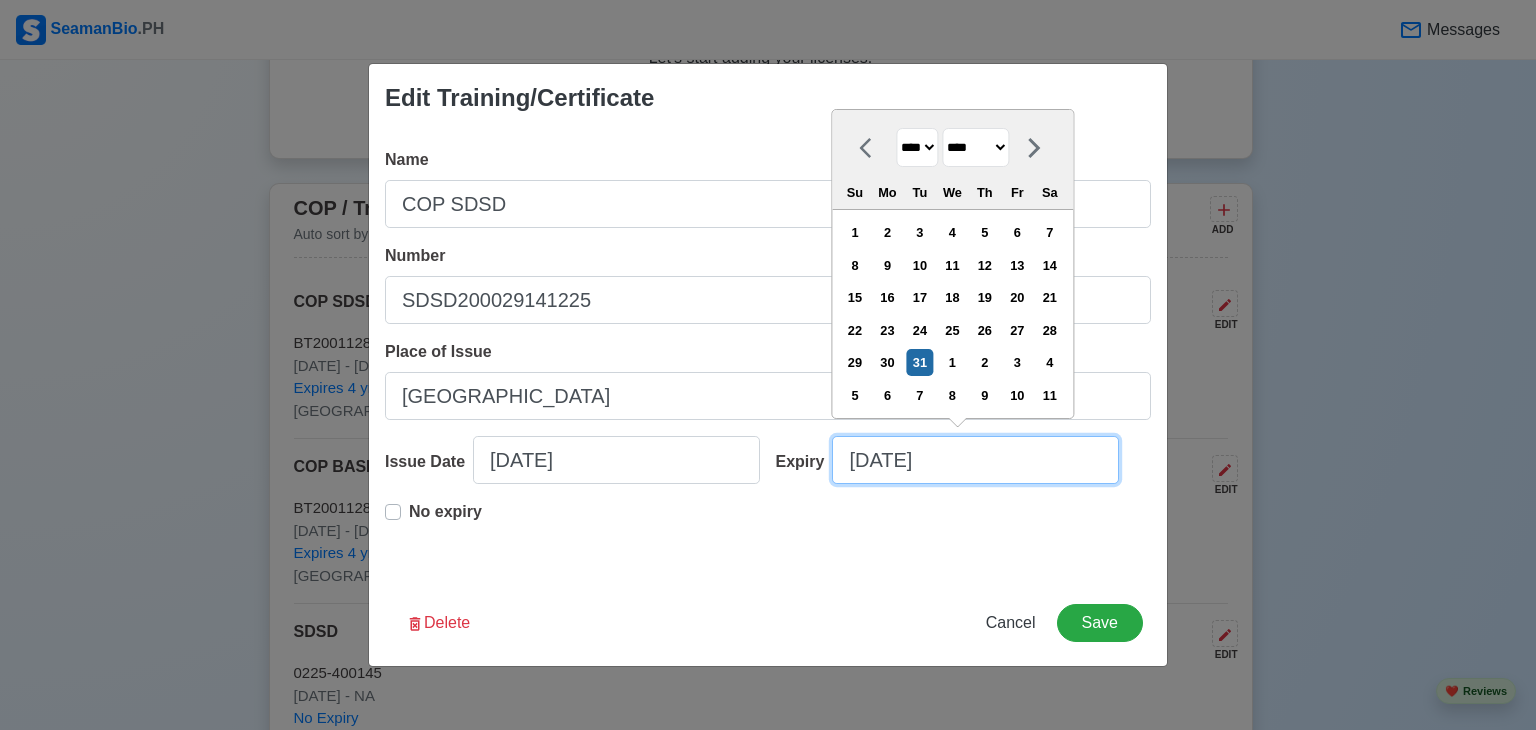 type on "07/31/2" 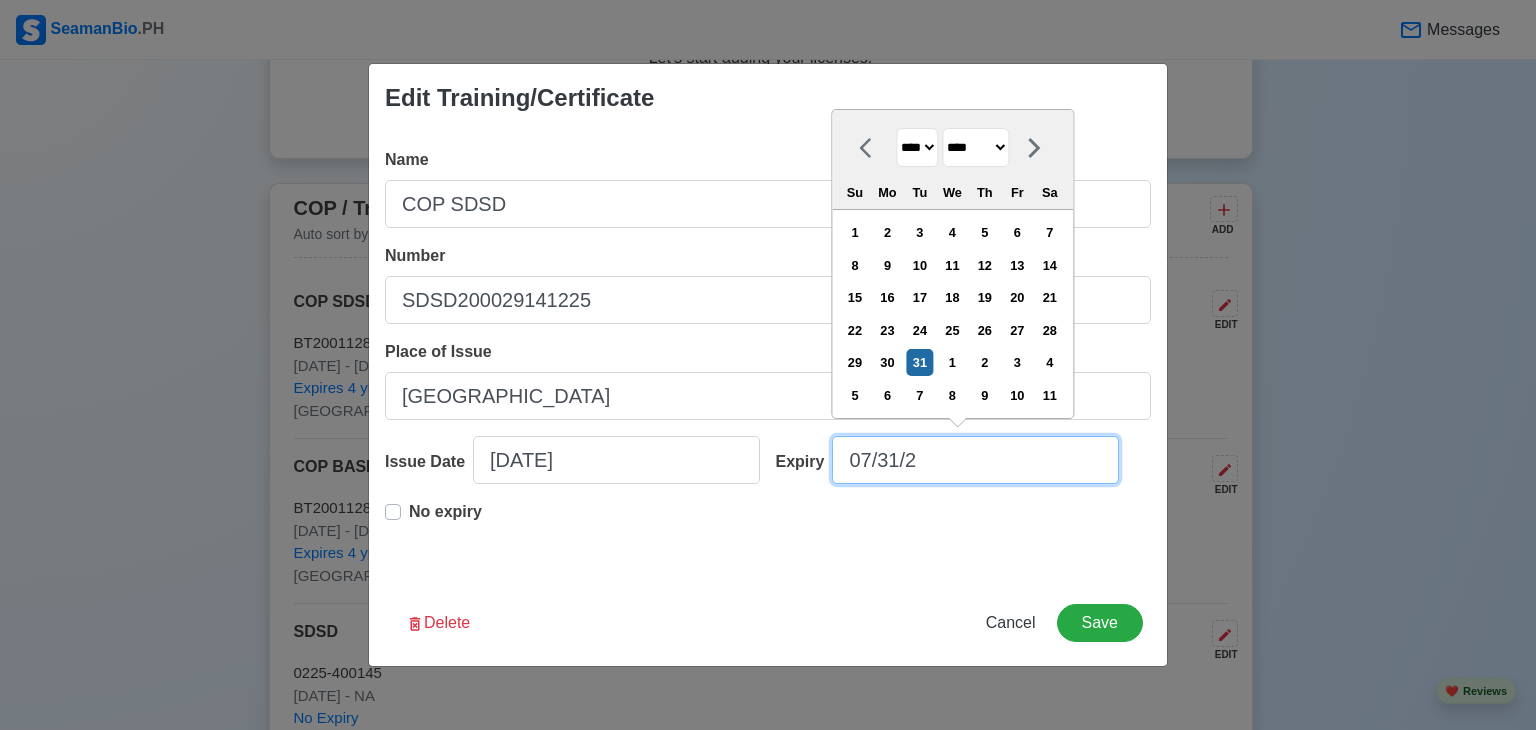type on "07/31/" 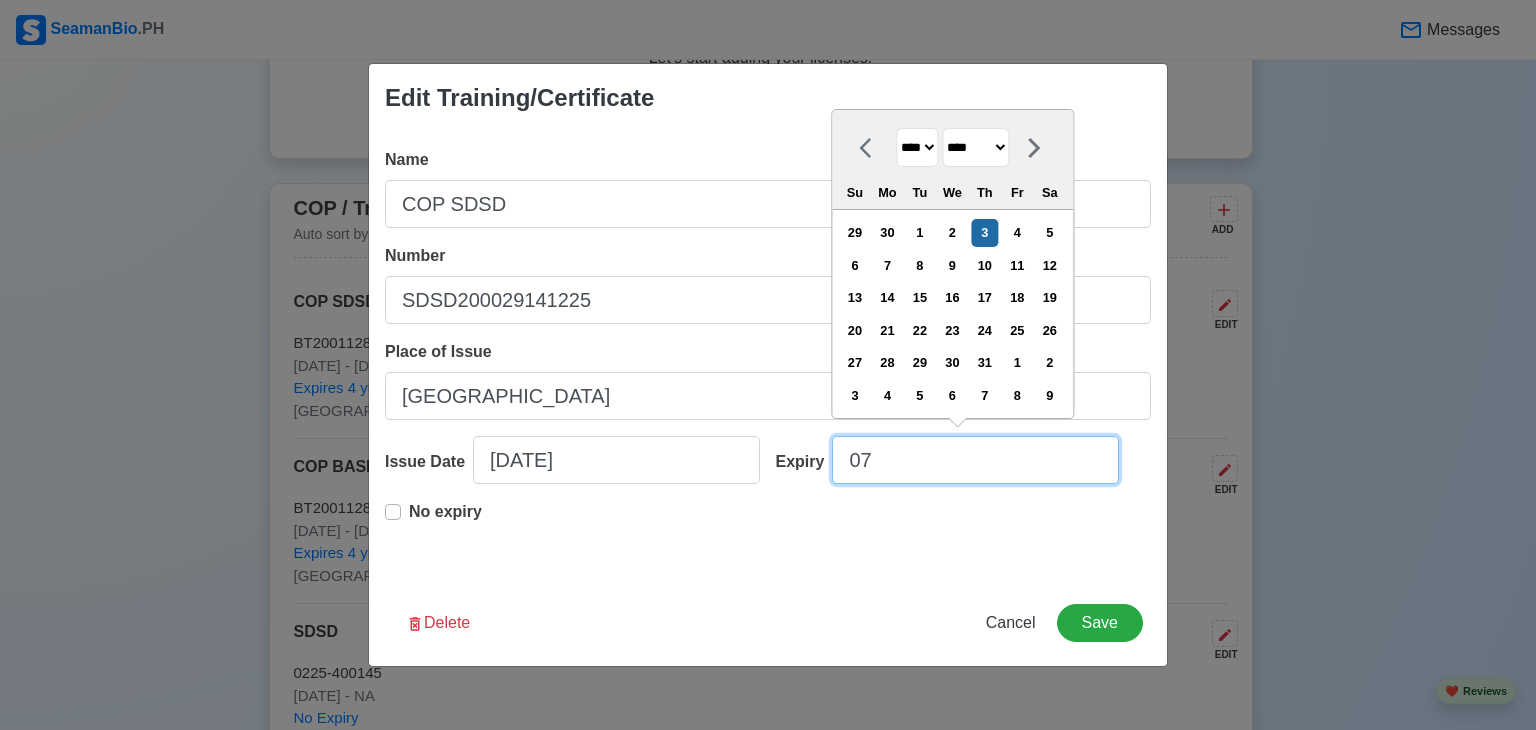 type on "0" 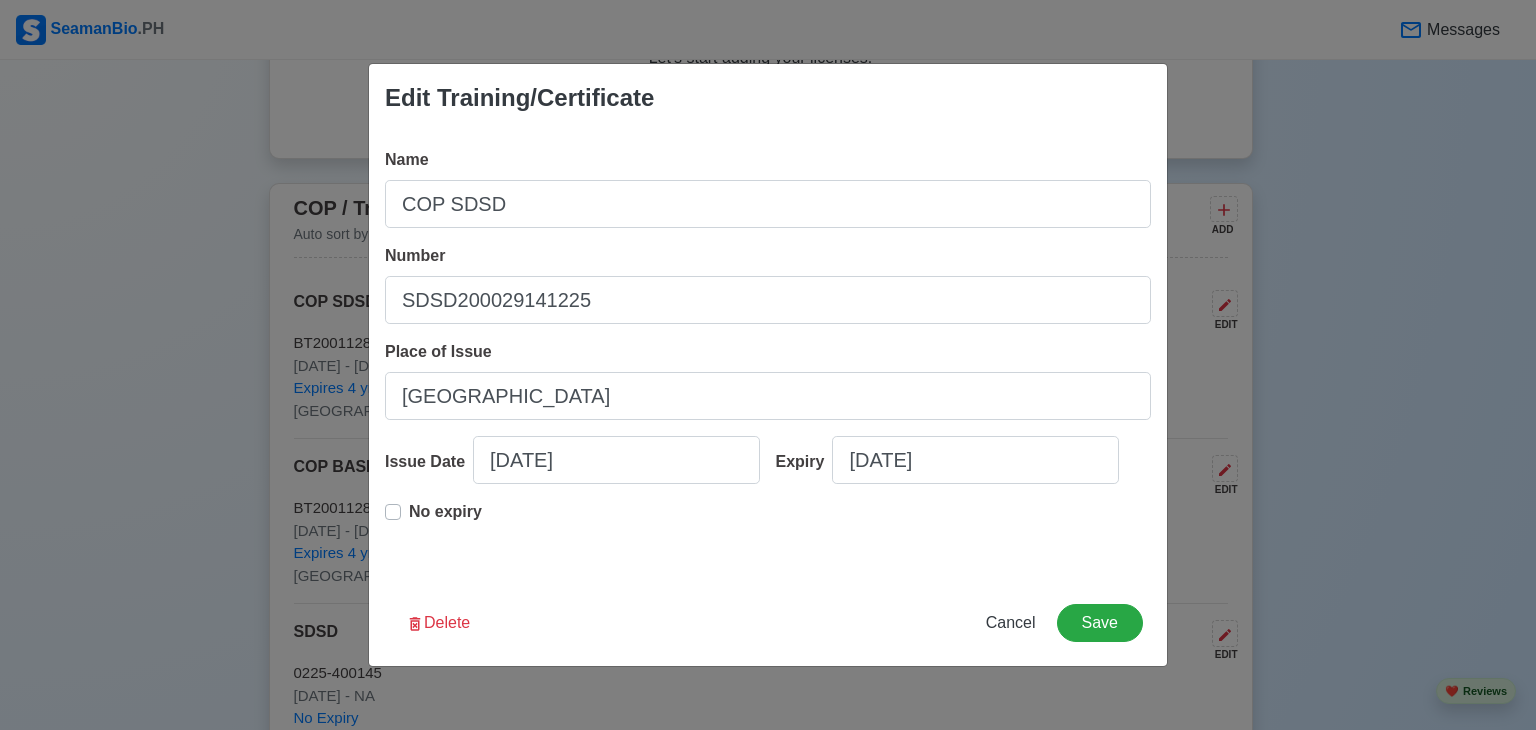 click on "No expiry" at bounding box center (445, 520) 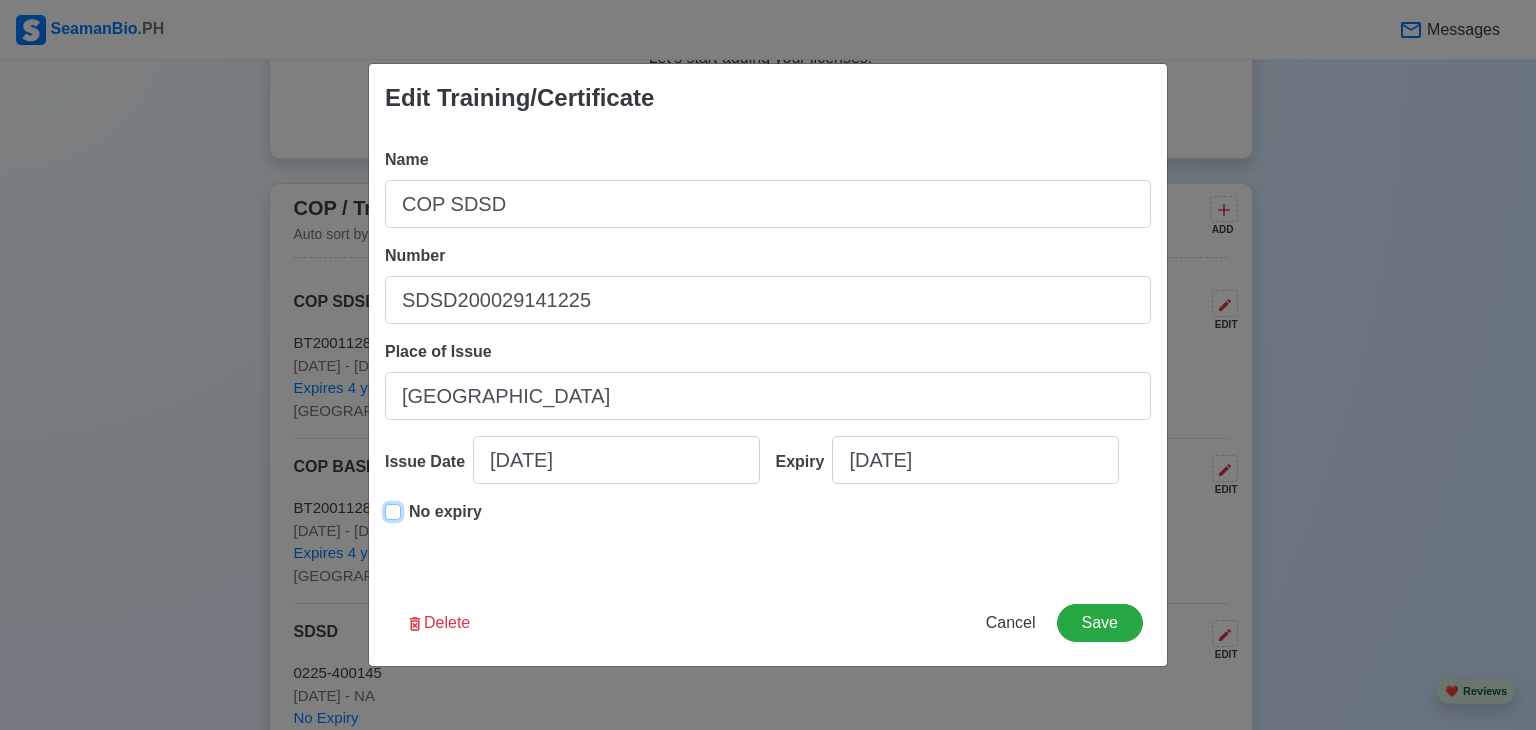 type on "[DATE]" 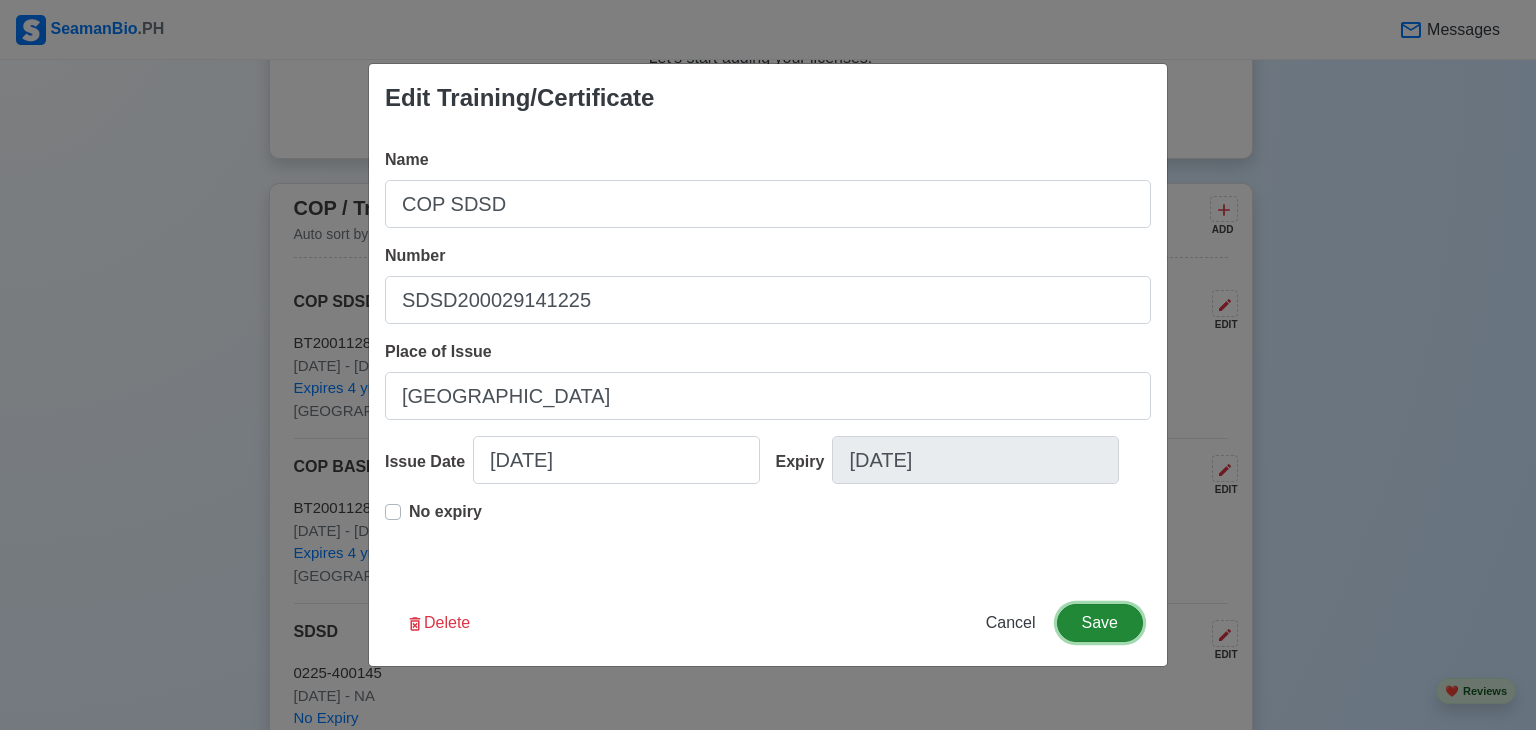 click on "Save" at bounding box center [1100, 623] 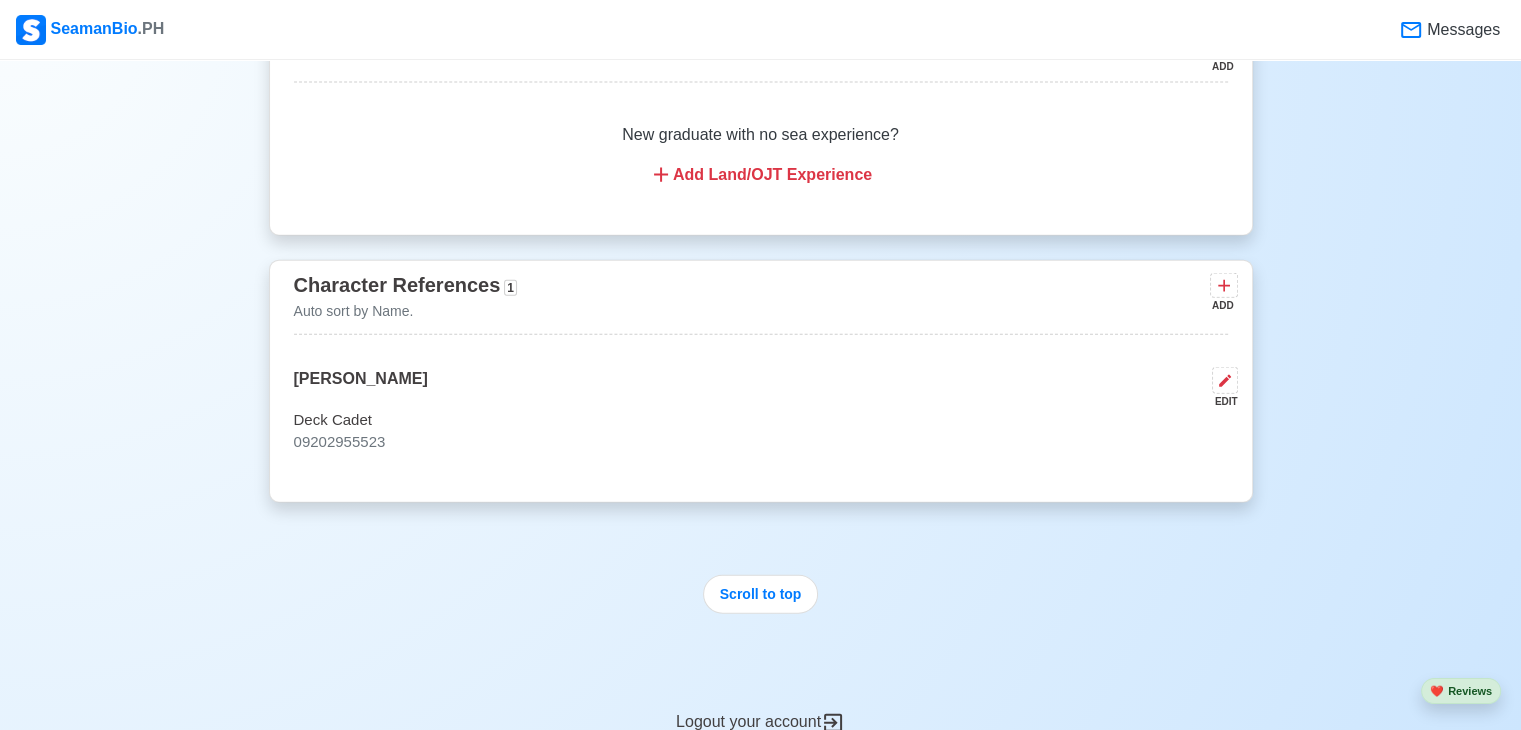 scroll, scrollTop: 4578, scrollLeft: 0, axis: vertical 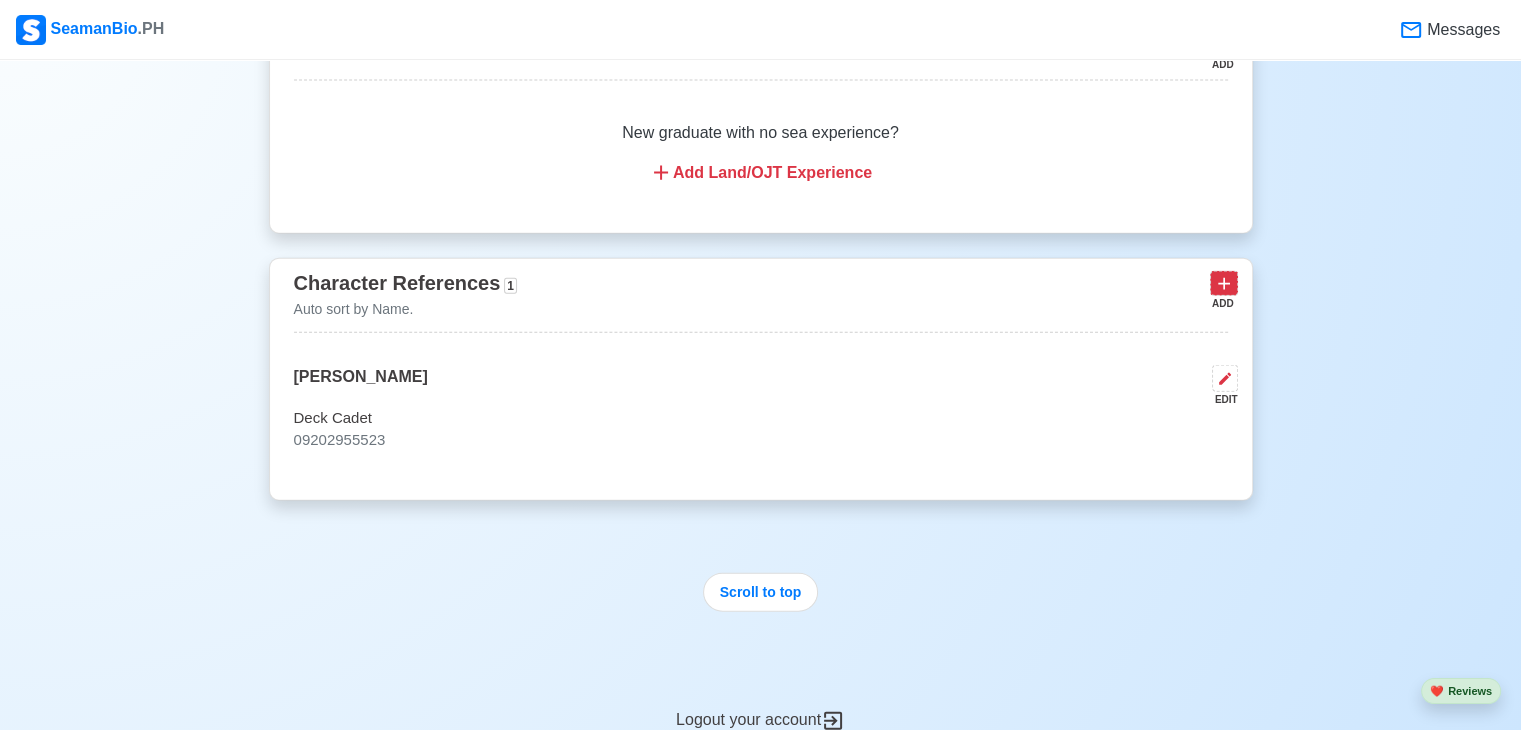 click 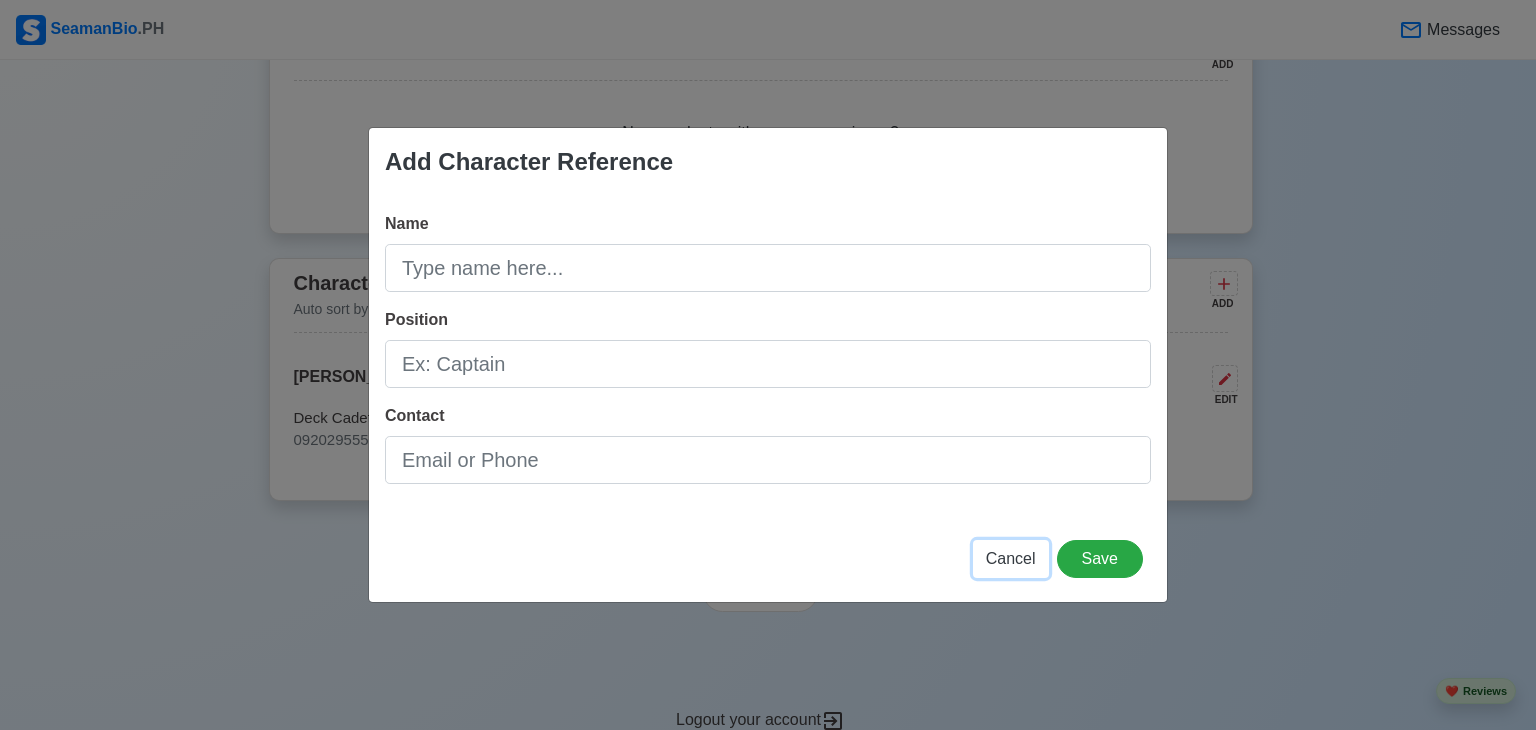 click on "Cancel" at bounding box center [1011, 558] 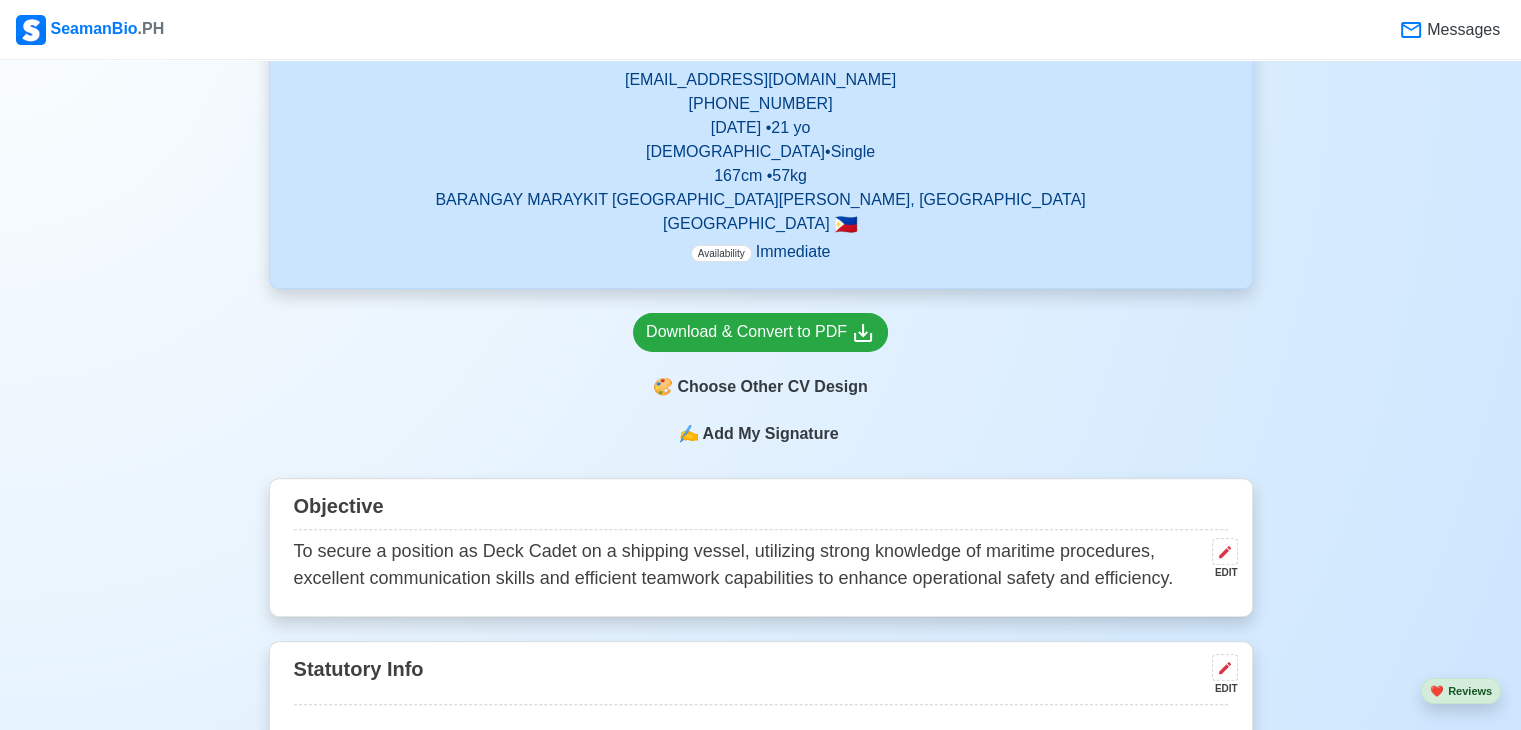 scroll, scrollTop: 688, scrollLeft: 0, axis: vertical 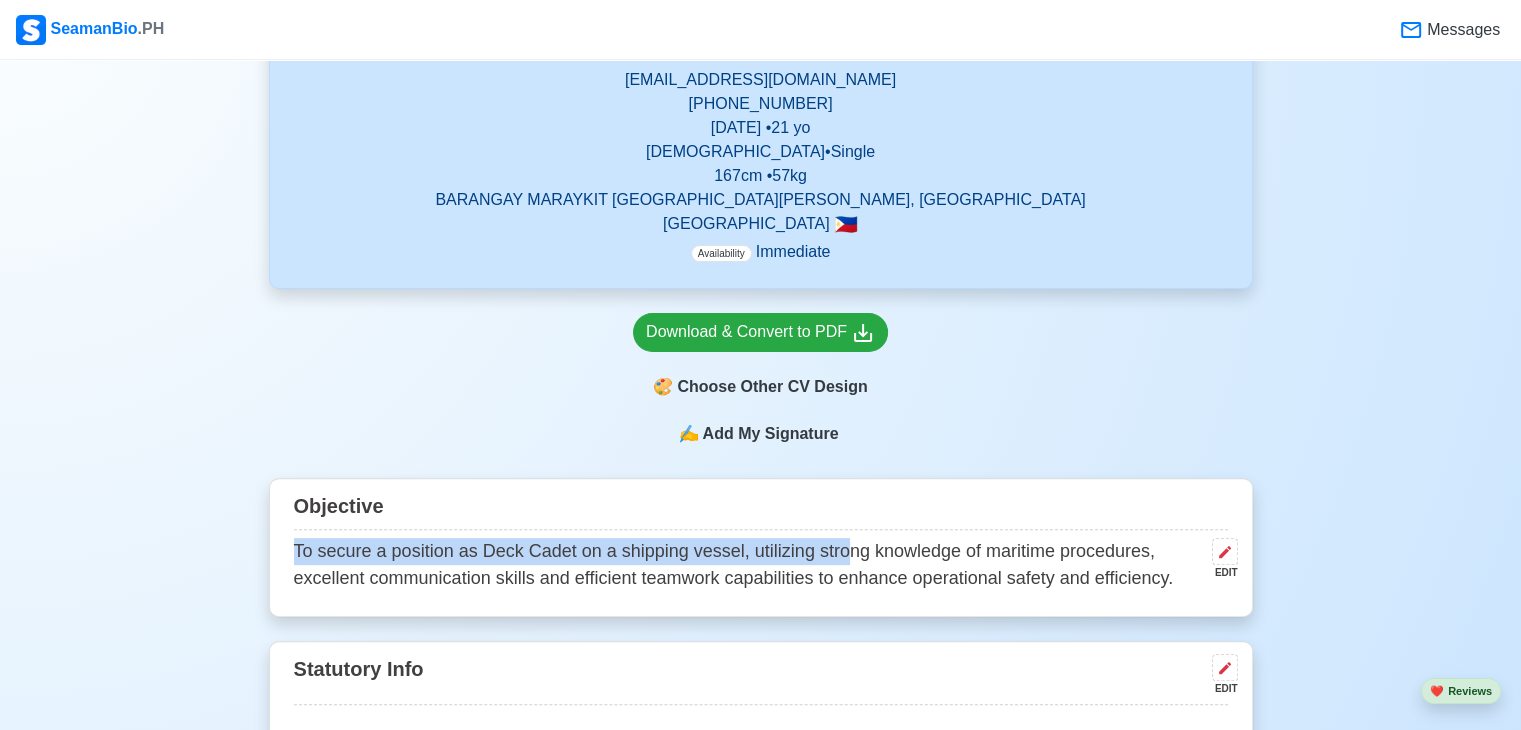 drag, startPoint x: 292, startPoint y: 546, endPoint x: 841, endPoint y: 559, distance: 549.1539 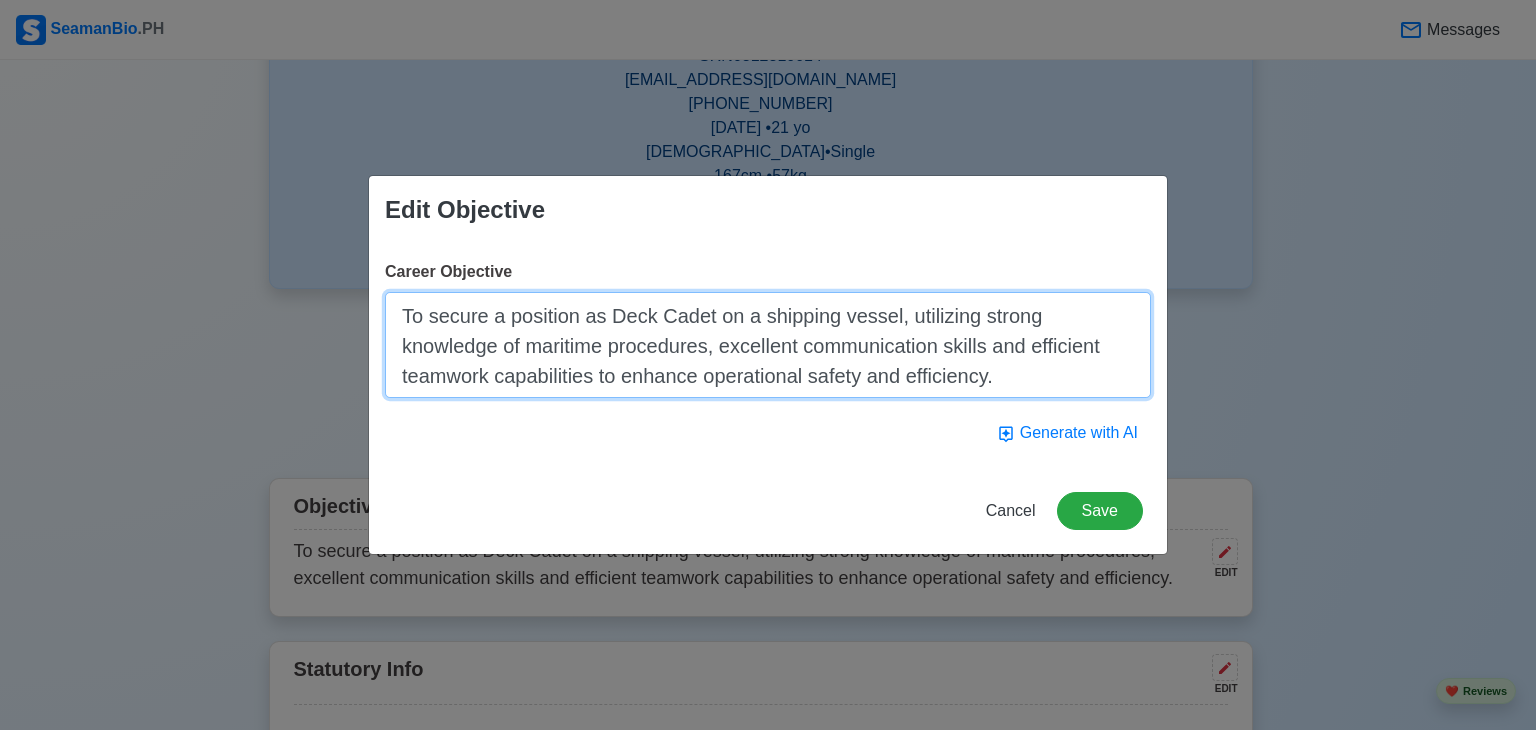 drag, startPoint x: 397, startPoint y: 314, endPoint x: 1008, endPoint y: 381, distance: 614.66254 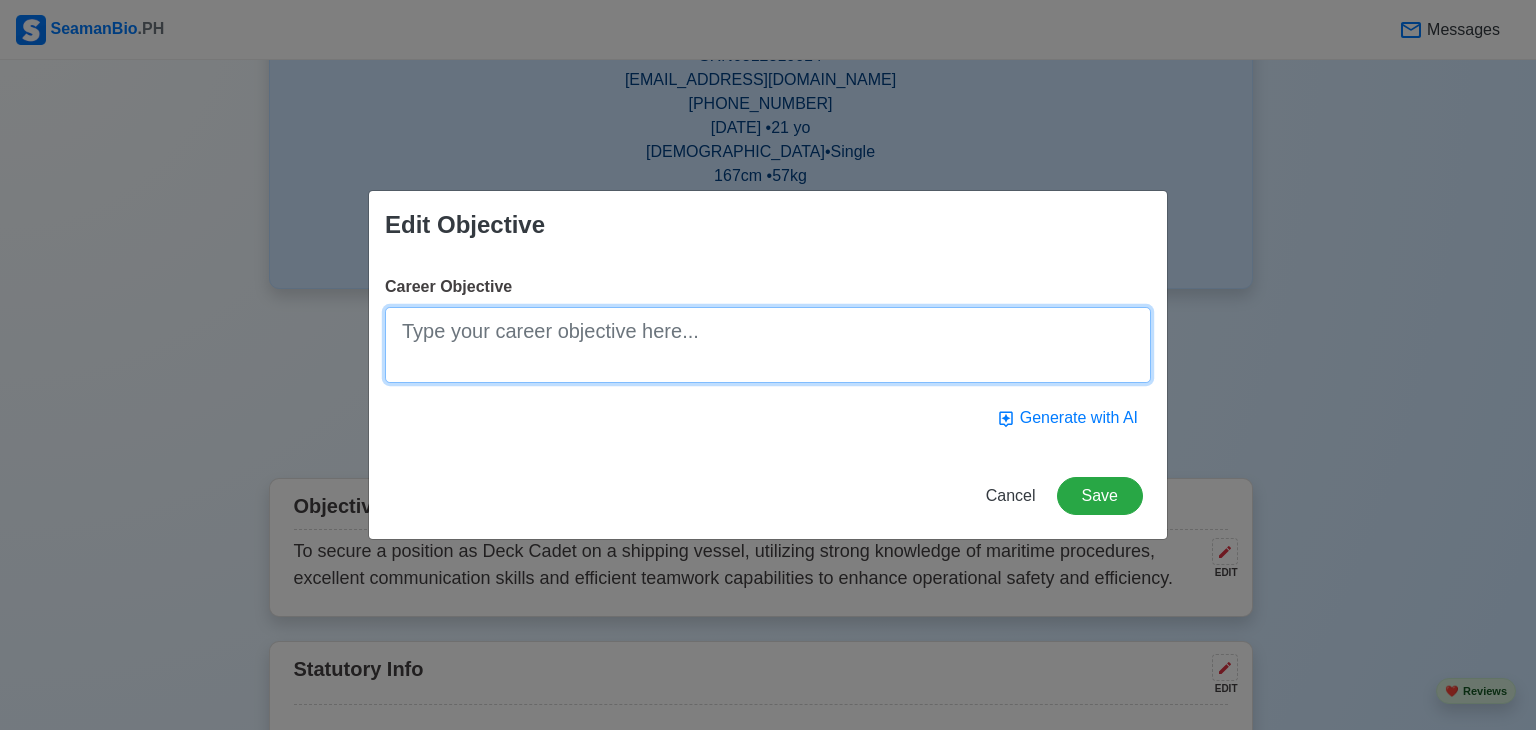 paste on "To obtain a position as a Deck Cadet where I can apply my academic knowledge, strong discipline, and passion for maritime service, while gaining hands-on experience and contributing to the safe and efficient operation of the vessel. Eager to learn under the guidance of seasoned officers and uphold the highest standards of seamanship and professionalism." 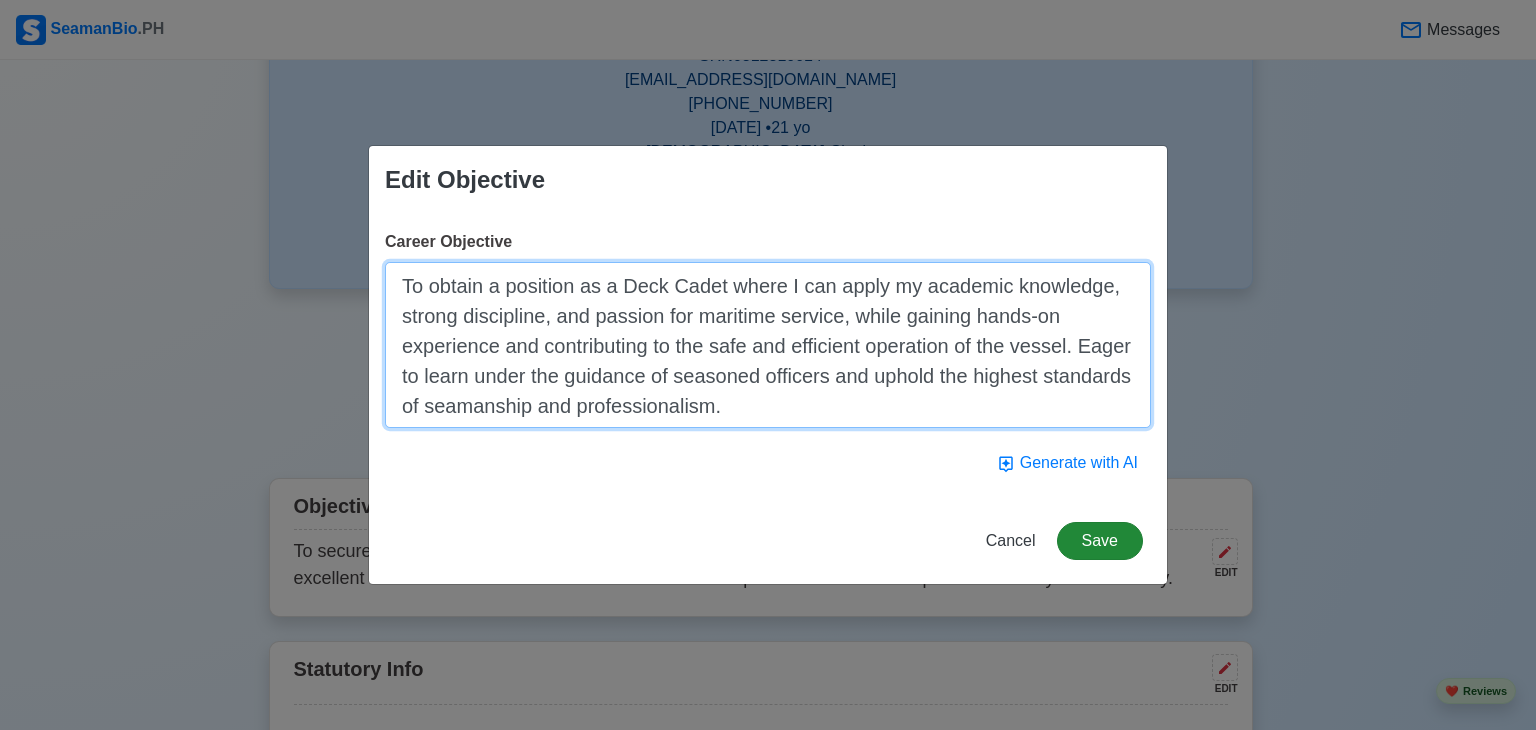 type on "To obtain a position as a Deck Cadet where I can apply my academic knowledge, strong discipline, and passion for maritime service, while gaining hands-on experience and contributing to the safe and efficient operation of the vessel. Eager to learn under the guidance of seasoned officers and uphold the highest standards of seamanship and professionalism." 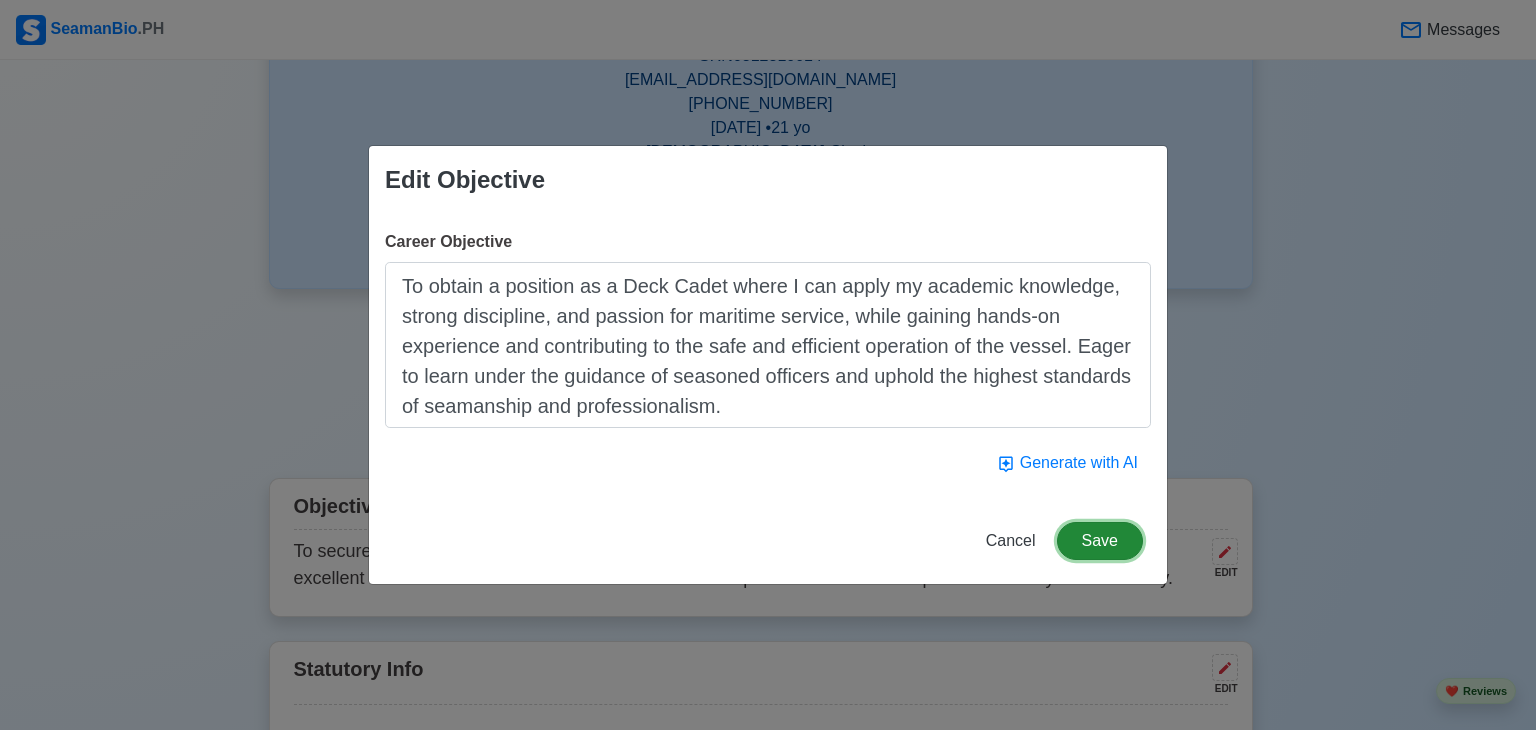 click on "Save" at bounding box center (1100, 541) 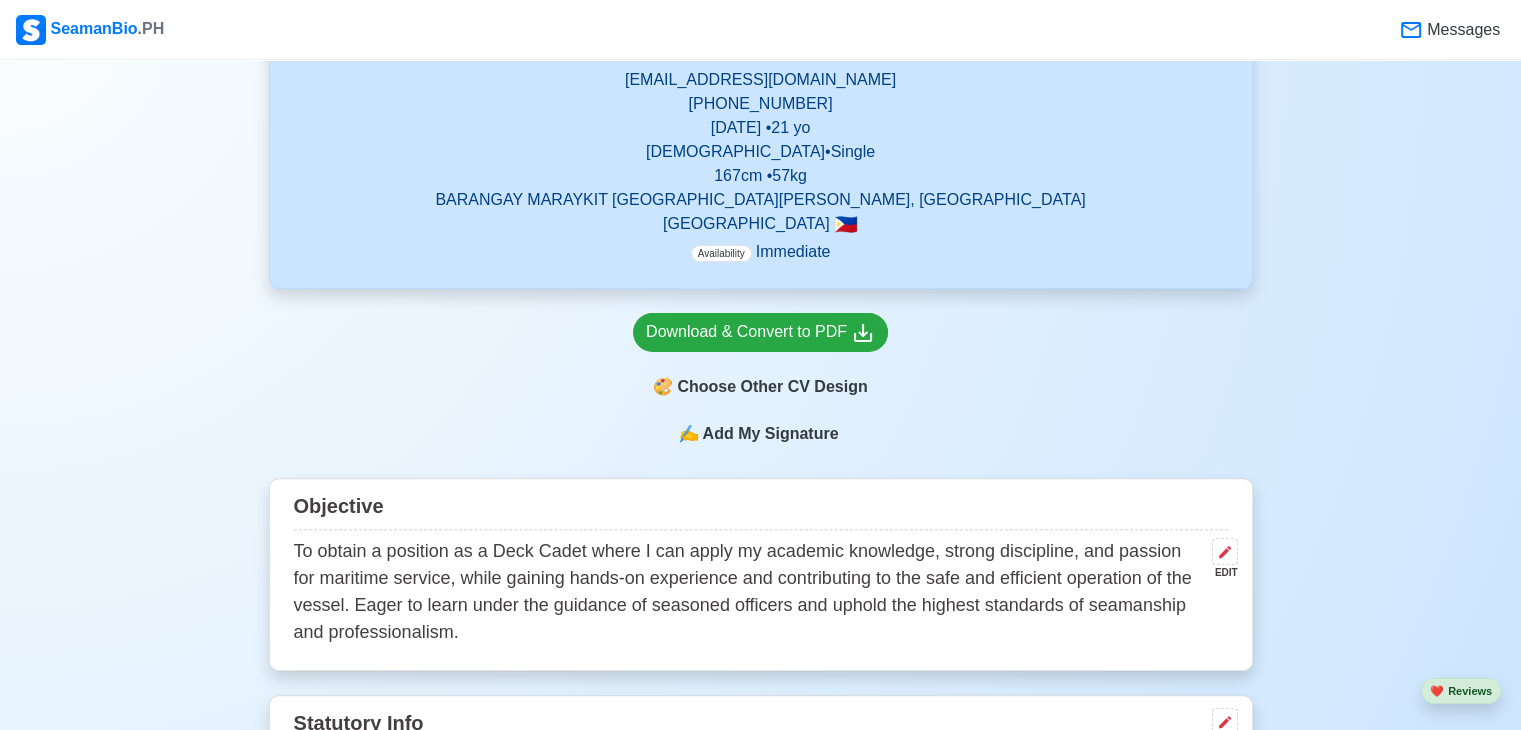 click on "167  cm •  57  kg" at bounding box center [761, 176] 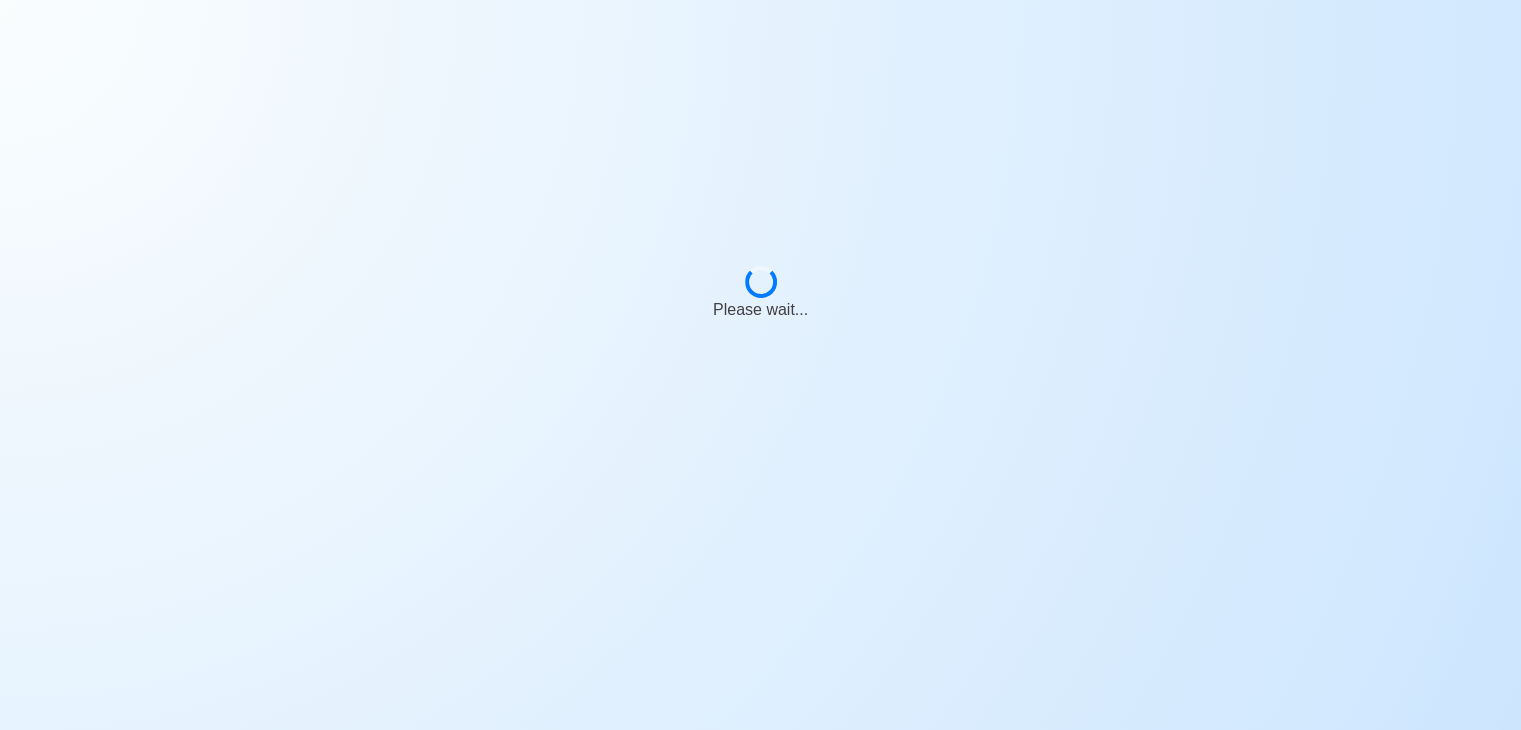scroll, scrollTop: 0, scrollLeft: 0, axis: both 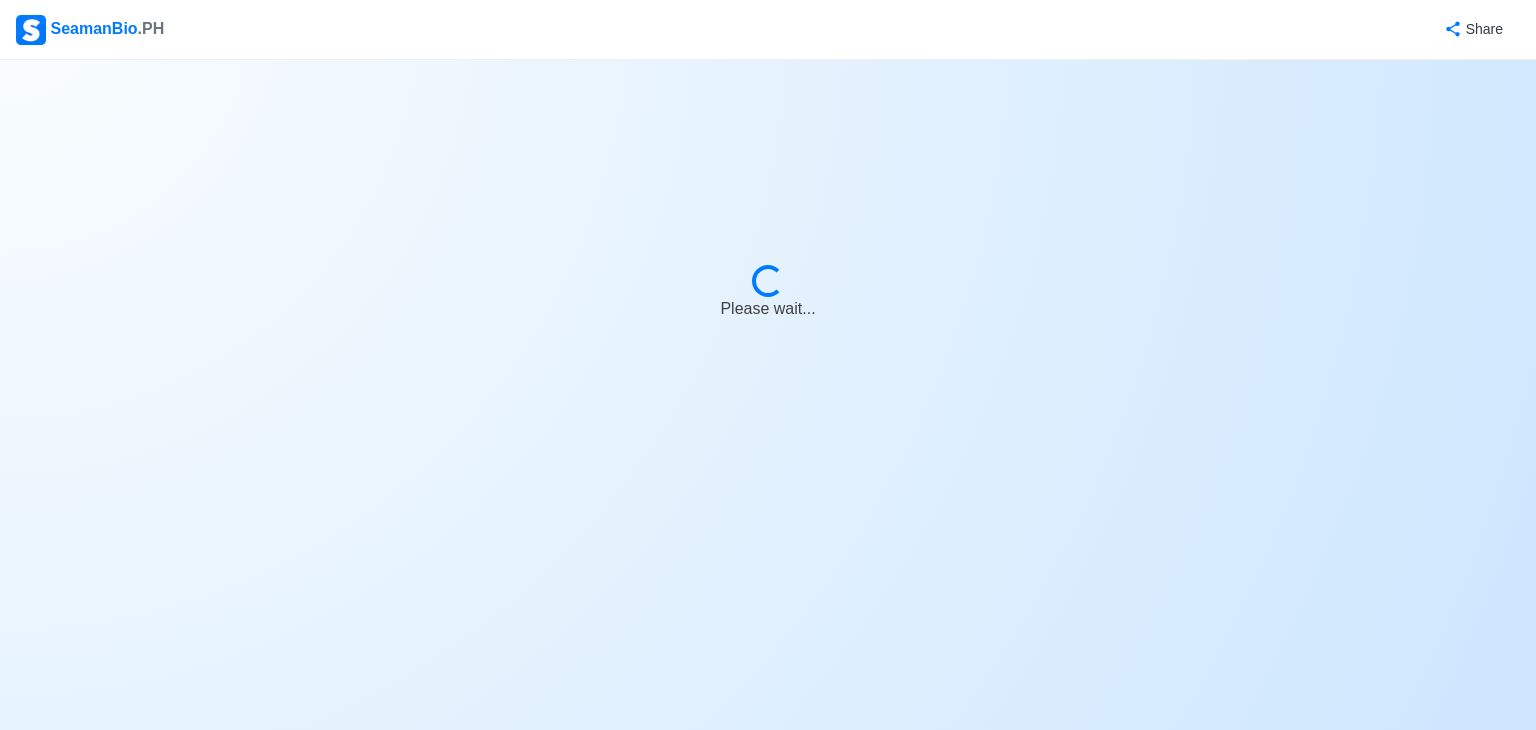 select on "Actively Looking for Job" 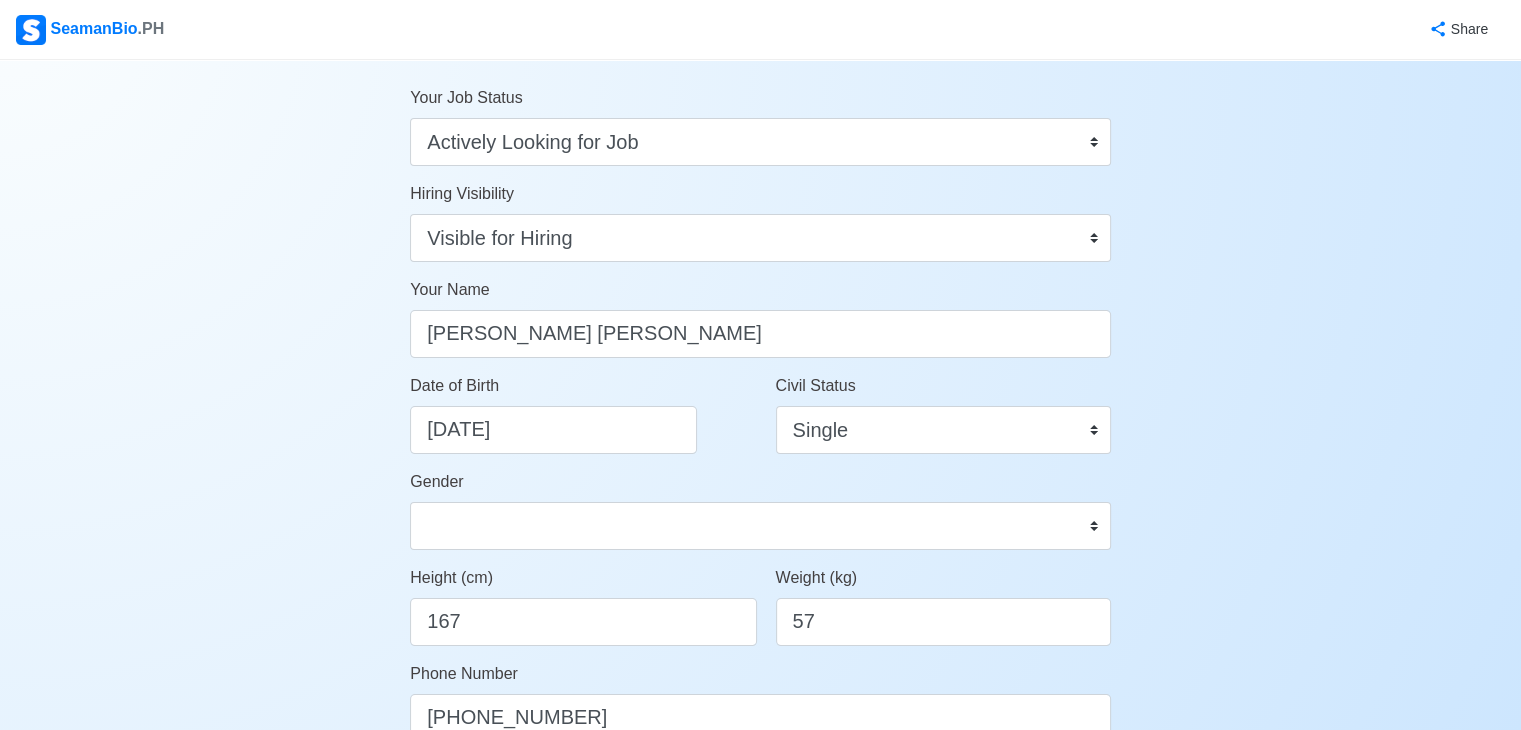 scroll, scrollTop: 92, scrollLeft: 0, axis: vertical 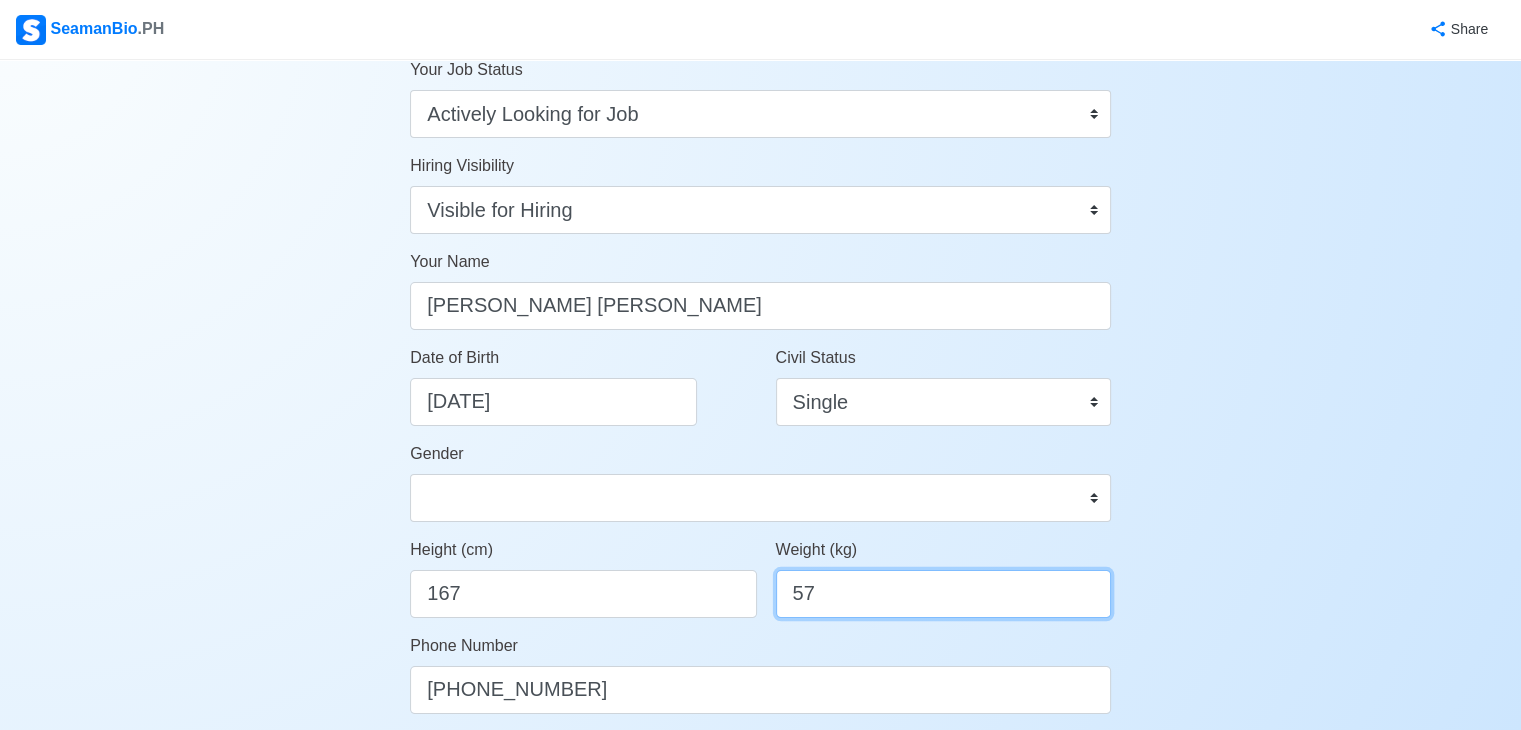 click on "57" at bounding box center [943, 594] 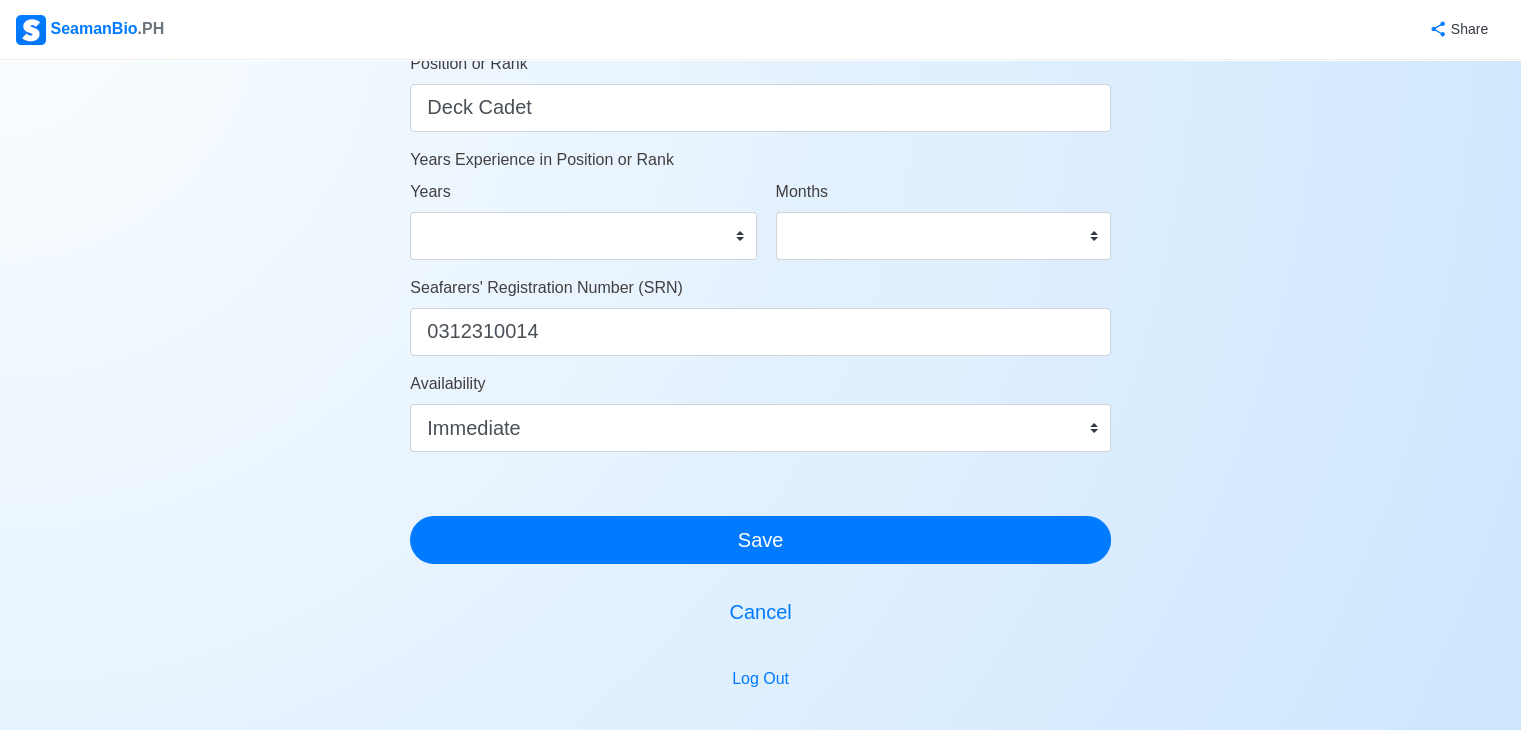 scroll, scrollTop: 1051, scrollLeft: 0, axis: vertical 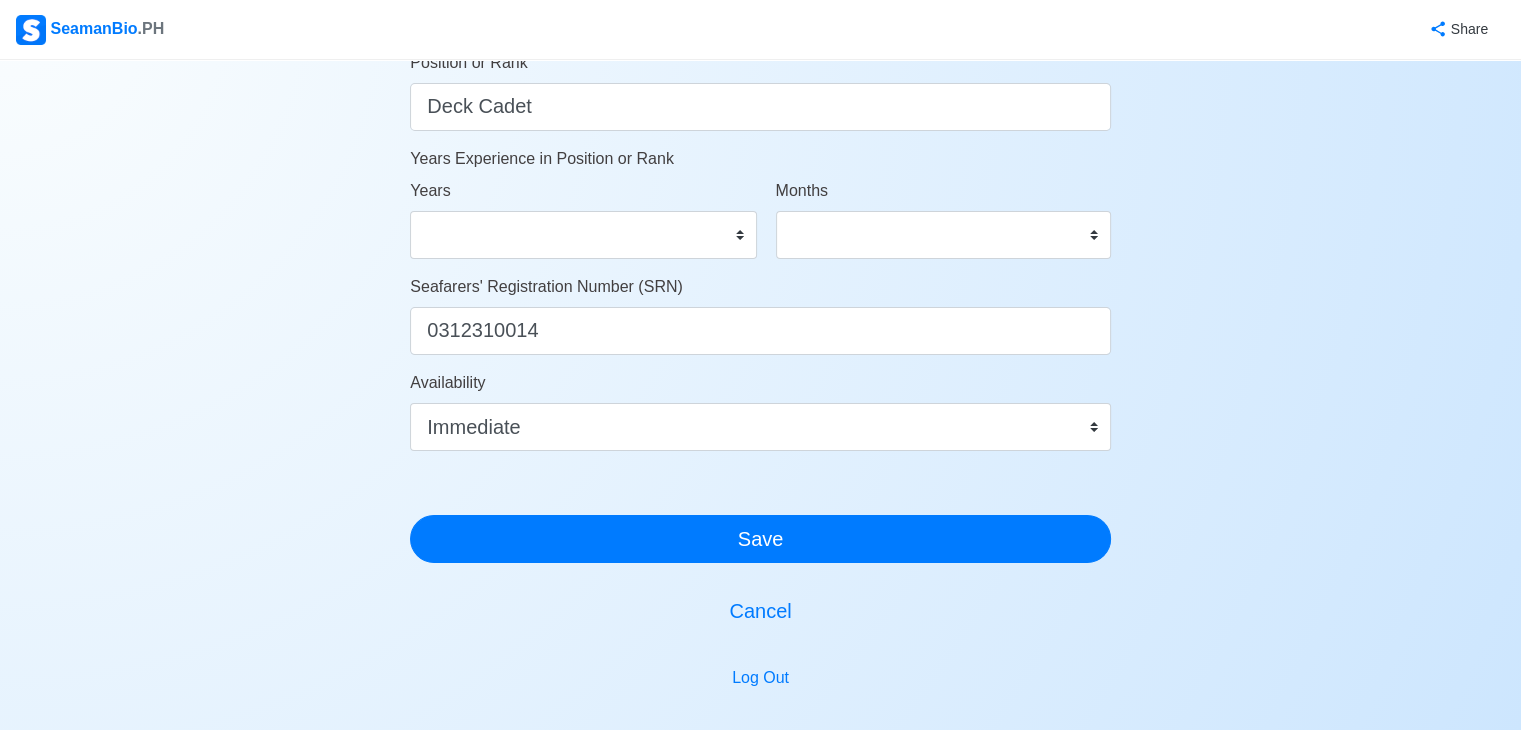 type on "60" 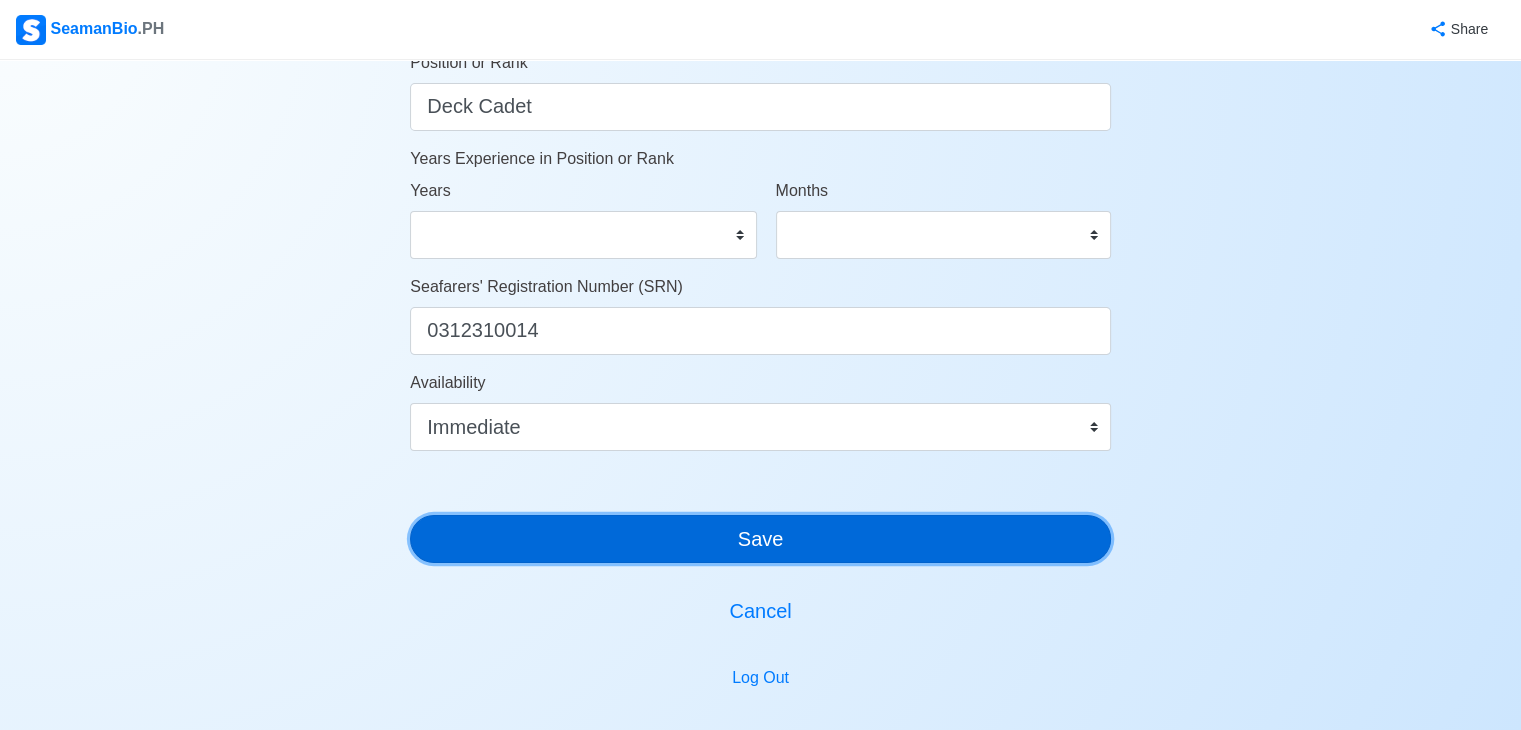 click on "Save" at bounding box center [760, 539] 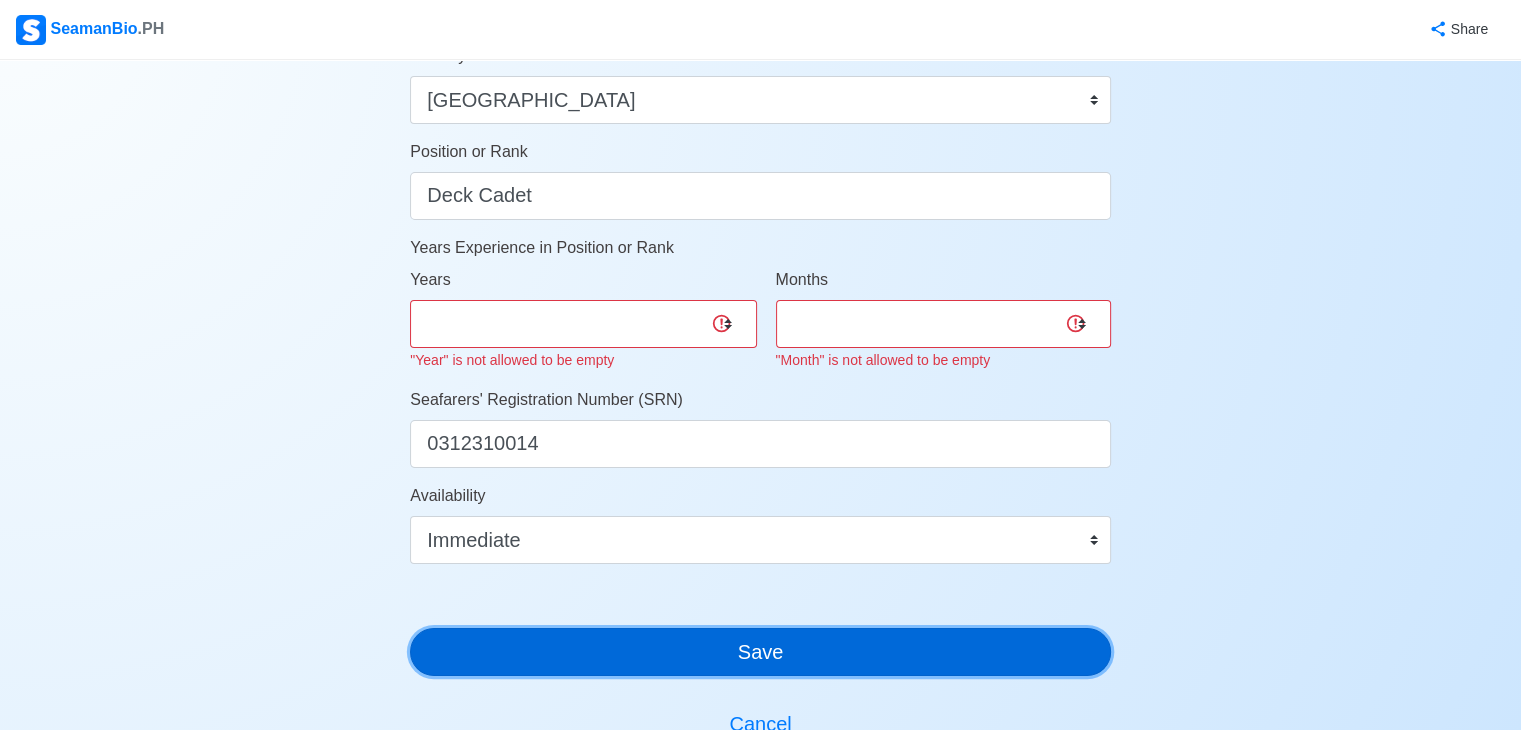 scroll, scrollTop: 960, scrollLeft: 0, axis: vertical 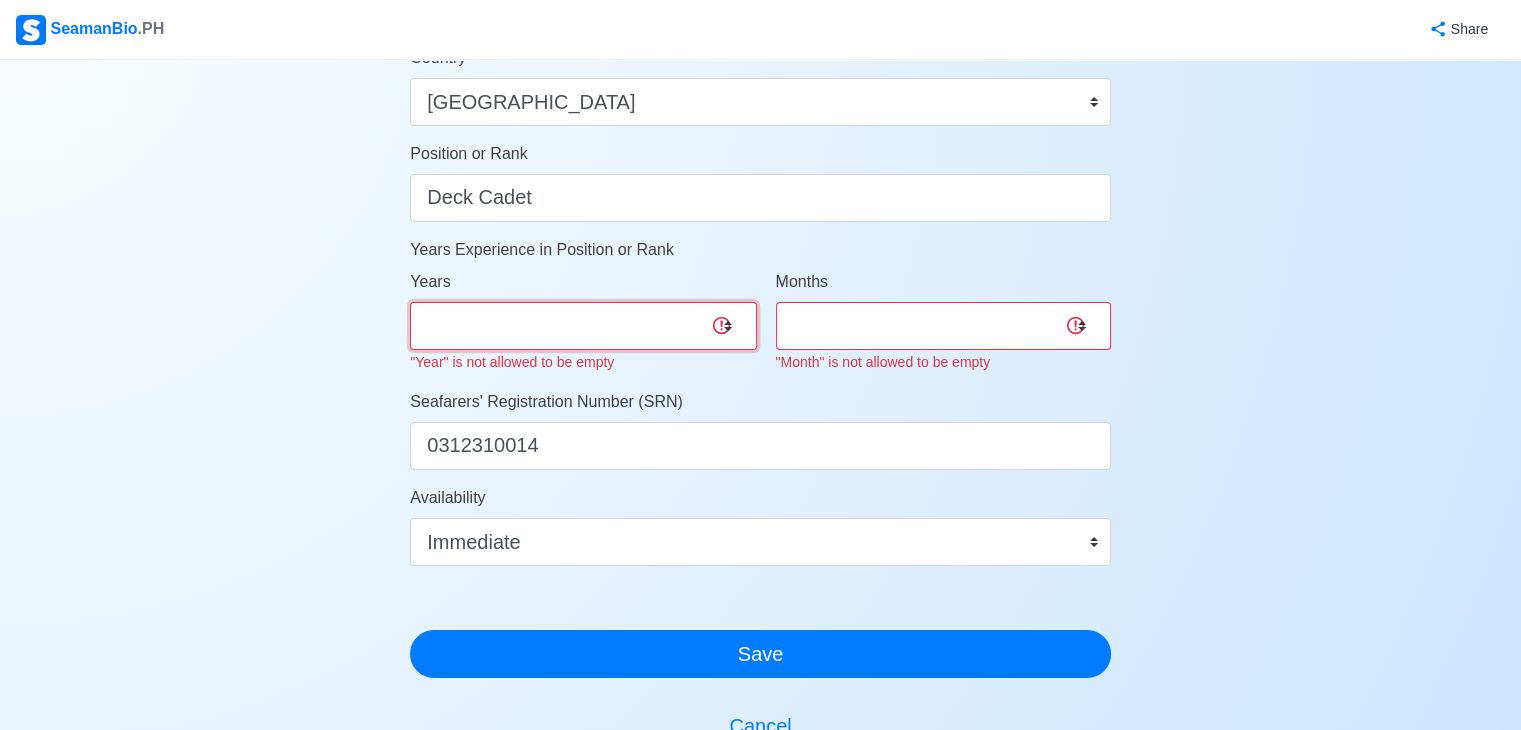 click on "0 1 2 3 4 5 6 7 8 9 10 11 12 13 14 15 16 17 18 19 20 21 22 23 24 25 26 27 28 29 30 31 32 33 34 35 36 37 38 39 40 41 42 43 44 45 46 47 48 49 50" at bounding box center (583, 326) 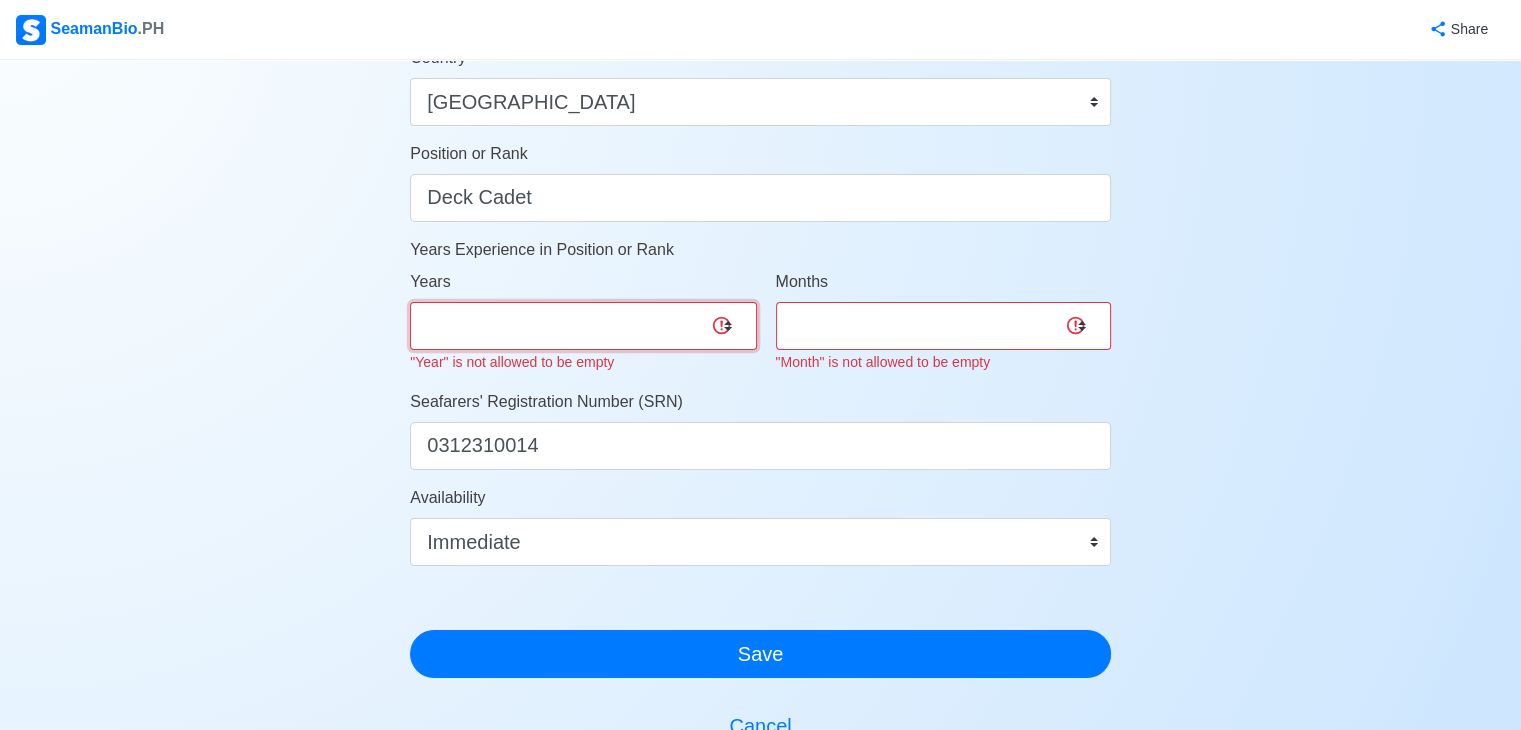 click on "0 1 2 3 4 5 6 7 8 9 10 11 12 13 14 15 16 17 18 19 20 21 22 23 24 25 26 27 28 29 30 31 32 33 34 35 36 37 38 39 40 41 42 43 44 45 46 47 48 49 50" at bounding box center [583, 326] 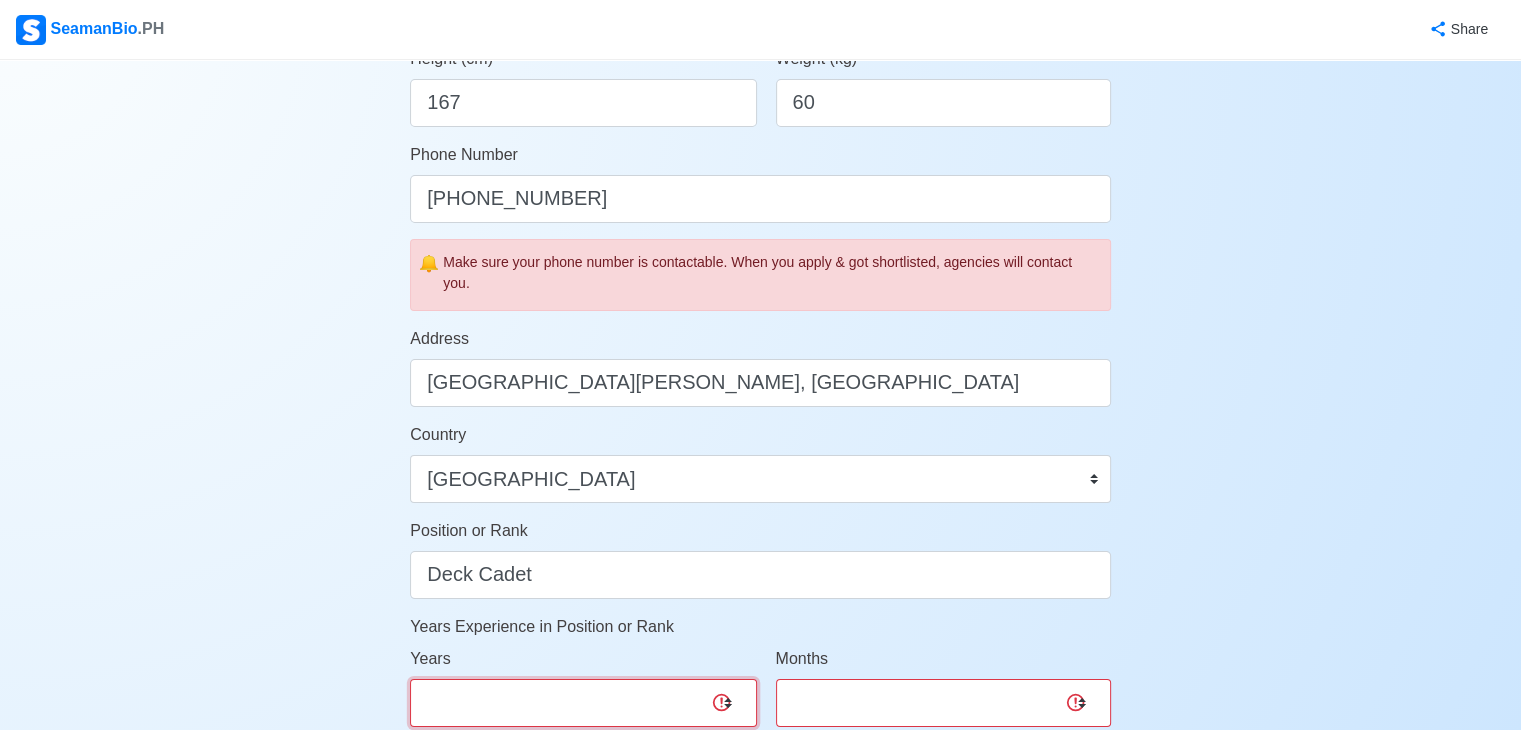 scroll, scrollTop: 584, scrollLeft: 0, axis: vertical 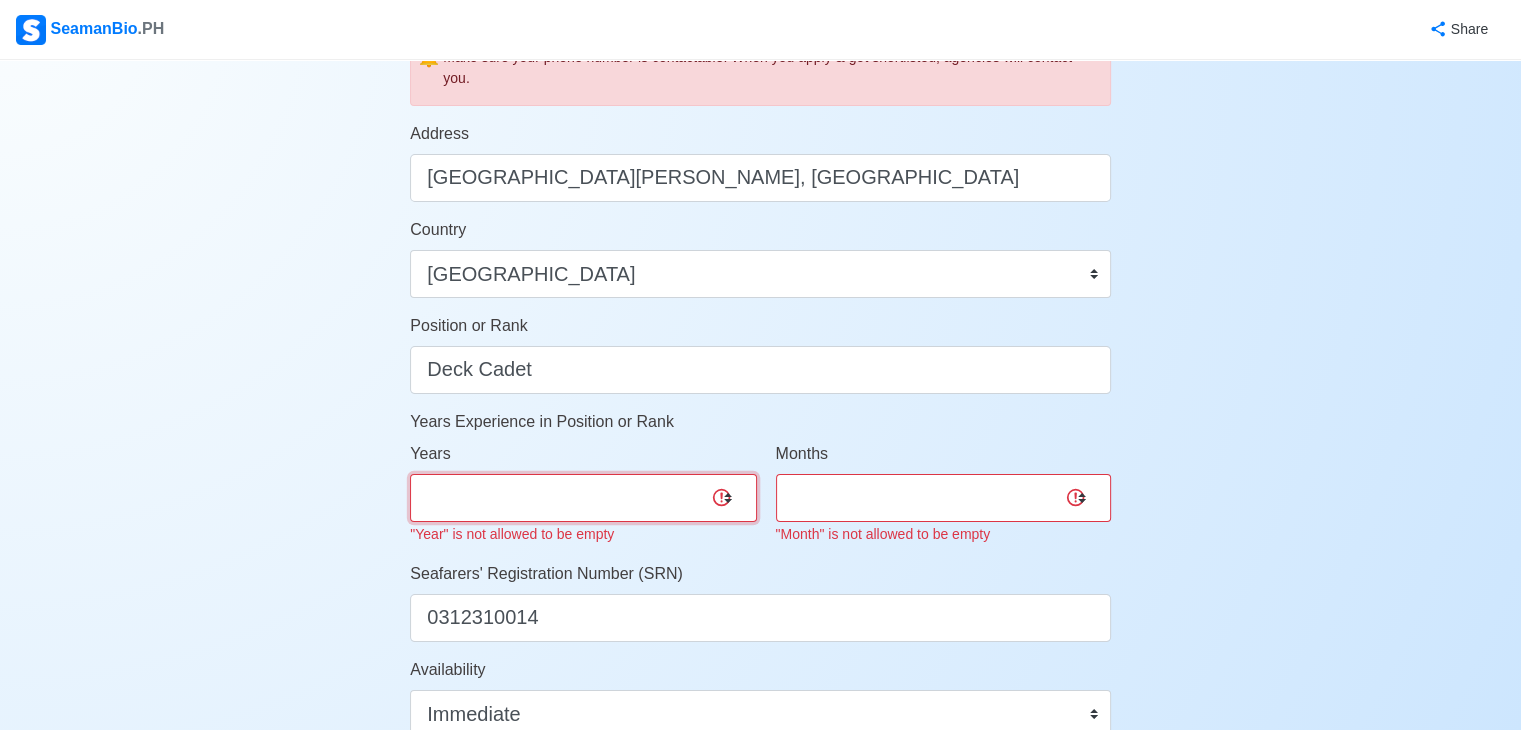 click on "0 1 2 3 4 5 6 7 8 9 10 11 12 13 14 15 16 17 18 19 20 21 22 23 24 25 26 27 28 29 30 31 32 33 34 35 36 37 38 39 40 41 42 43 44 45 46 47 48 49 50" at bounding box center [583, 498] 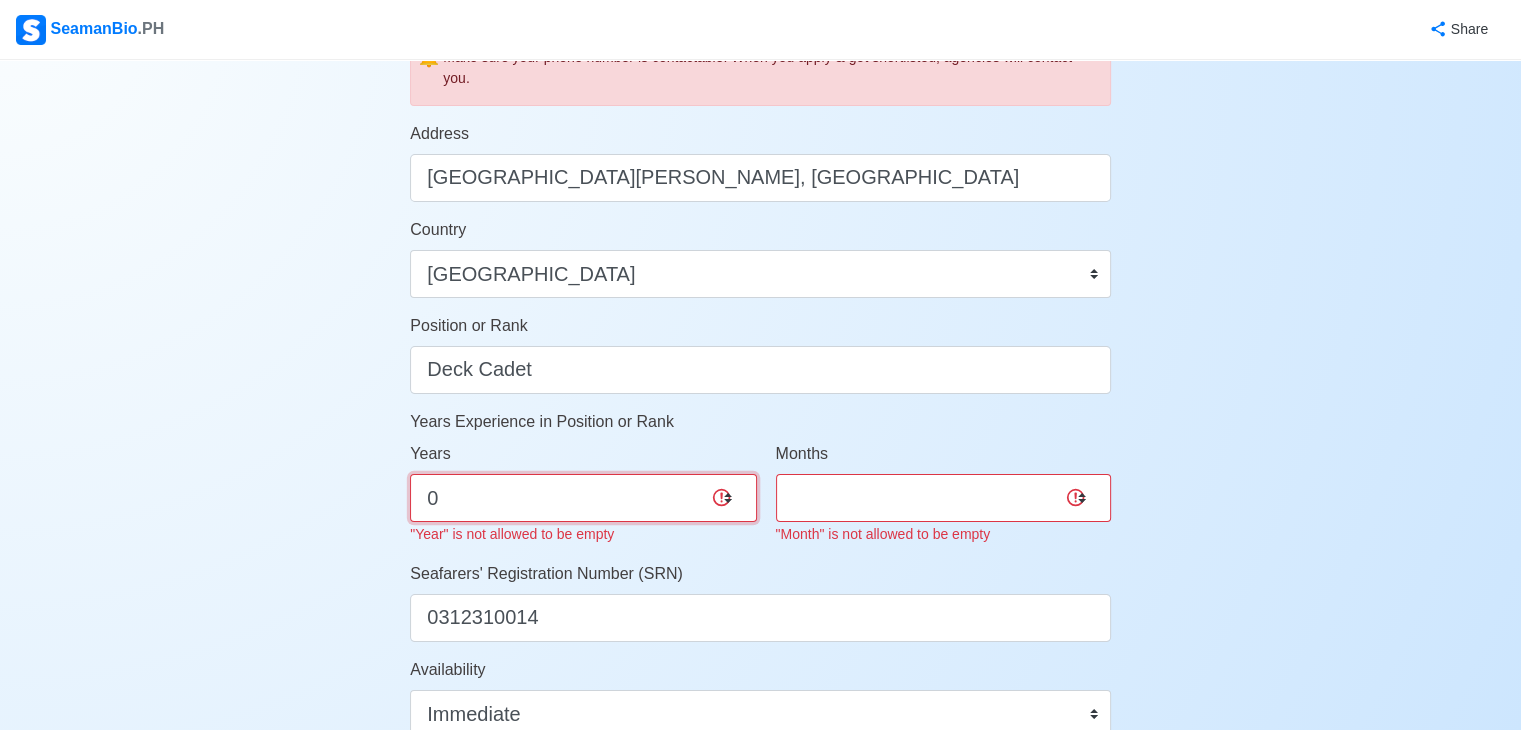 click on "0 1 2 3 4 5 6 7 8 9 10 11 12 13 14 15 16 17 18 19 20 21 22 23 24 25 26 27 28 29 30 31 32 33 34 35 36 37 38 39 40 41 42 43 44 45 46 47 48 49 50" at bounding box center (583, 498) 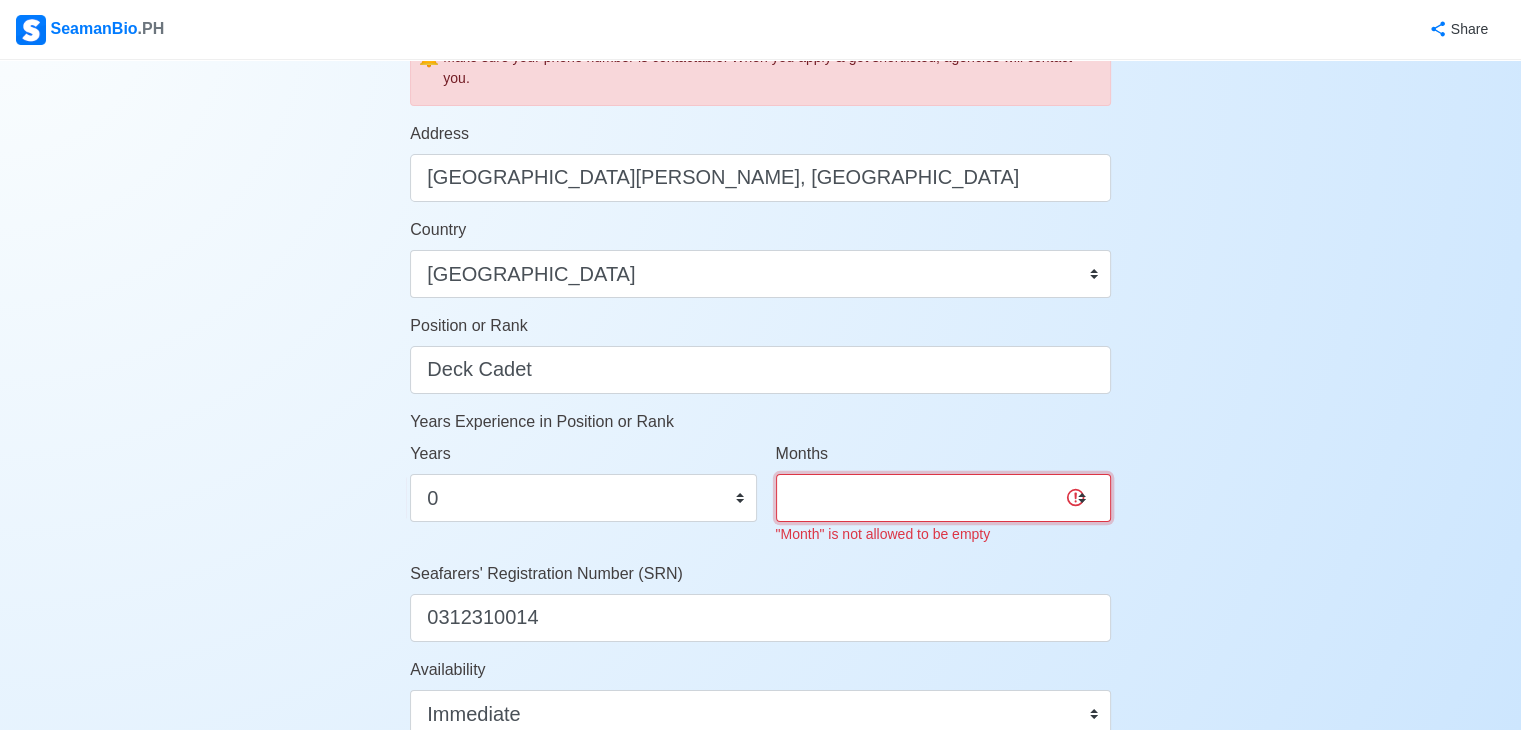 click on "0 1 2 3 4 5 6 7 8 9 10 11" at bounding box center (943, 498) 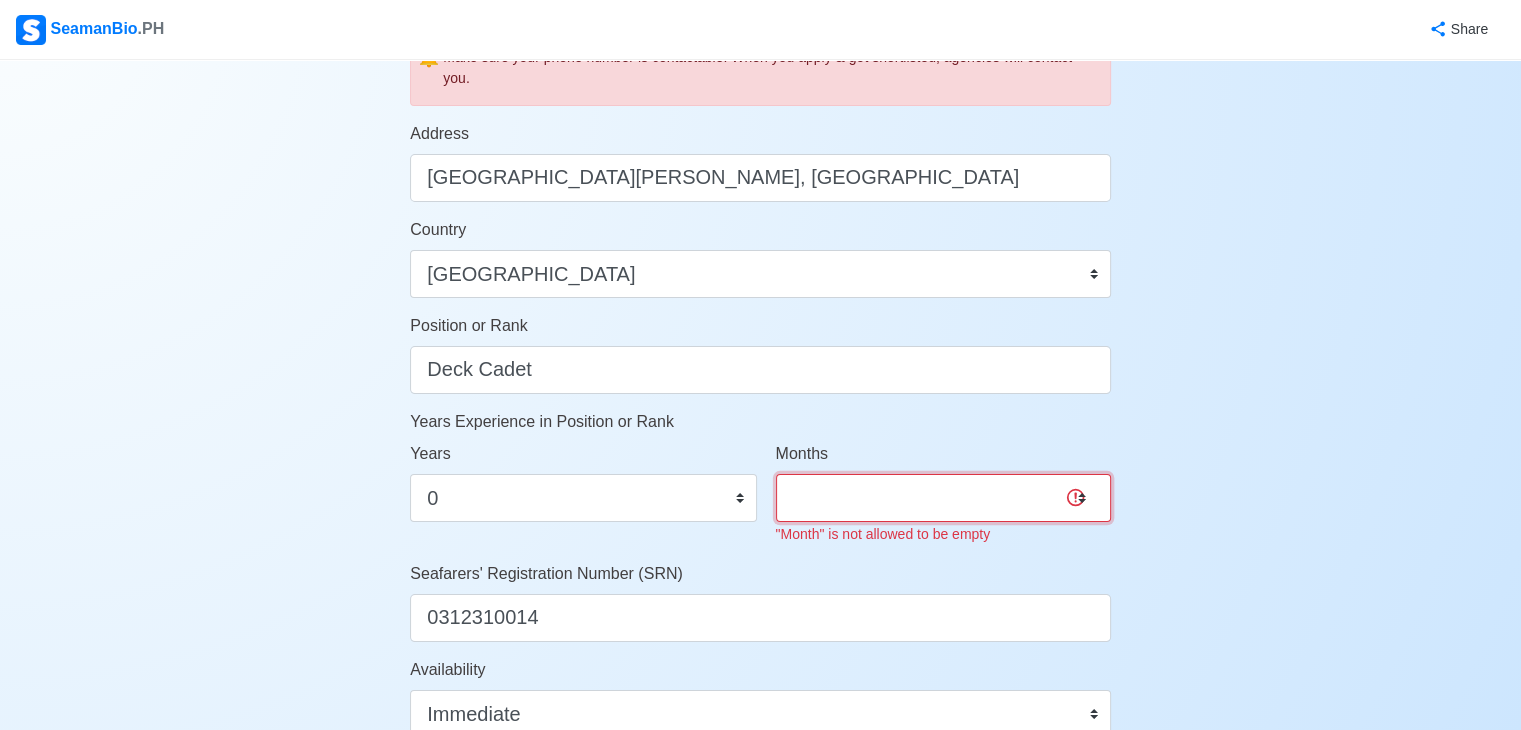 select on "0" 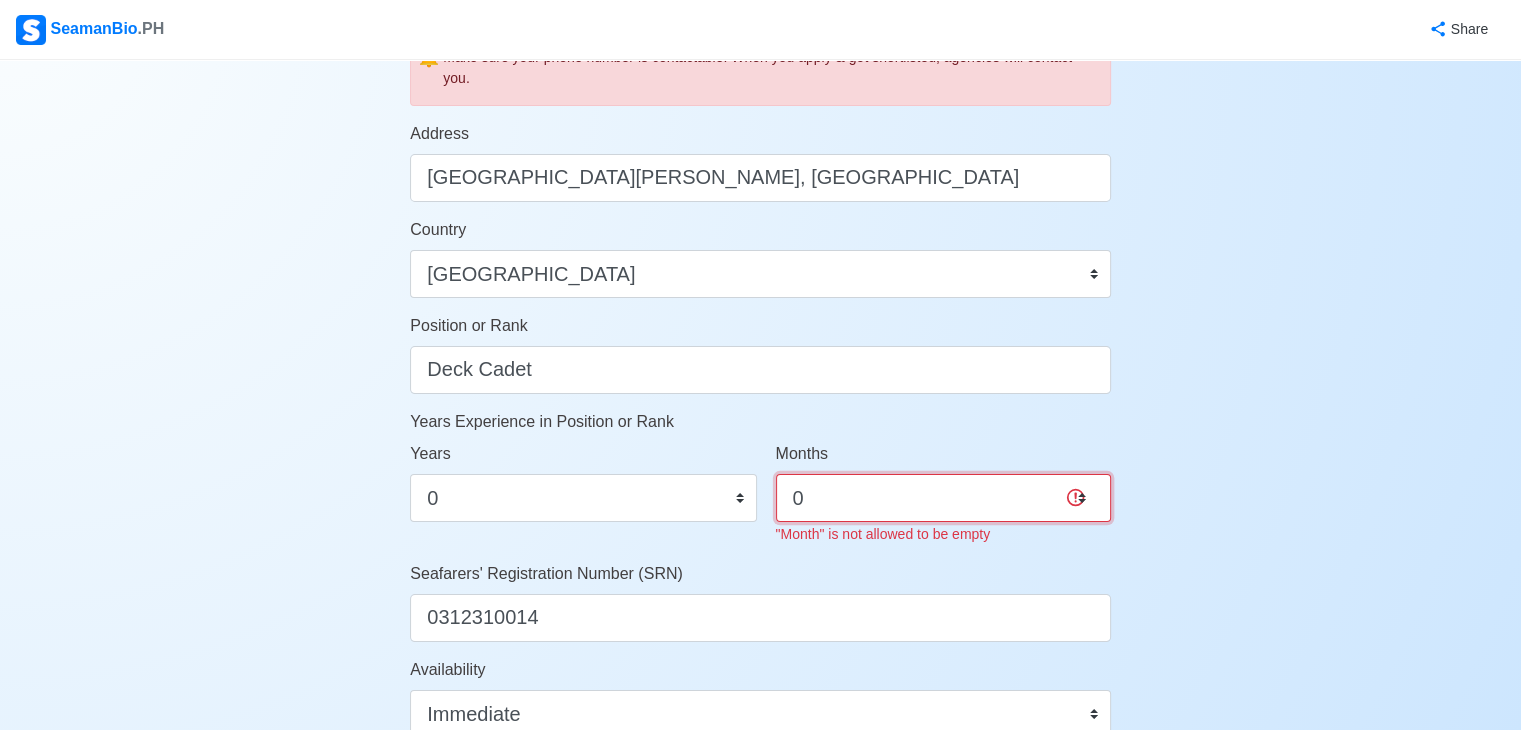 click on "0 1 2 3 4 5 6 7 8 9 10 11" at bounding box center (943, 498) 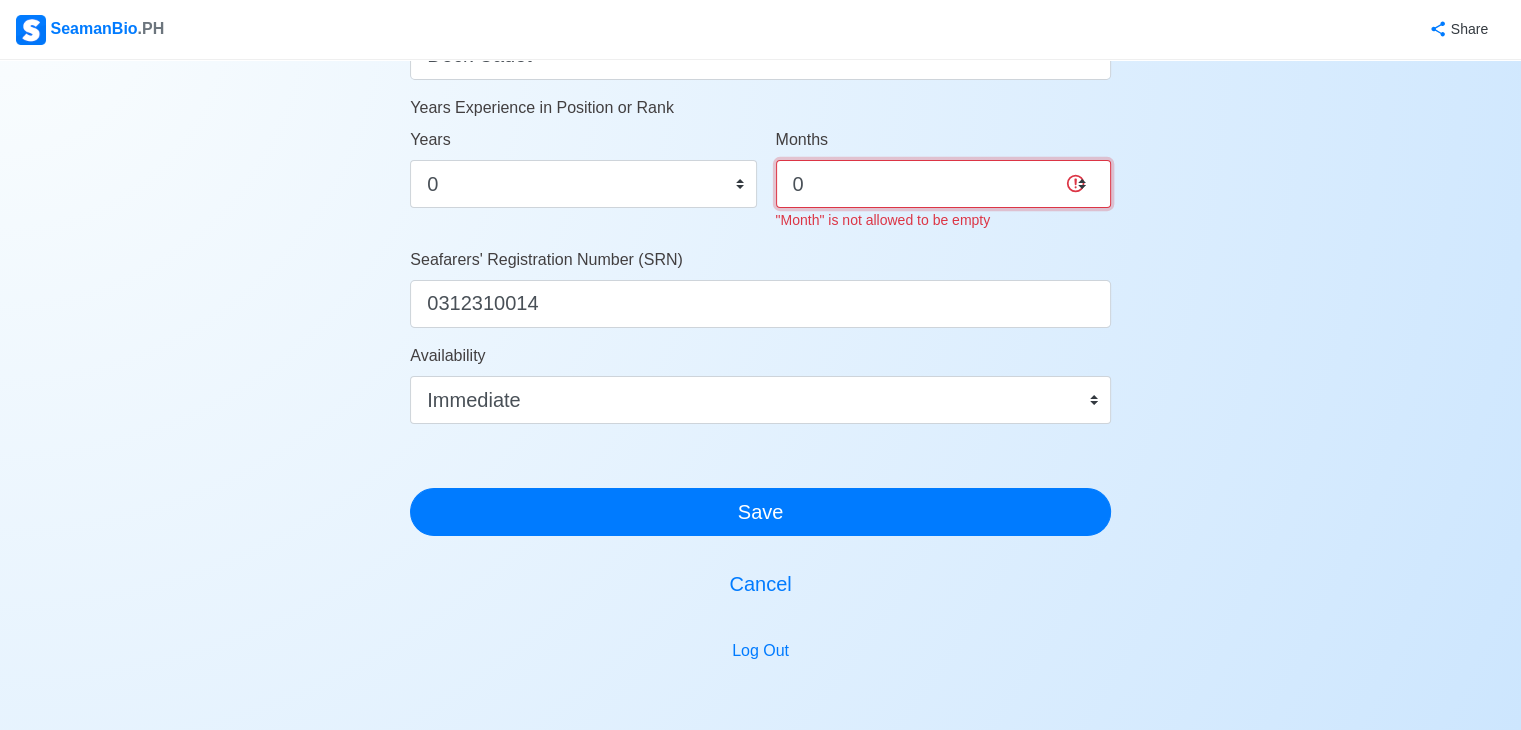 scroll, scrollTop: 1103, scrollLeft: 0, axis: vertical 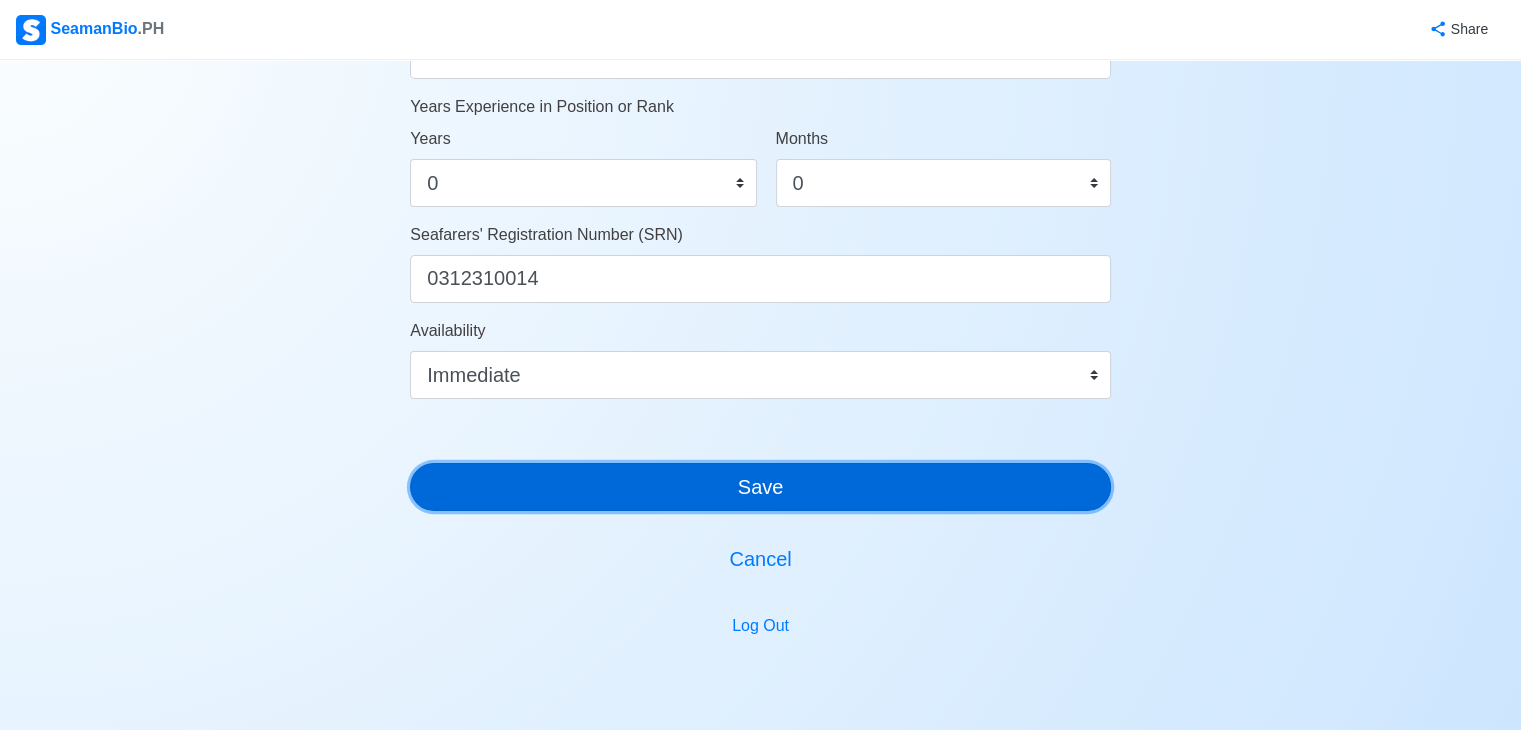 click on "Save" at bounding box center [760, 487] 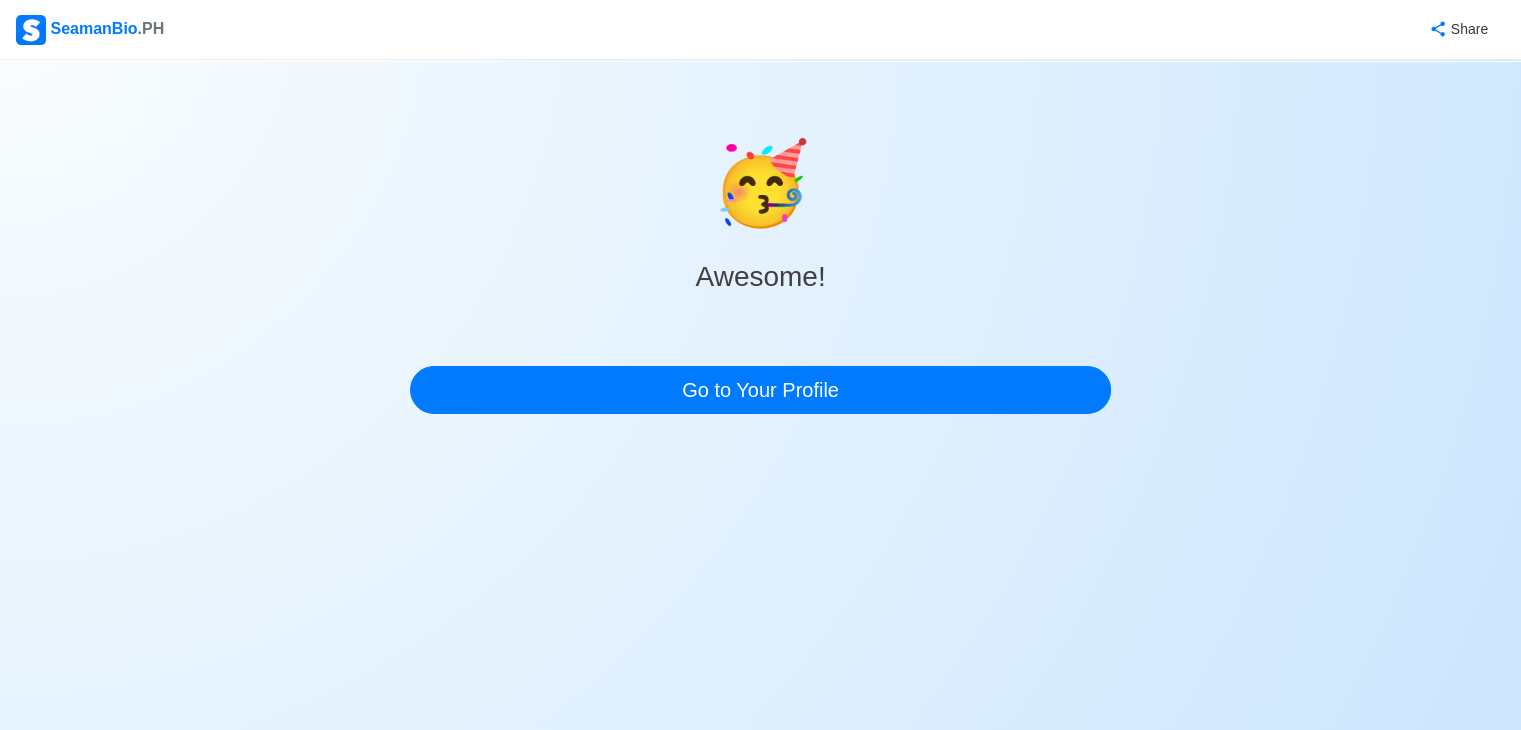 scroll, scrollTop: 0, scrollLeft: 0, axis: both 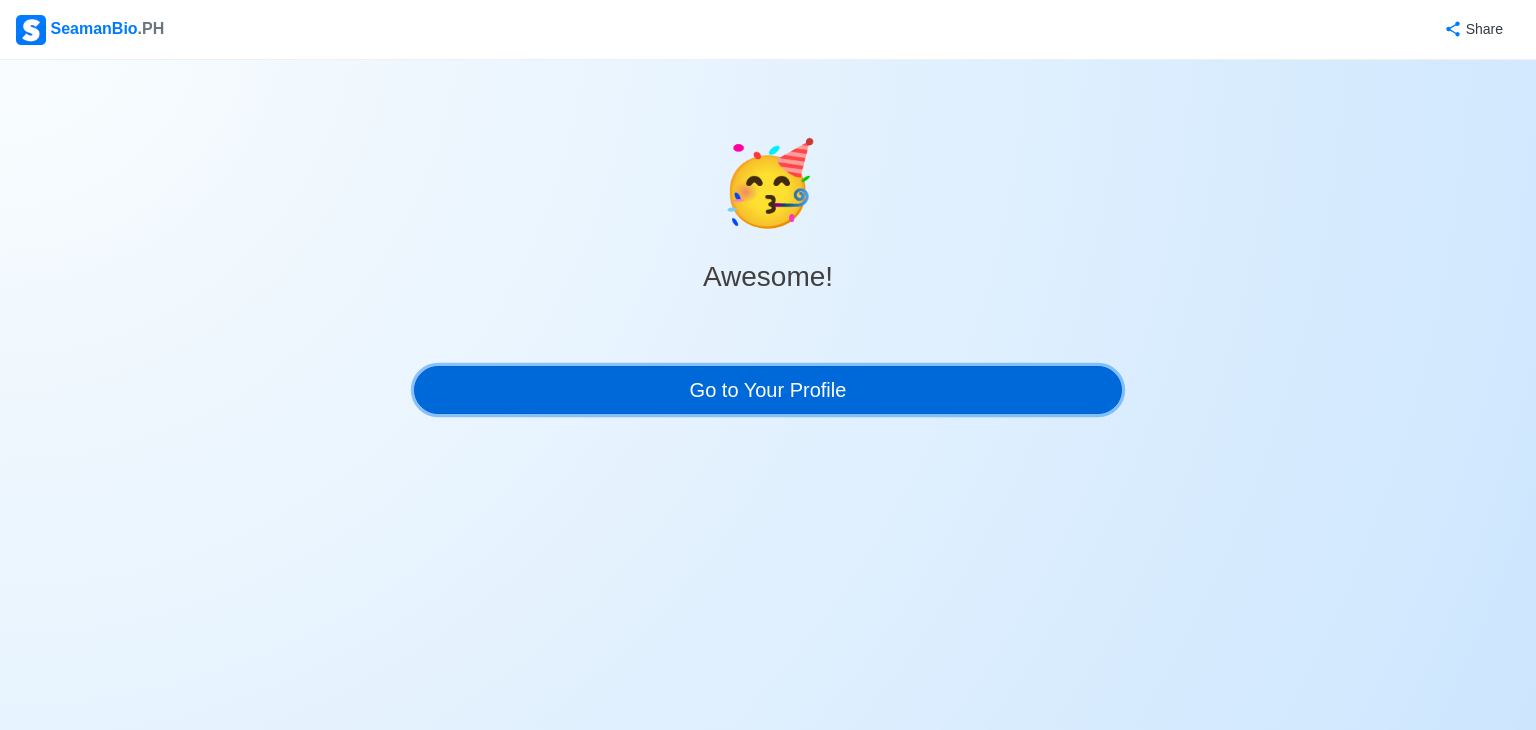 click on "Go to Your Profile" at bounding box center [768, 390] 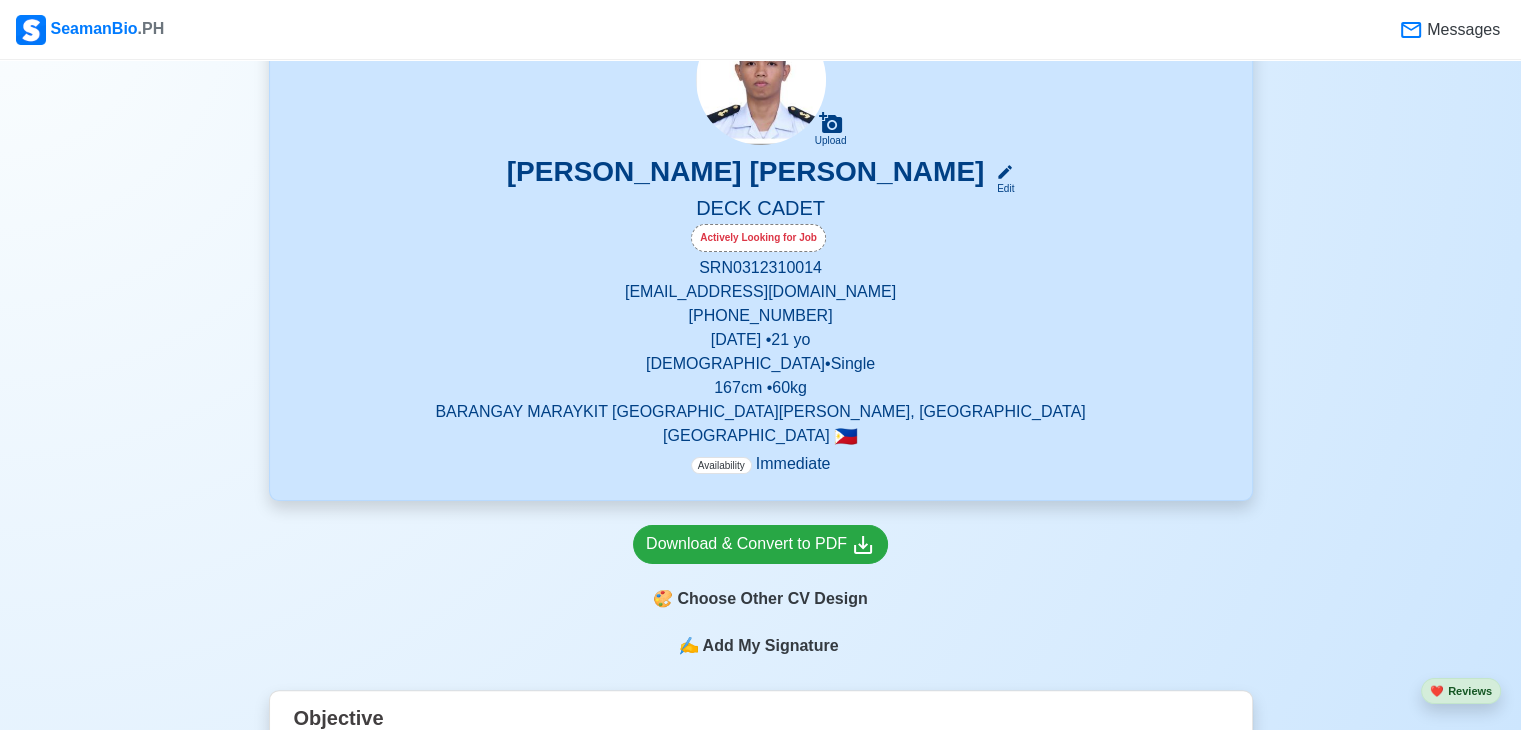 scroll, scrollTop: 576, scrollLeft: 0, axis: vertical 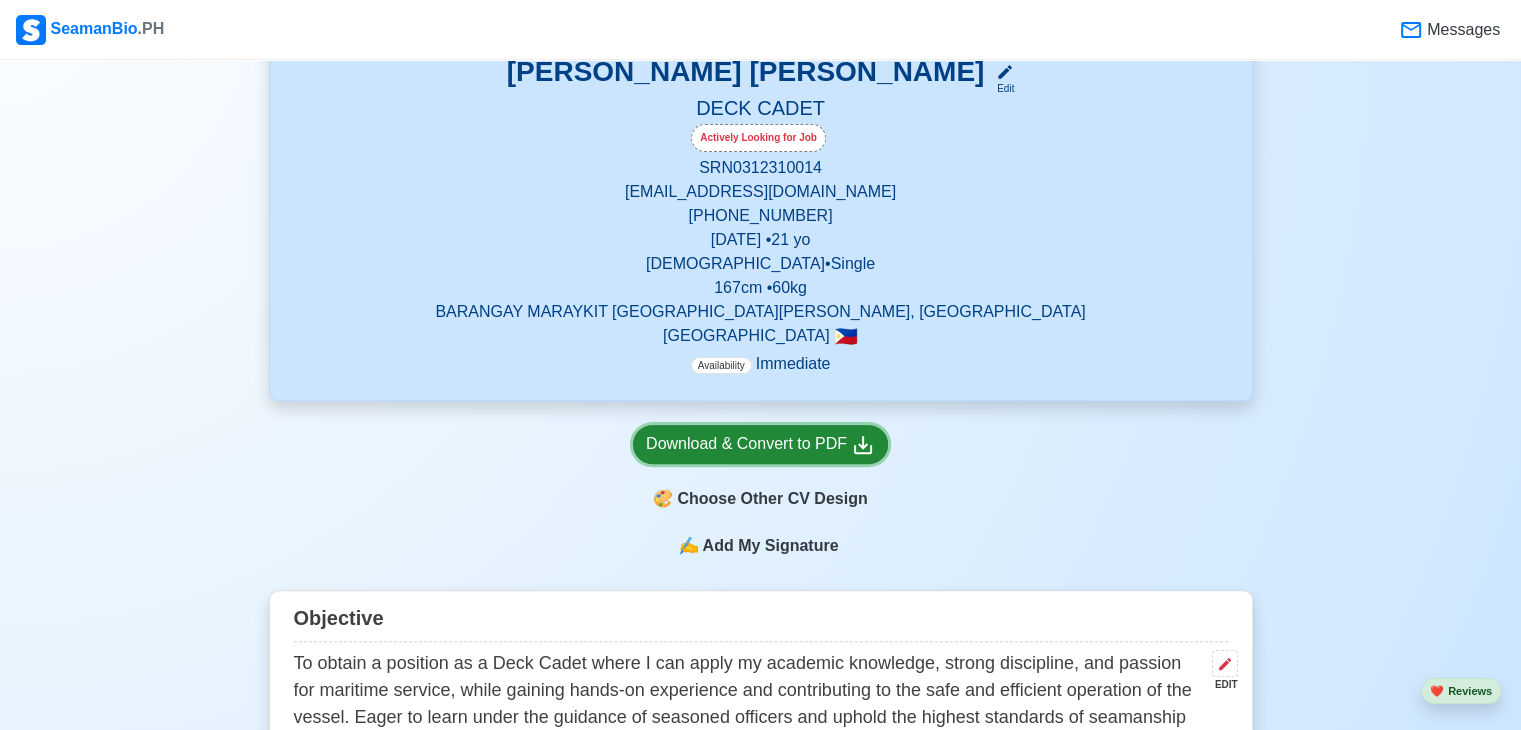 click on "Download & Convert to PDF" at bounding box center (760, 444) 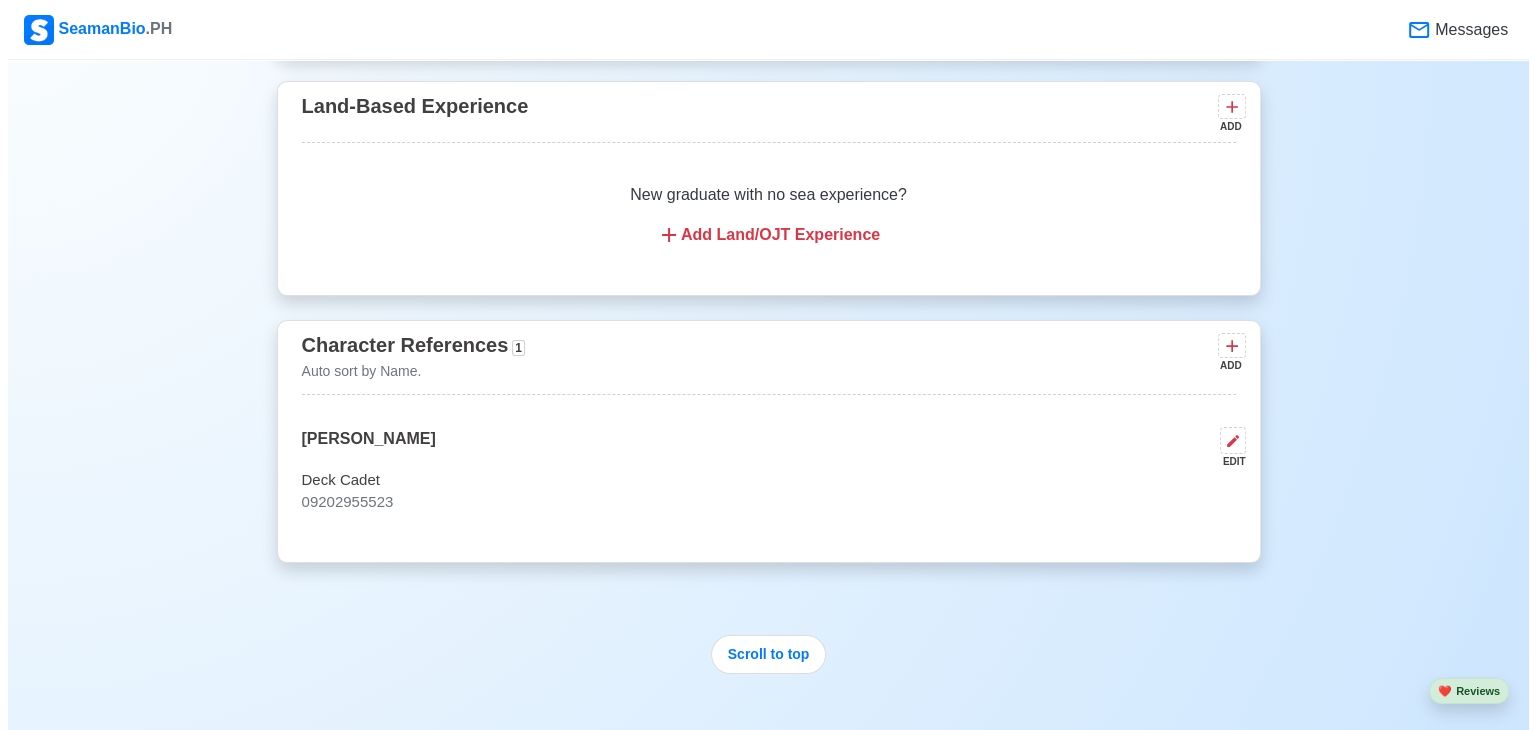 scroll, scrollTop: 4568, scrollLeft: 0, axis: vertical 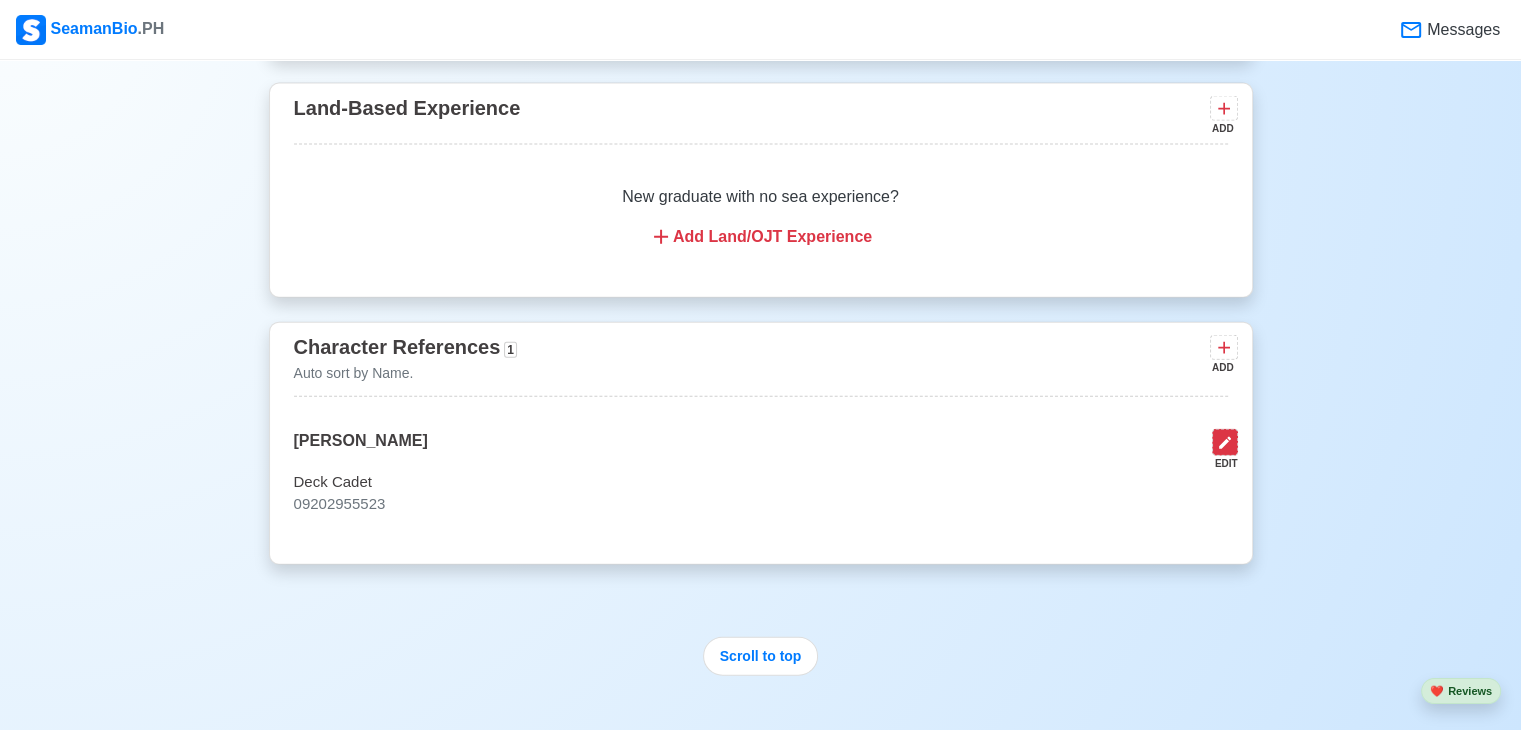 click at bounding box center (1225, 442) 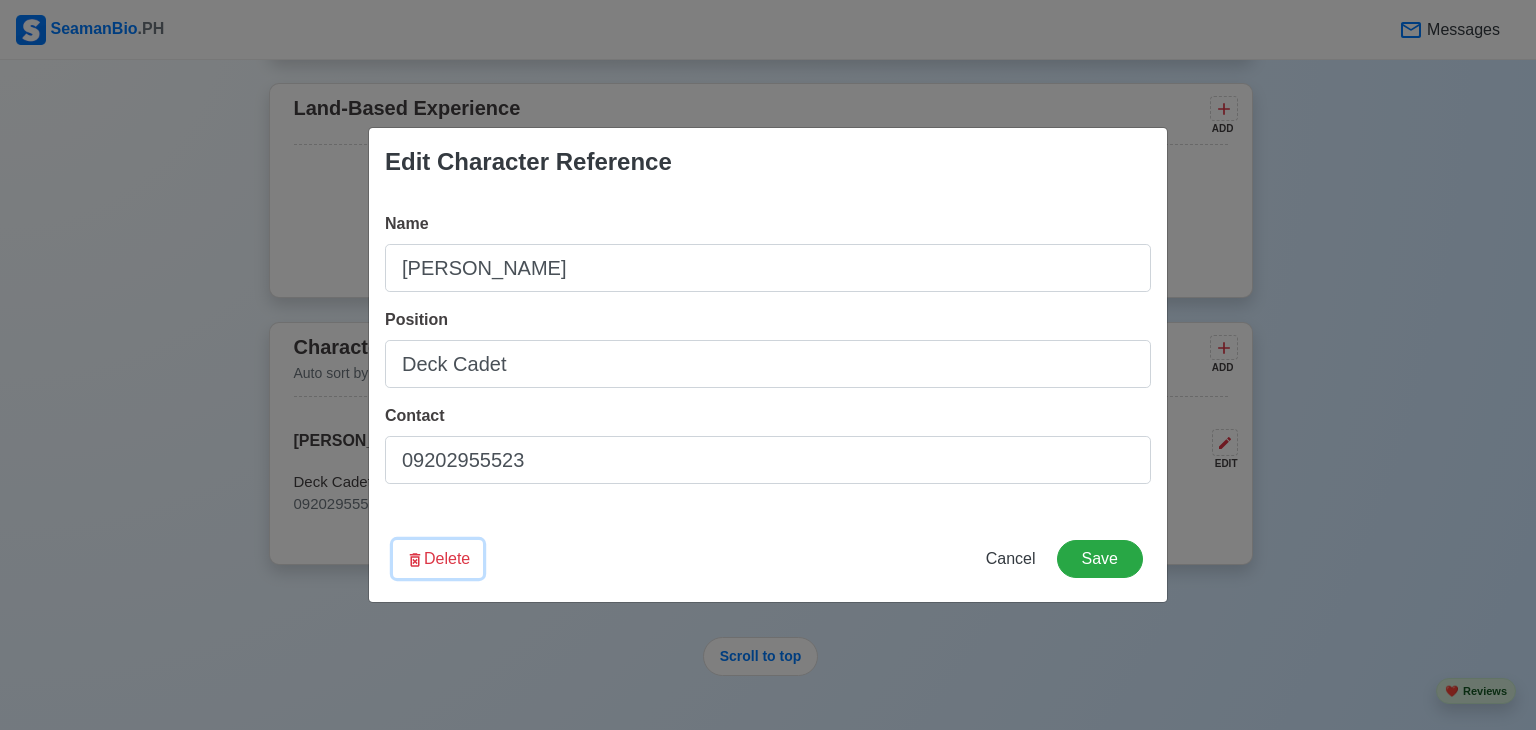click on "Delete" at bounding box center [438, 559] 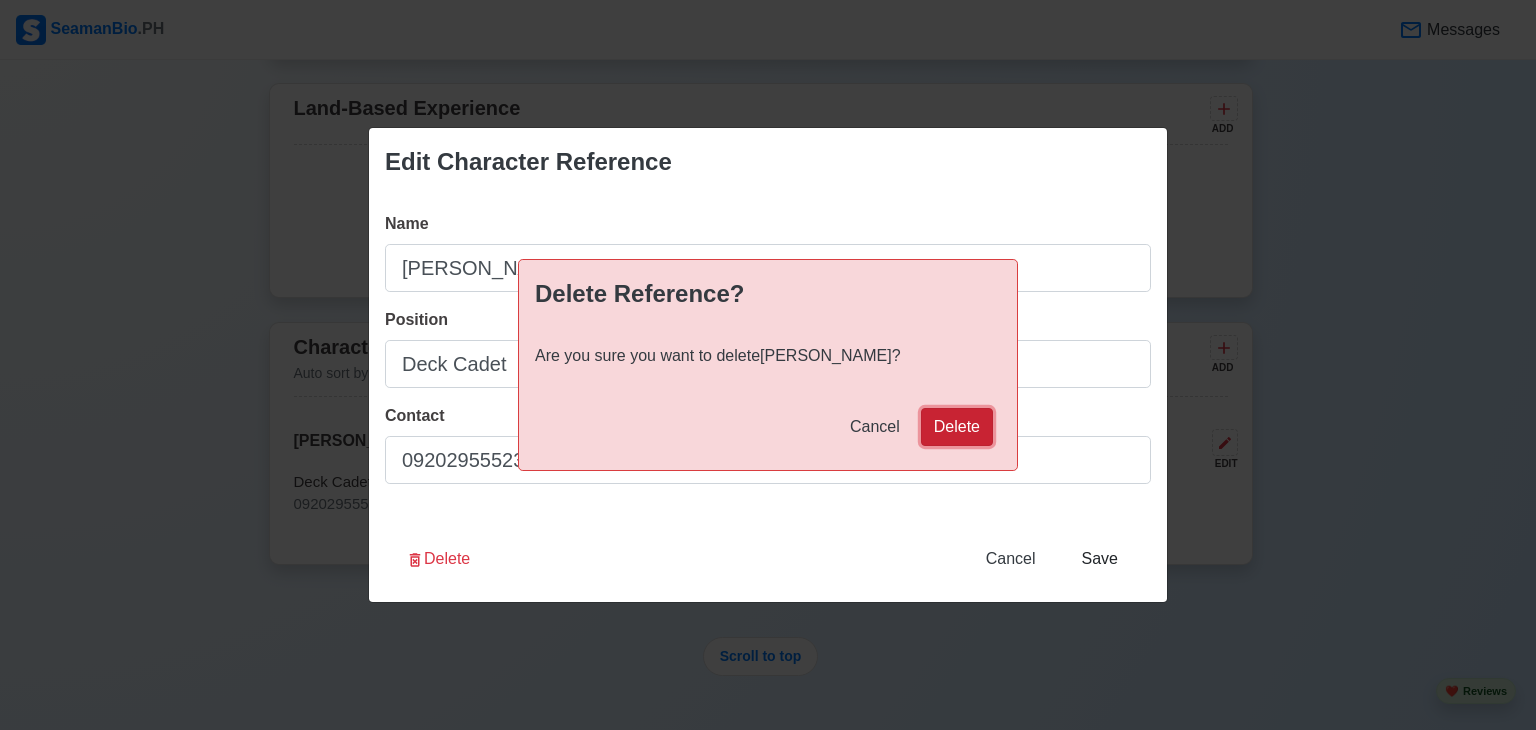 click on "Delete" at bounding box center (957, 427) 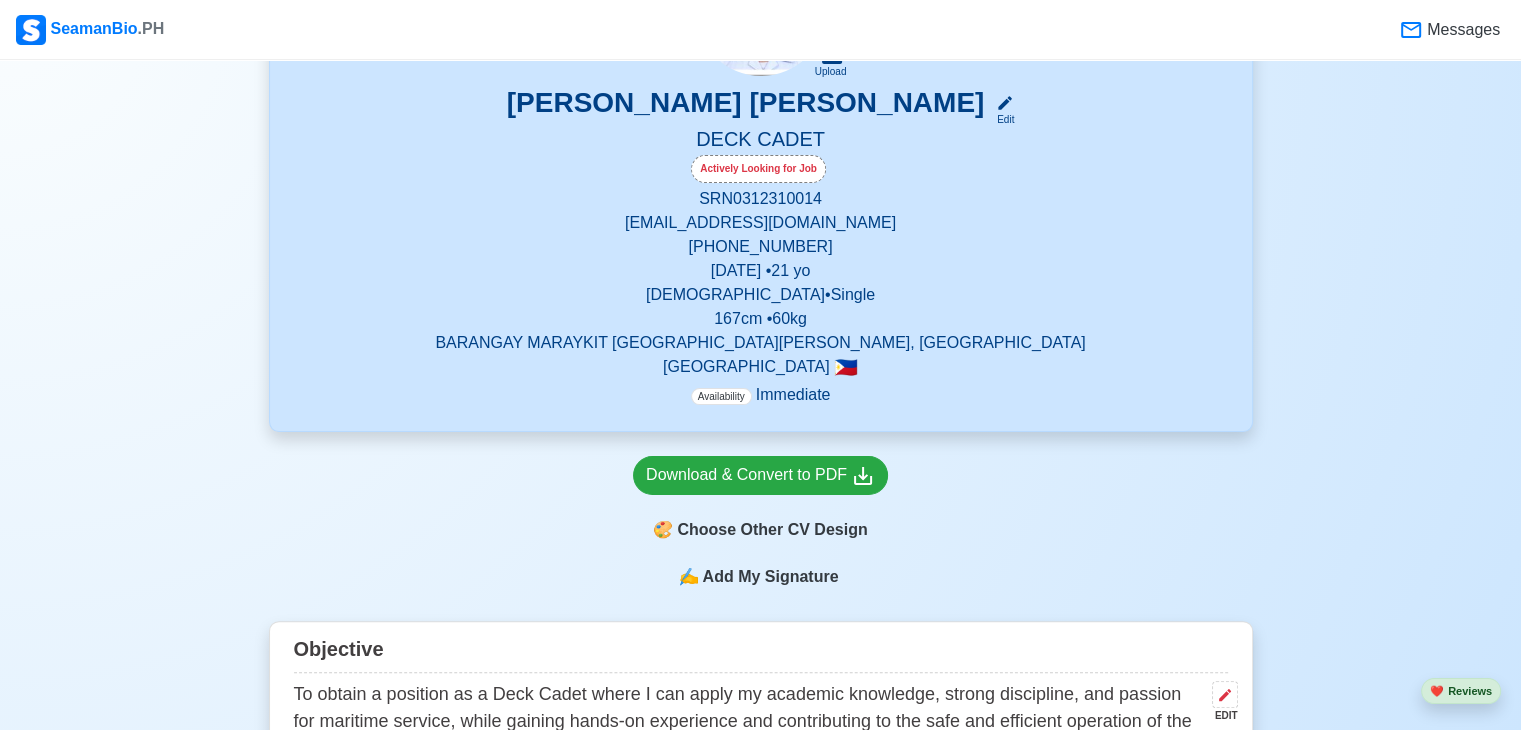 scroll, scrollTop: 540, scrollLeft: 0, axis: vertical 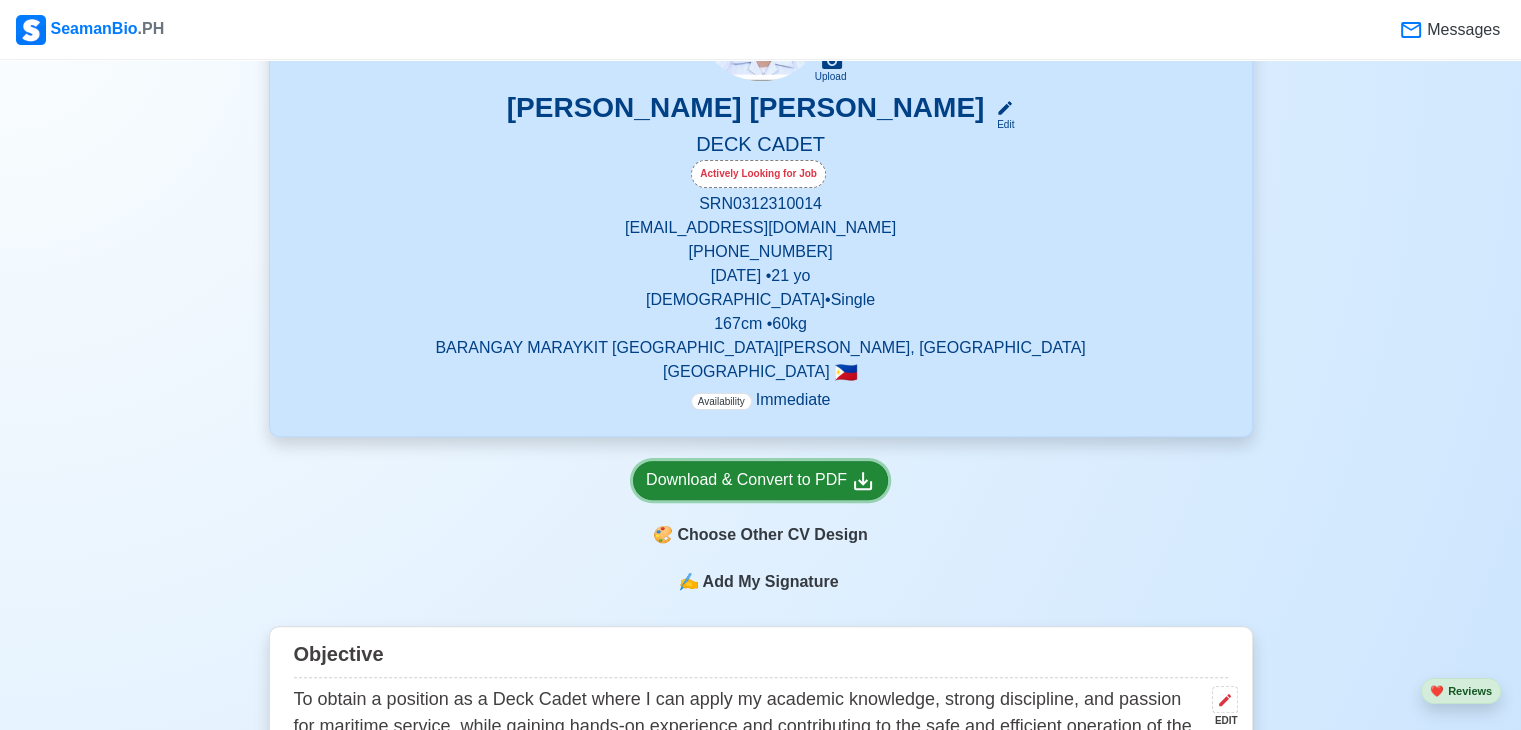 click on "Download & Convert to PDF" at bounding box center [760, 480] 